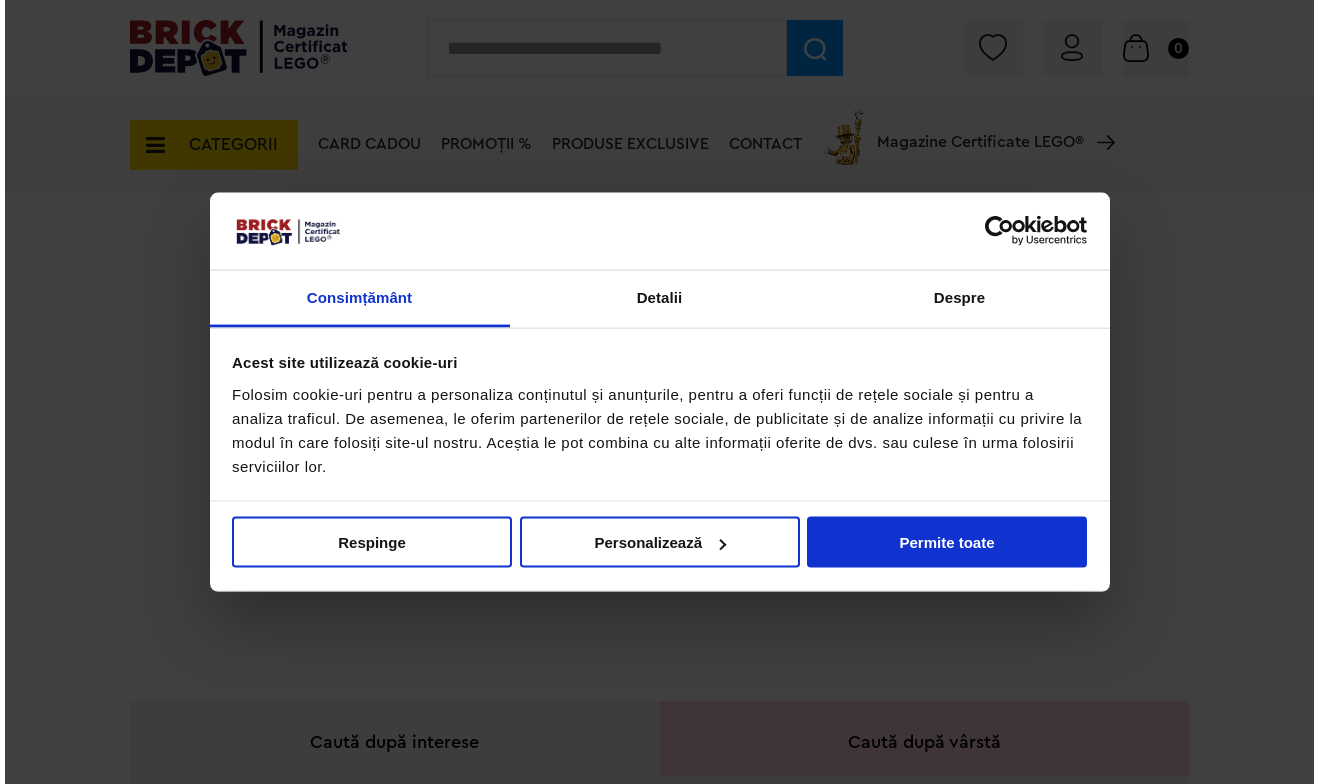 scroll, scrollTop: 0, scrollLeft: 0, axis: both 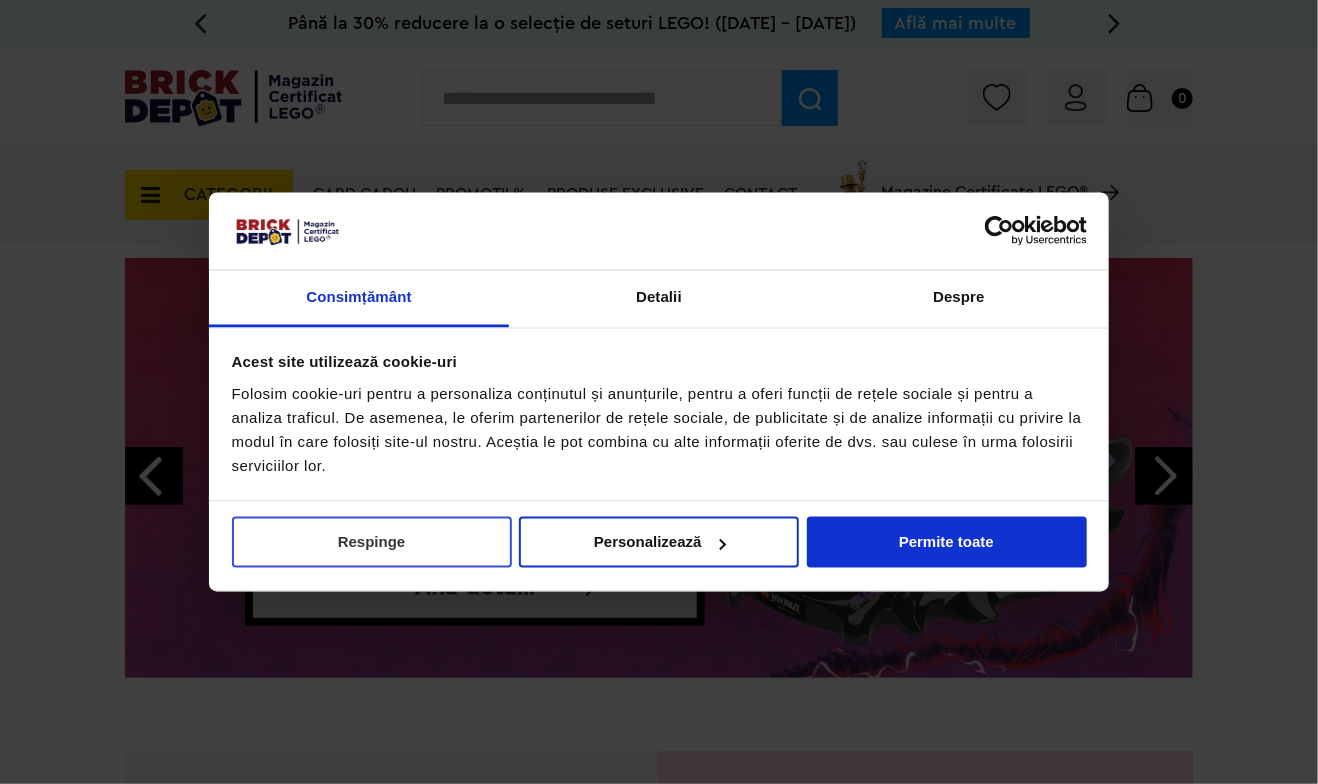click on "Respinge" at bounding box center [372, 542] 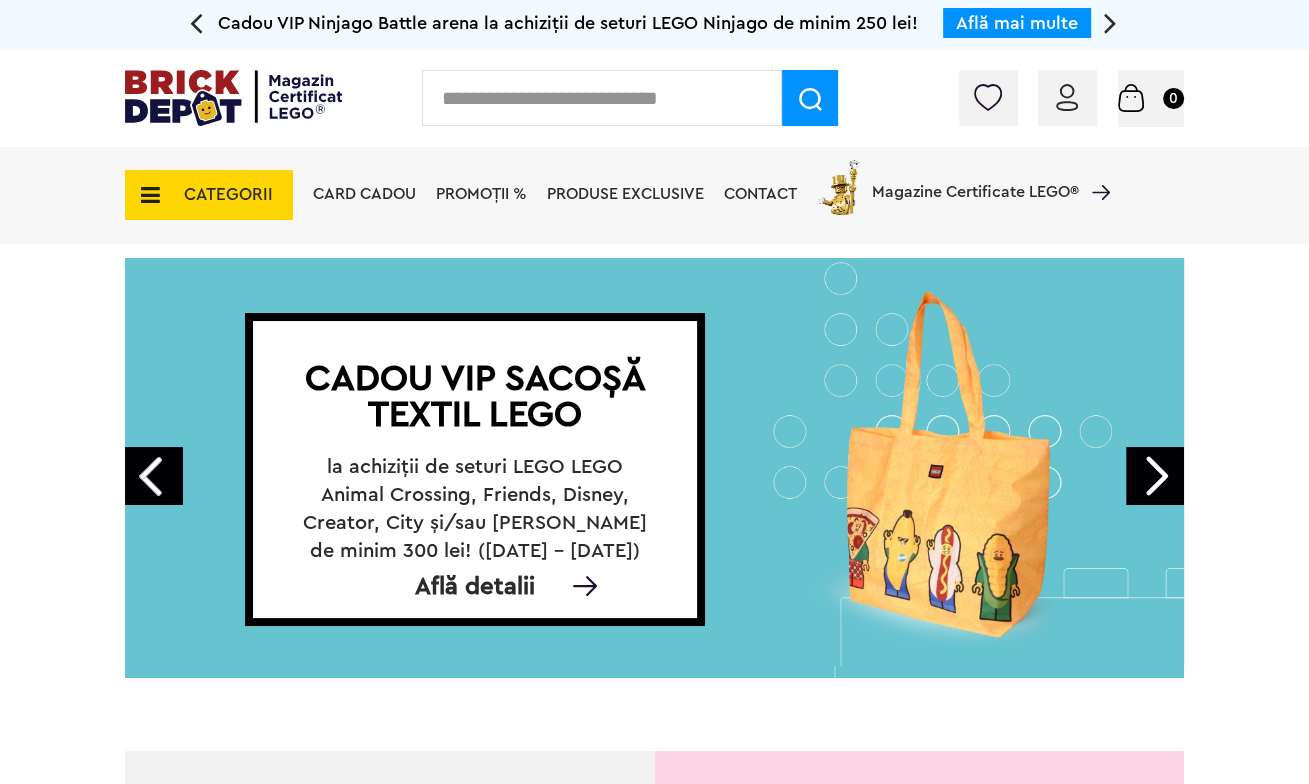 click at bounding box center (144, 195) 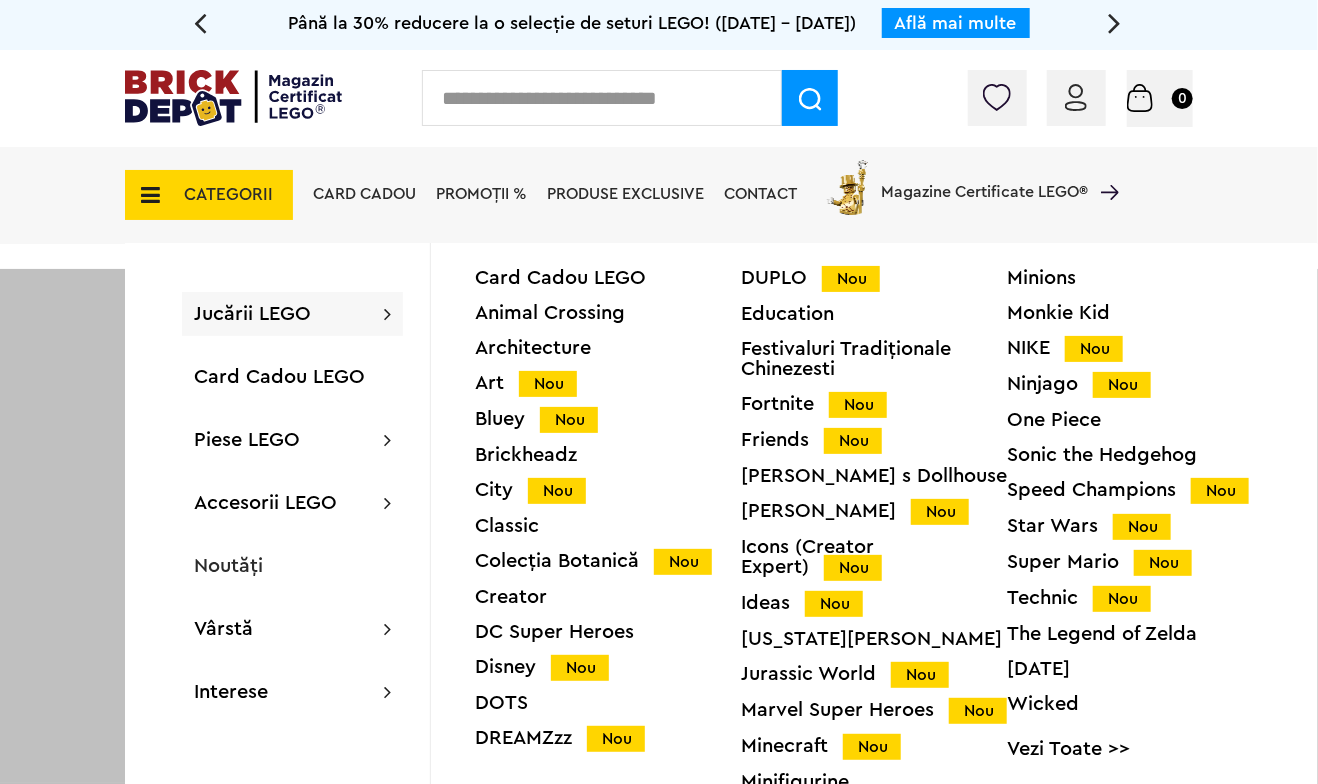 click on "Disney Nou" at bounding box center (608, 667) 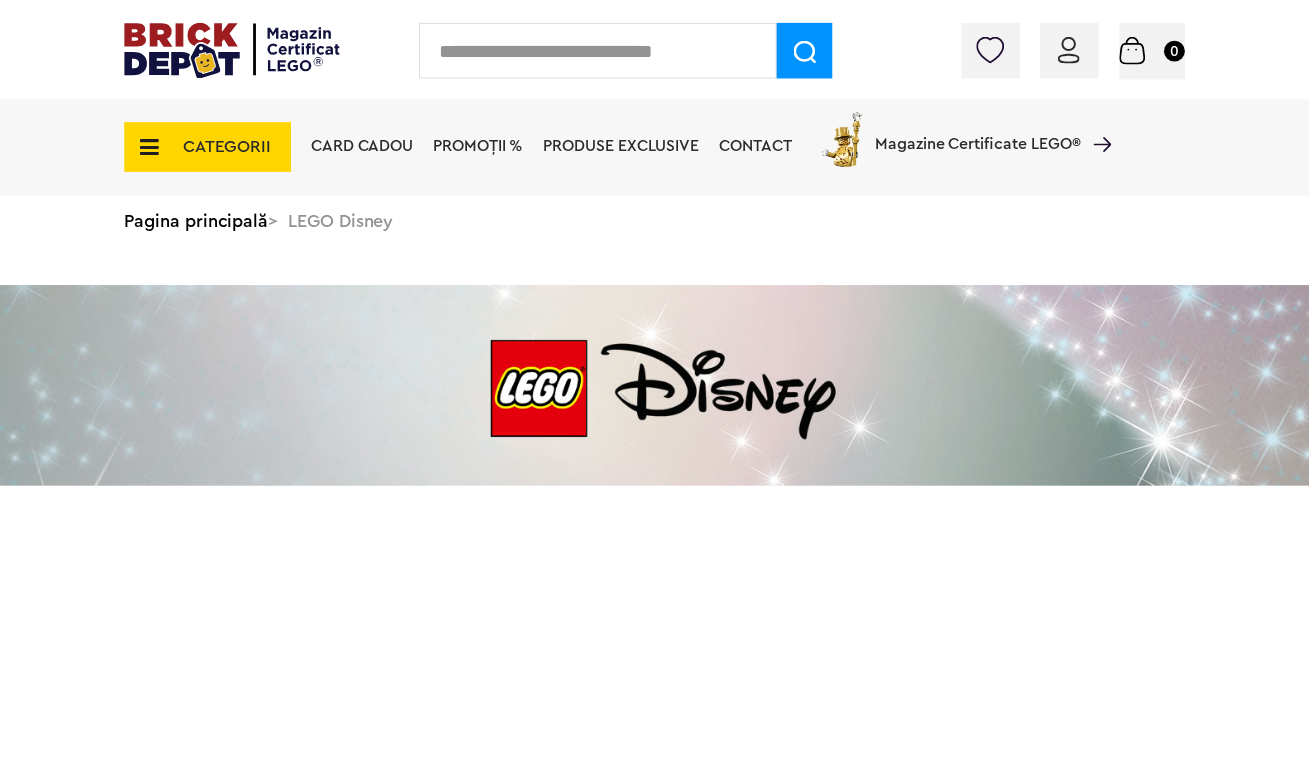 scroll, scrollTop: 0, scrollLeft: 0, axis: both 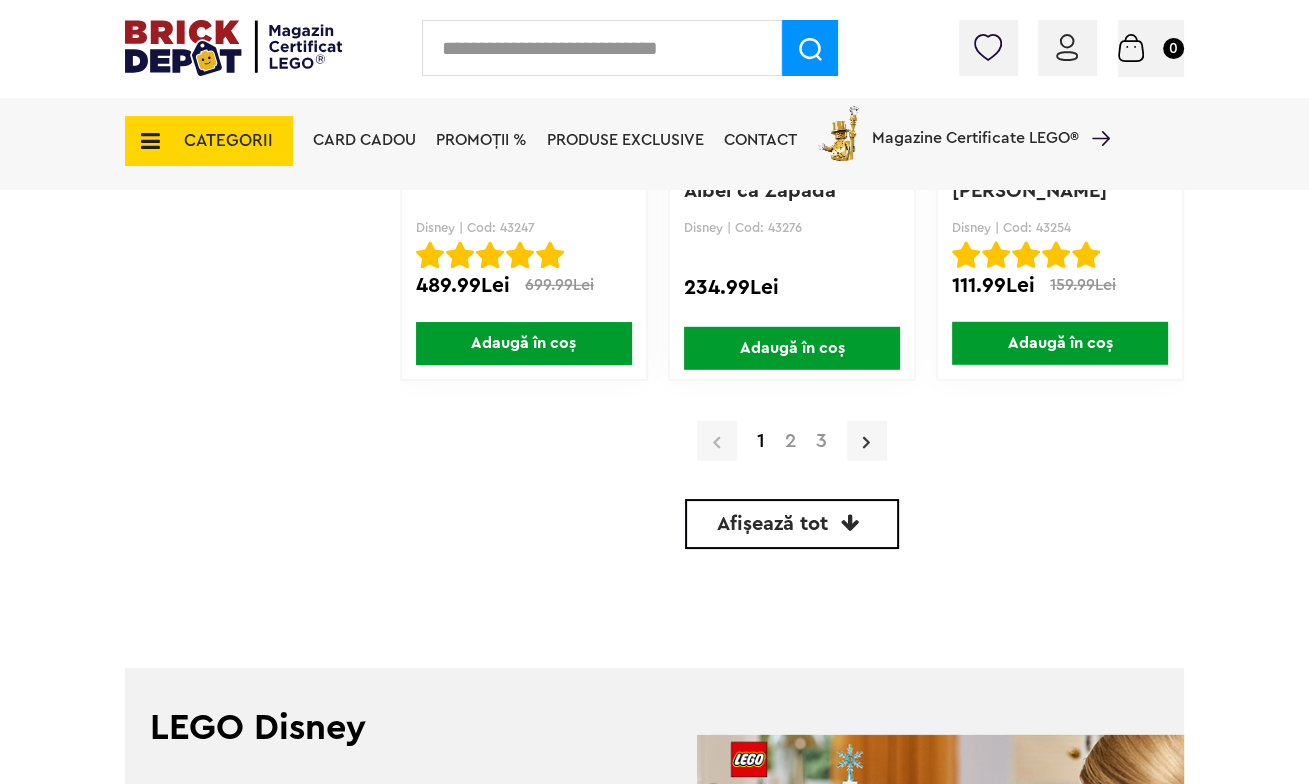 click at bounding box center [867, 441] 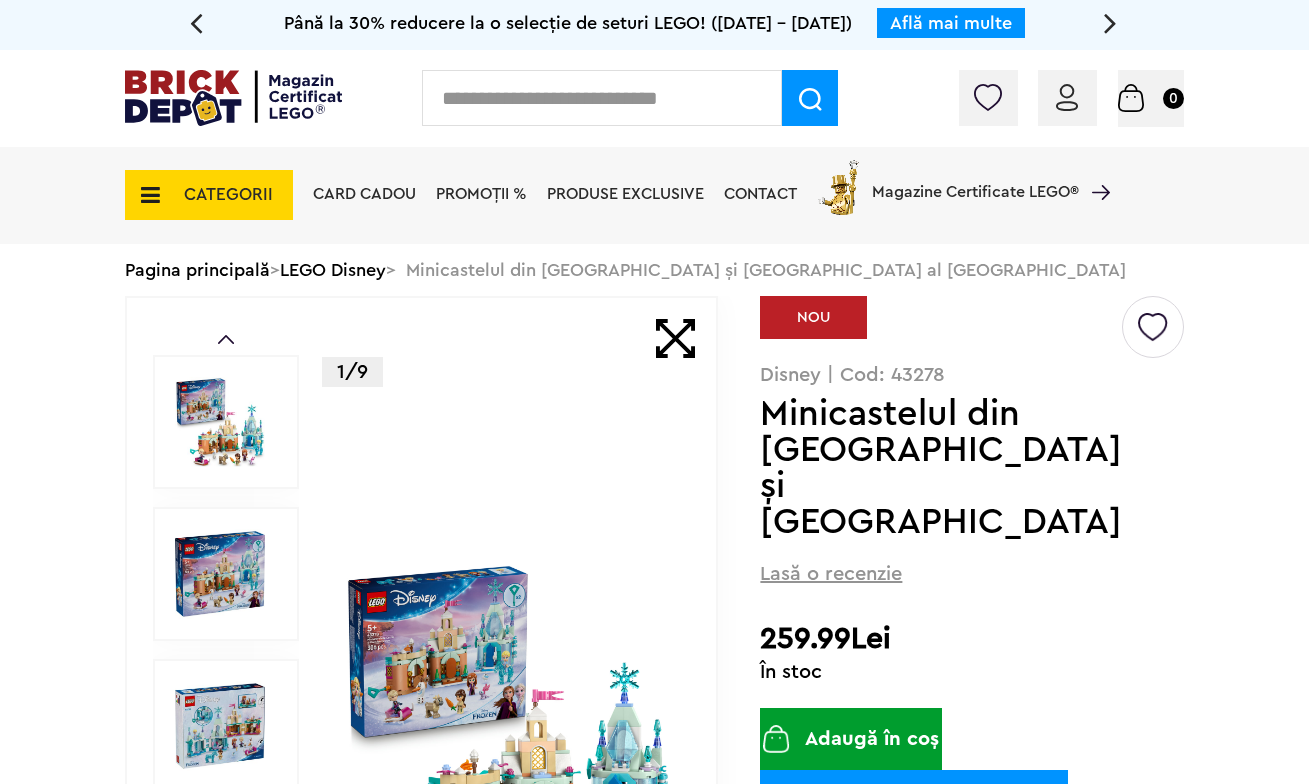 scroll, scrollTop: 0, scrollLeft: 0, axis: both 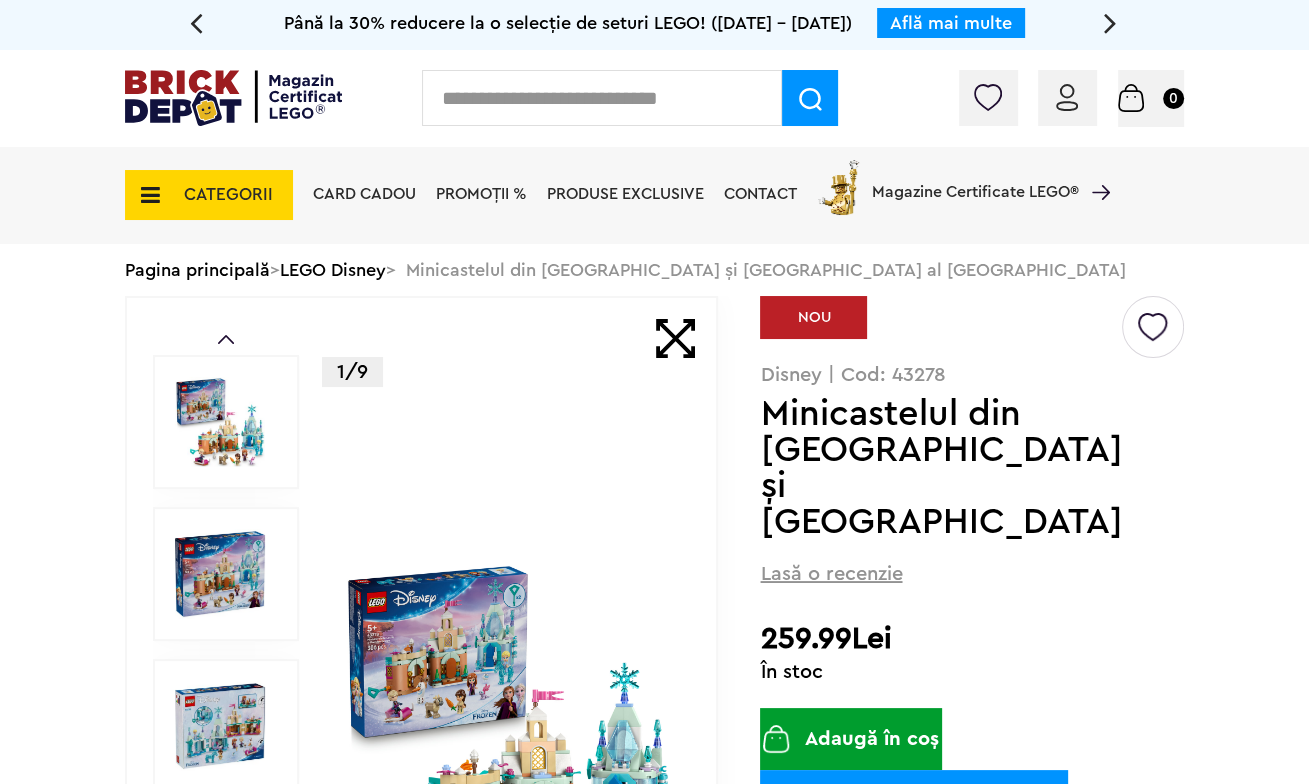drag, startPoint x: 760, startPoint y: 395, endPoint x: 645, endPoint y: 455, distance: 129.71121 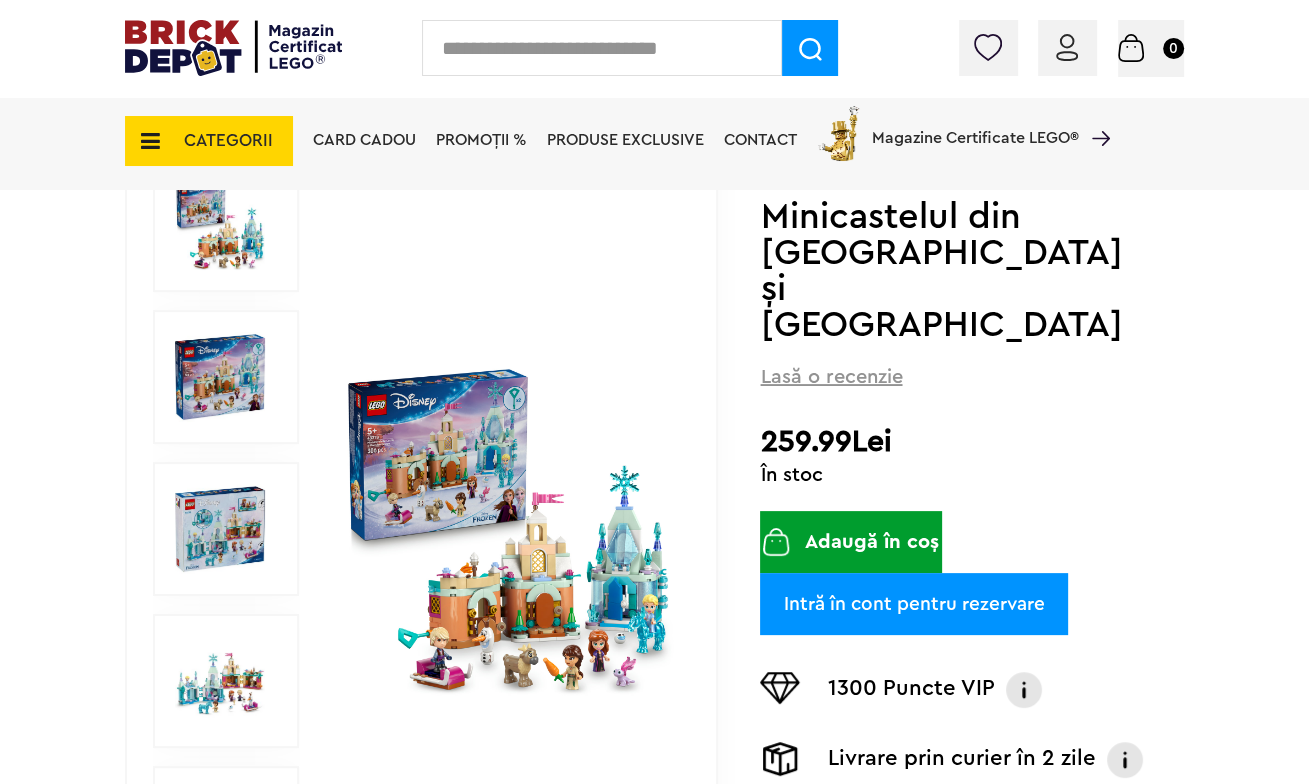 scroll, scrollTop: 400, scrollLeft: 0, axis: vertical 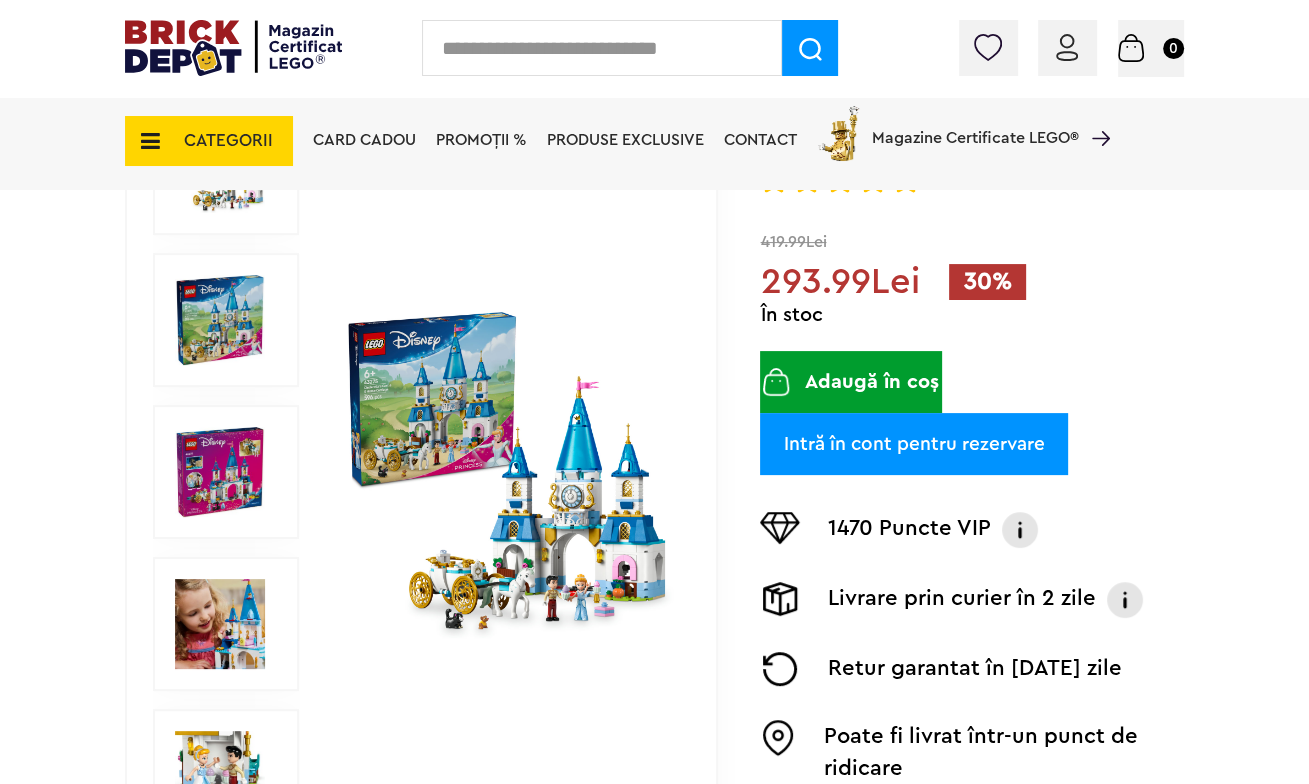 click at bounding box center (220, 320) 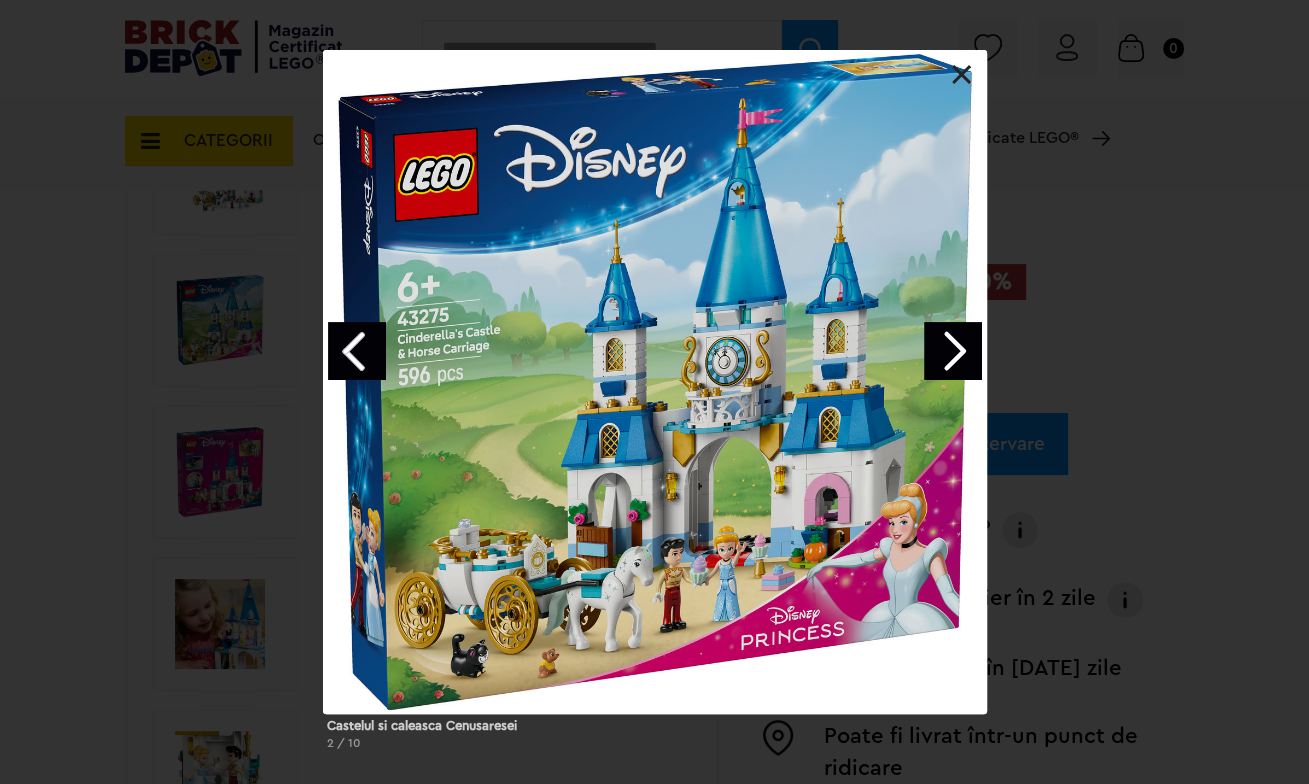 click at bounding box center [953, 351] 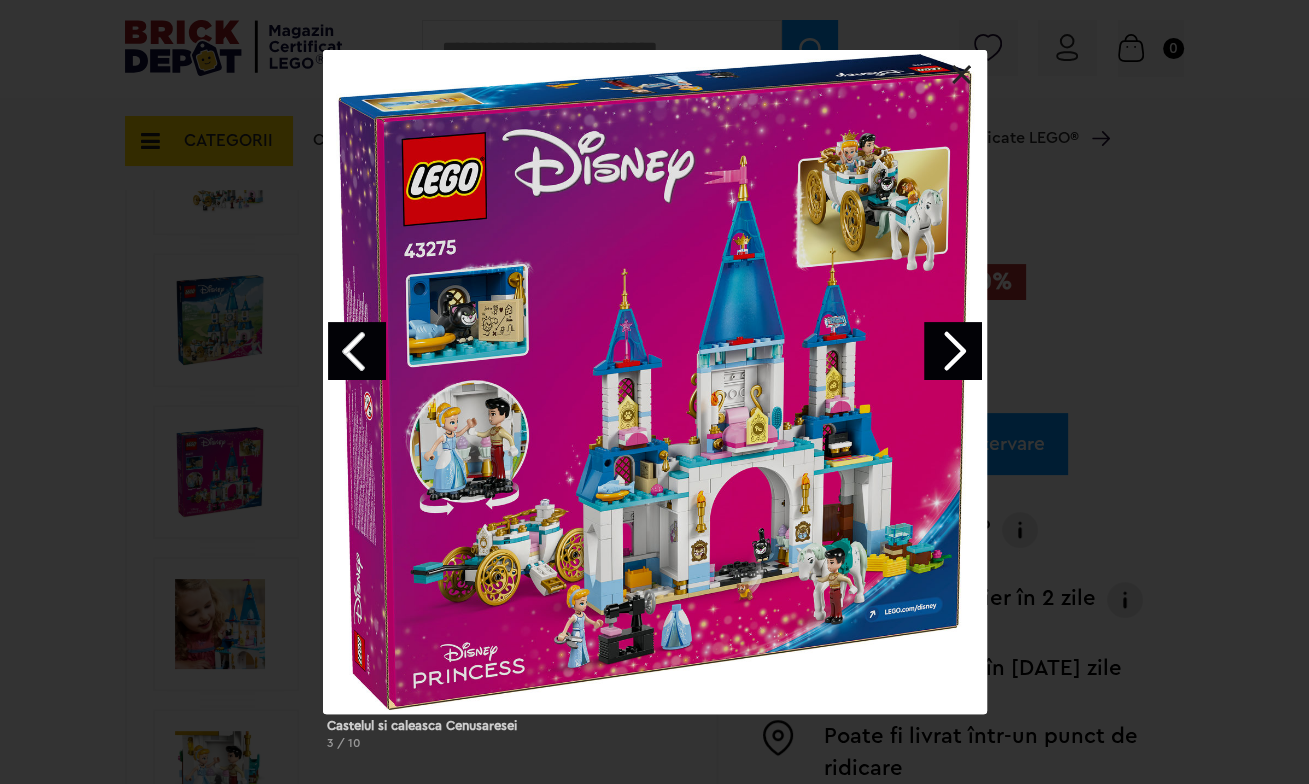 click at bounding box center (953, 351) 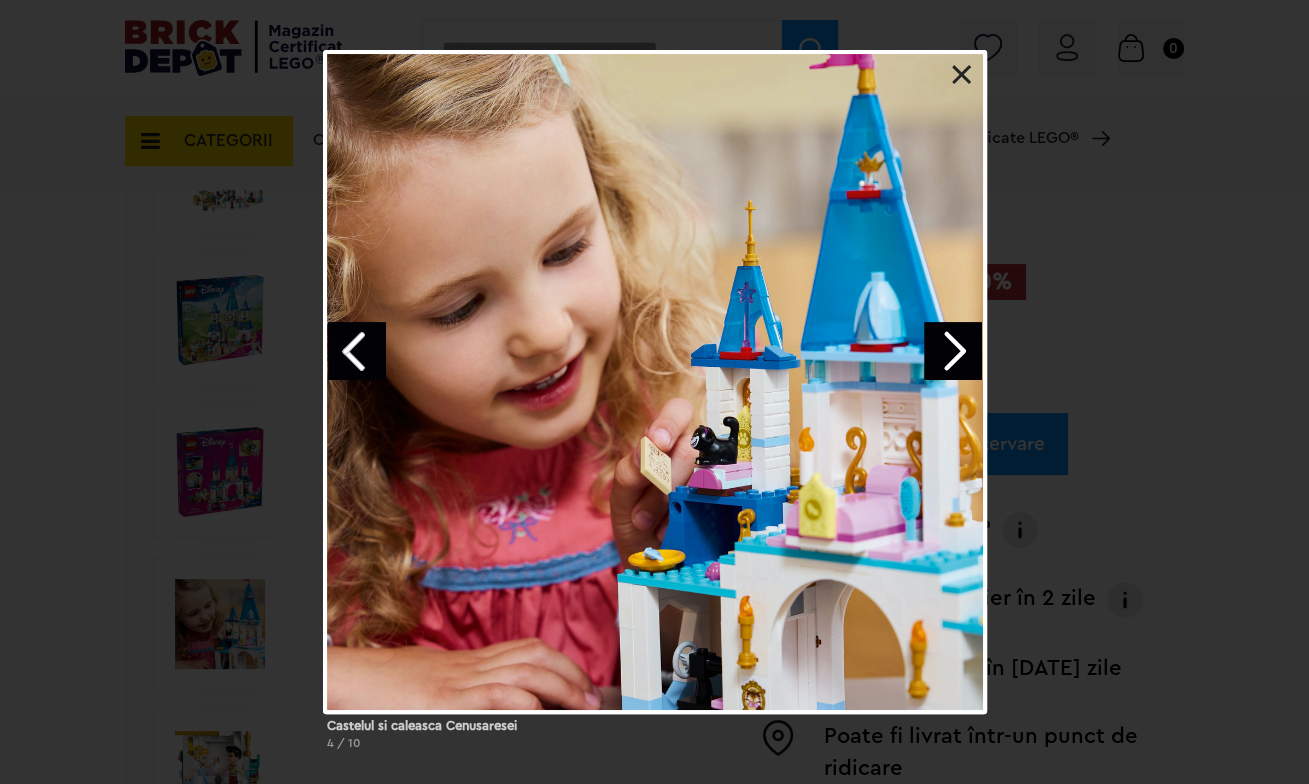 click at bounding box center (953, 351) 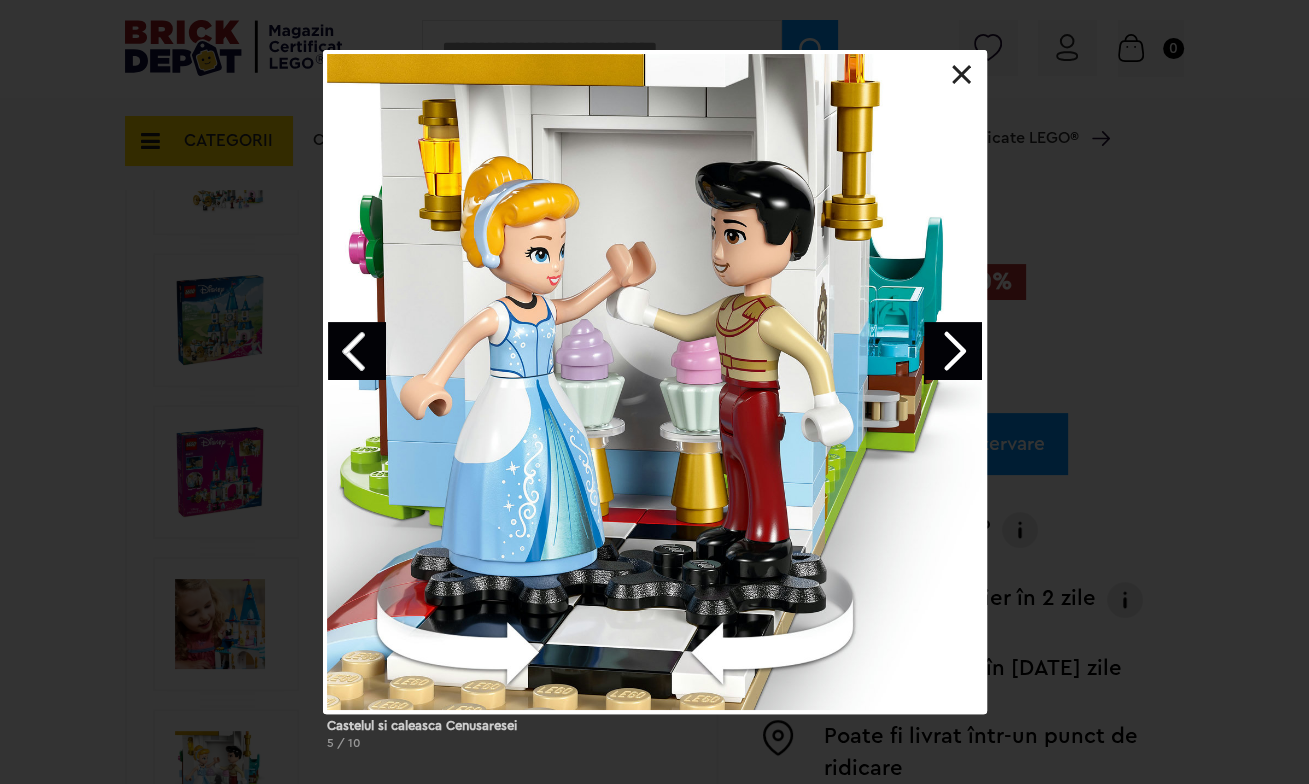 click at bounding box center [953, 351] 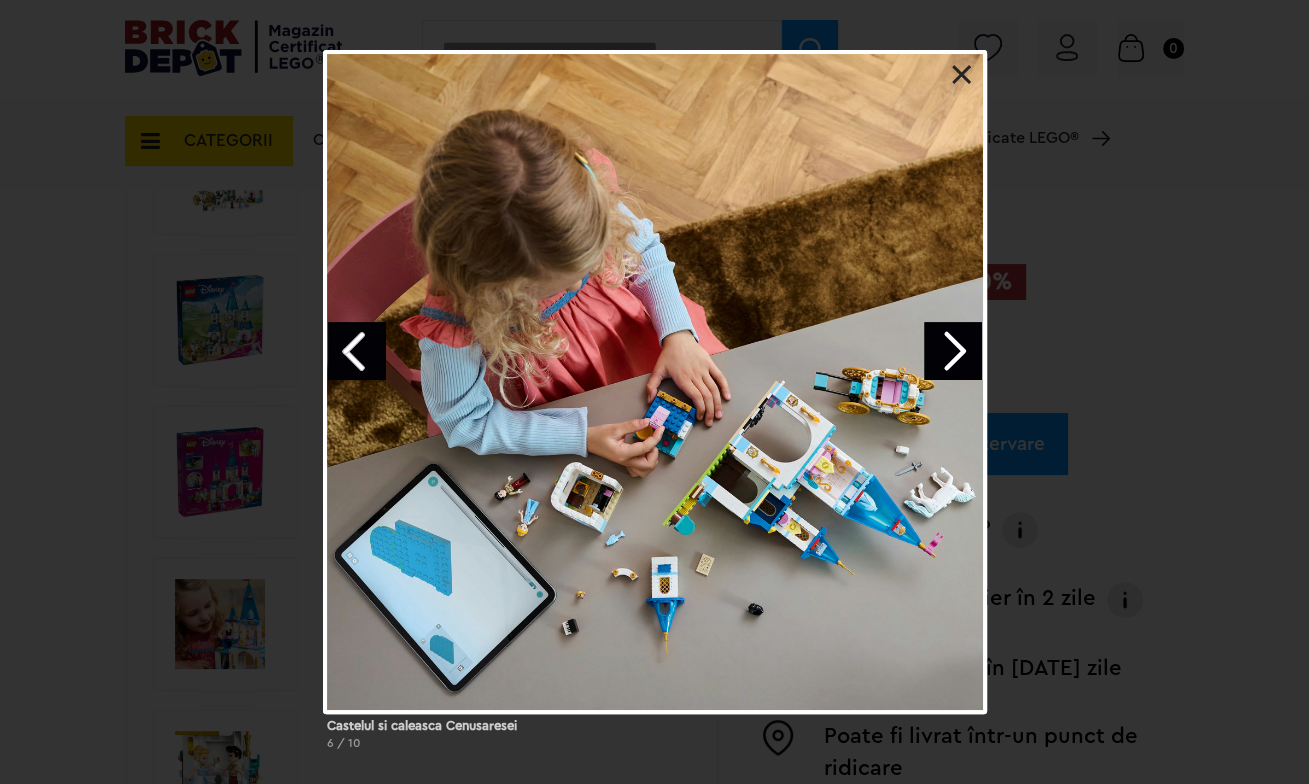 click at bounding box center (962, 75) 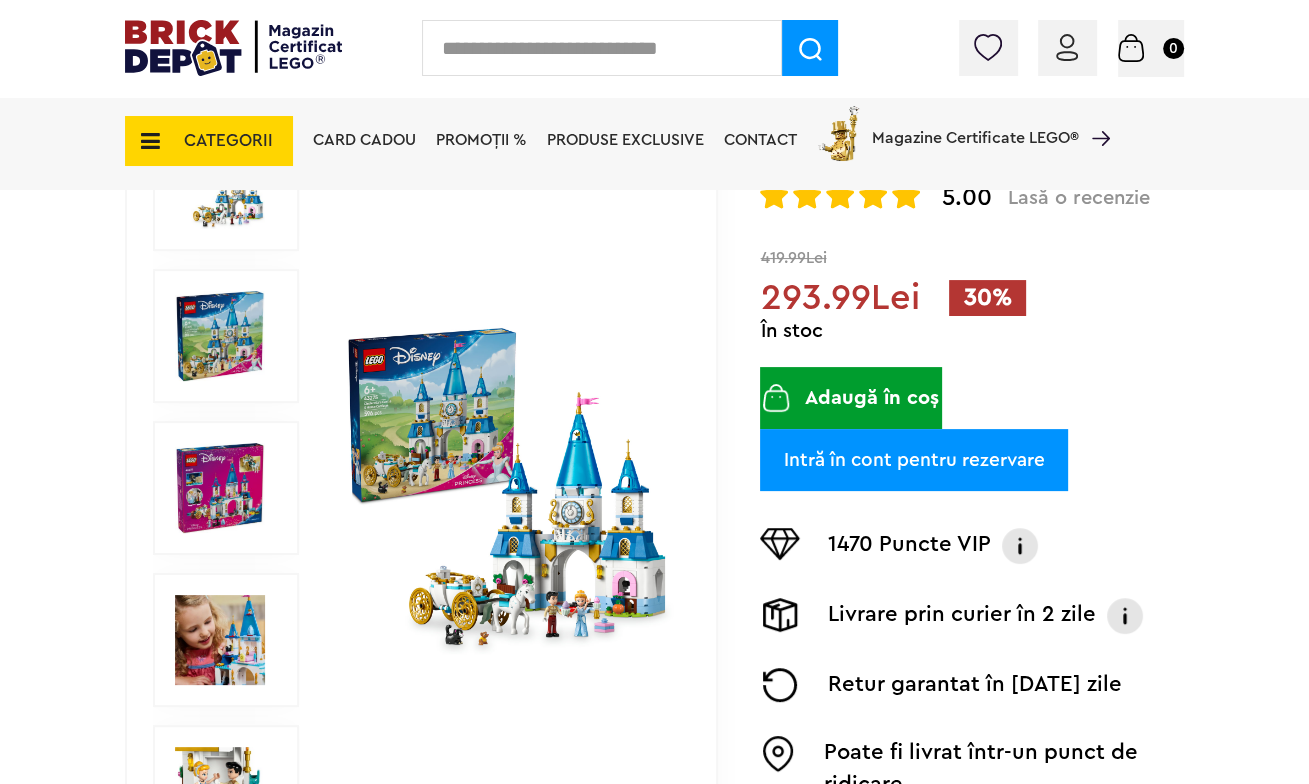 scroll, scrollTop: 100, scrollLeft: 0, axis: vertical 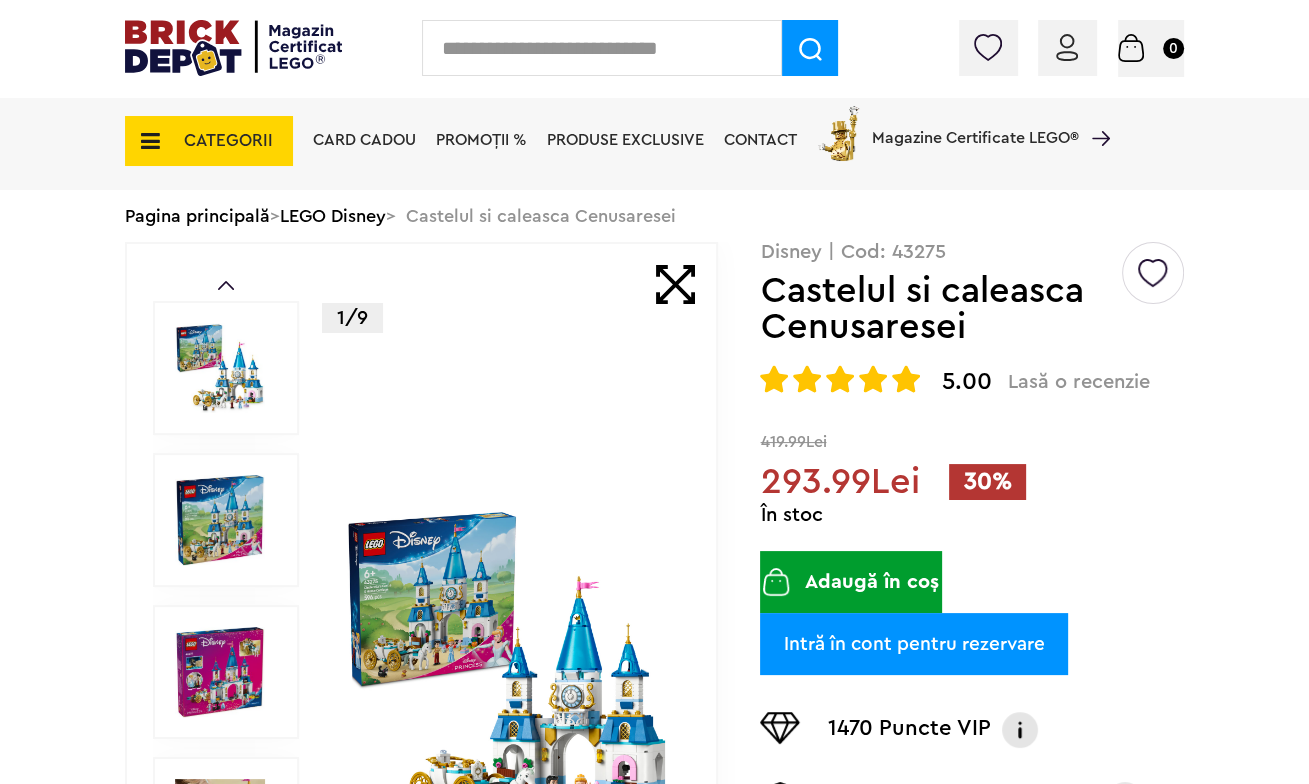 click on "Adaugă în coș" at bounding box center [851, 582] 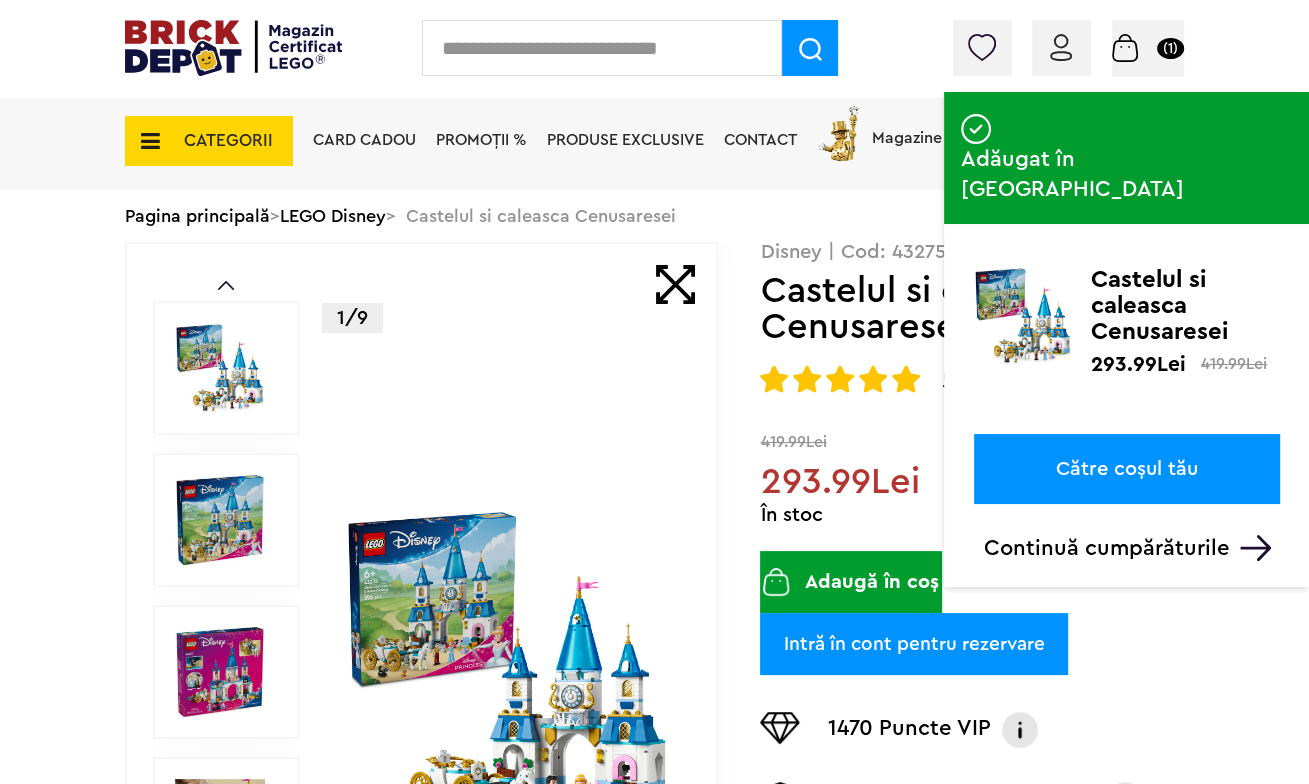 click on "Continuă cumpărăturile" at bounding box center (1132, 548) 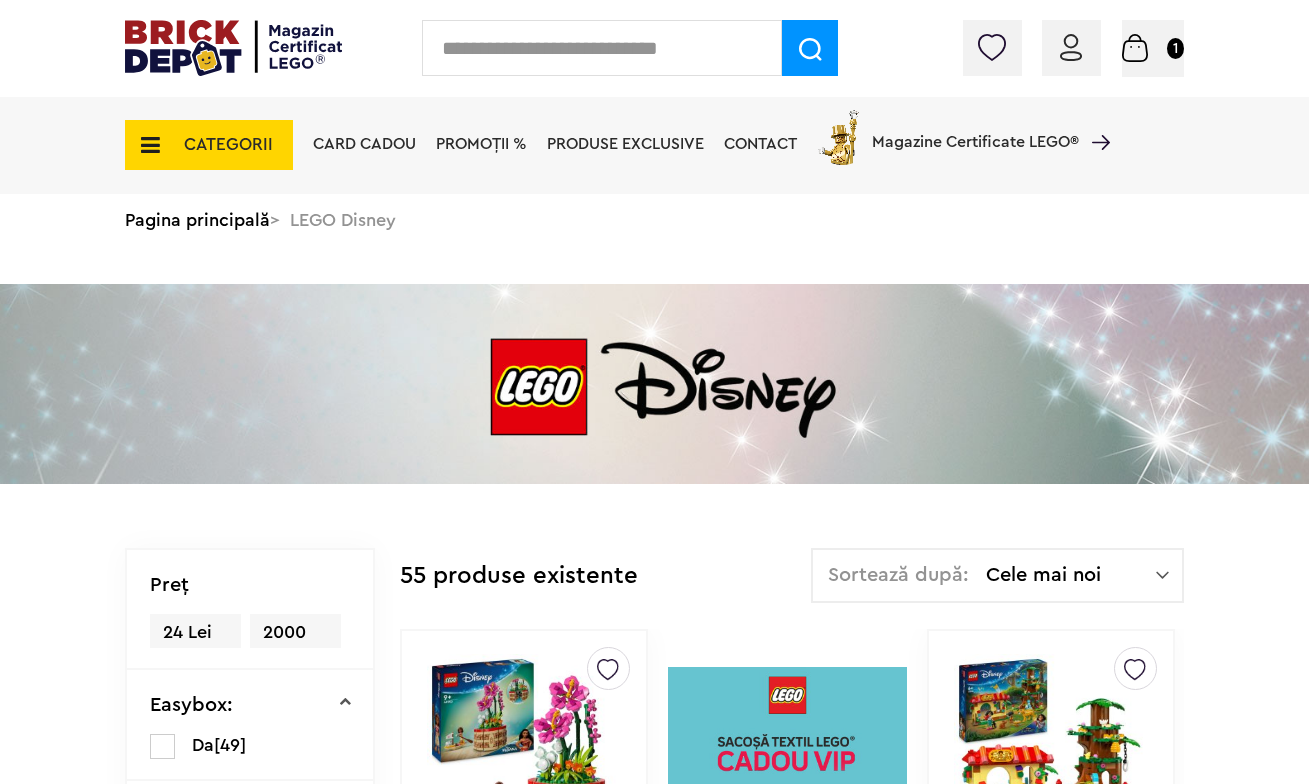 scroll, scrollTop: 0, scrollLeft: 0, axis: both 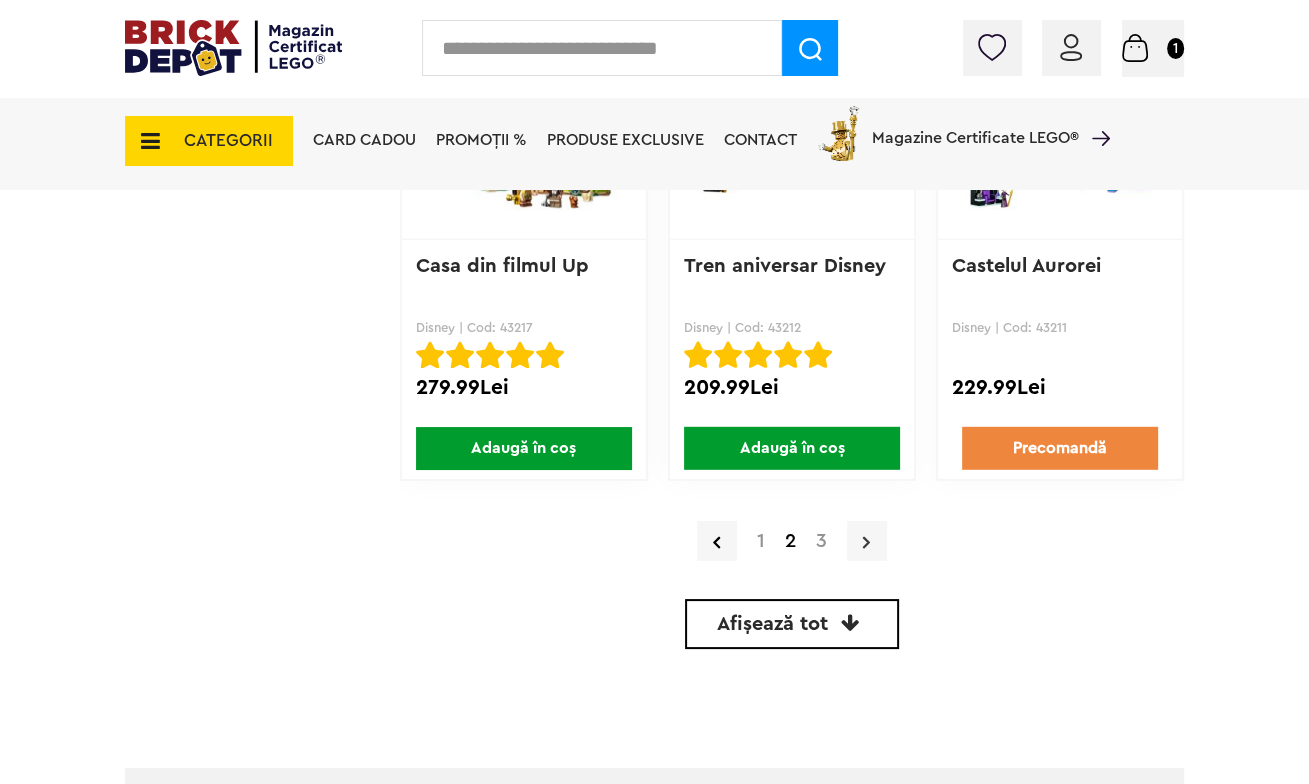 click at bounding box center [867, 541] 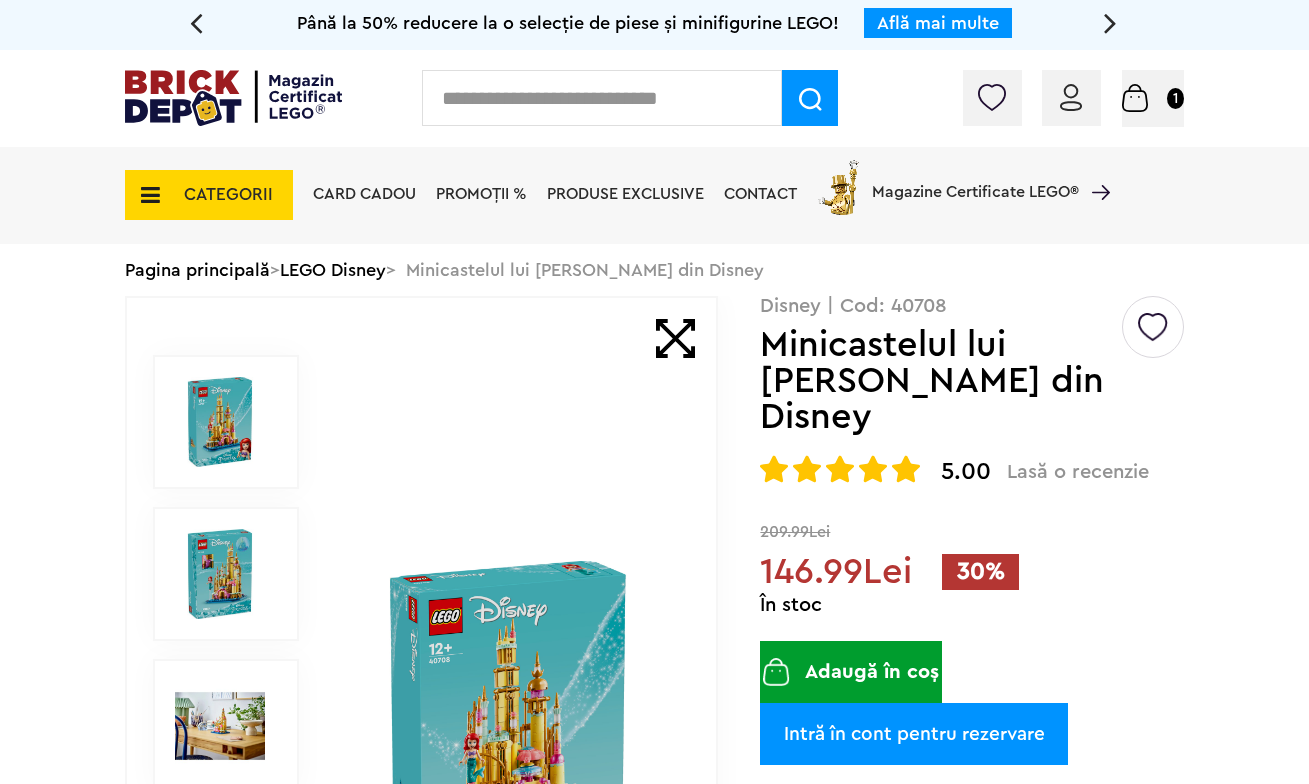 scroll, scrollTop: 0, scrollLeft: 0, axis: both 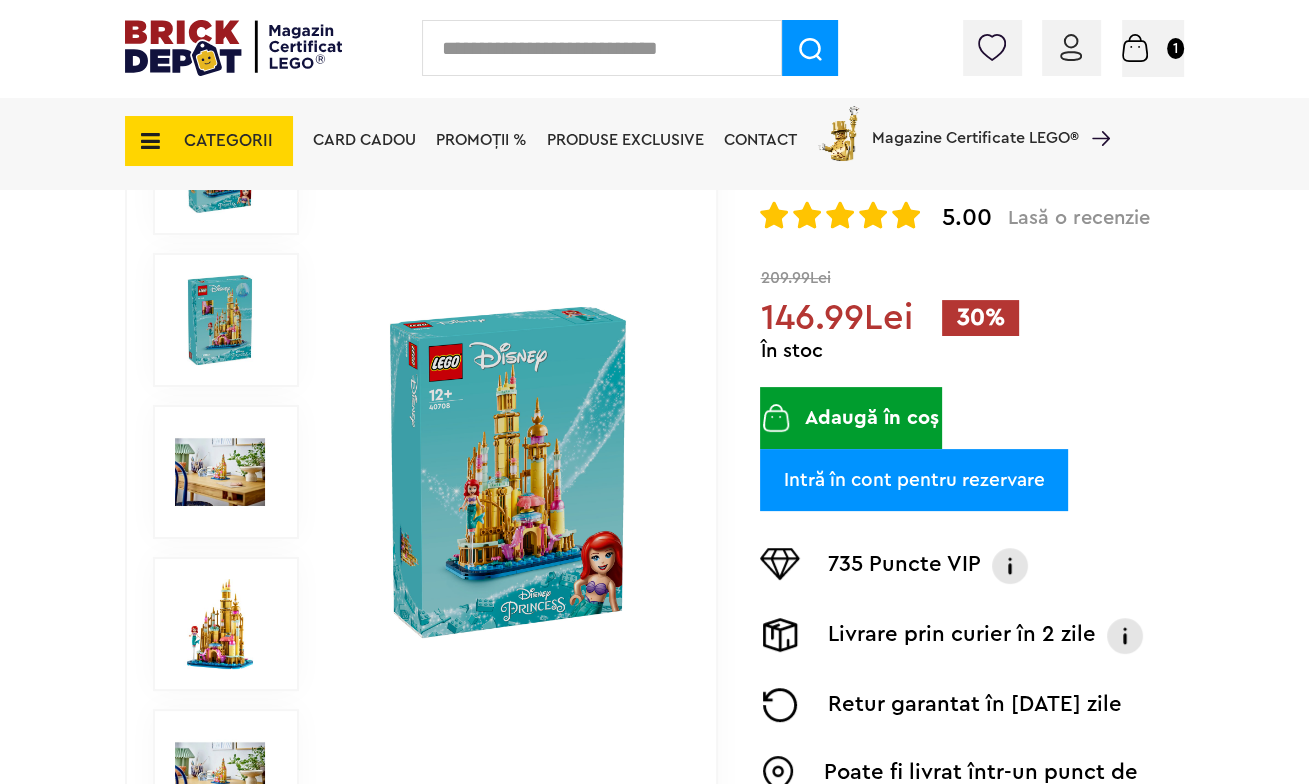 click at bounding box center (508, 472) 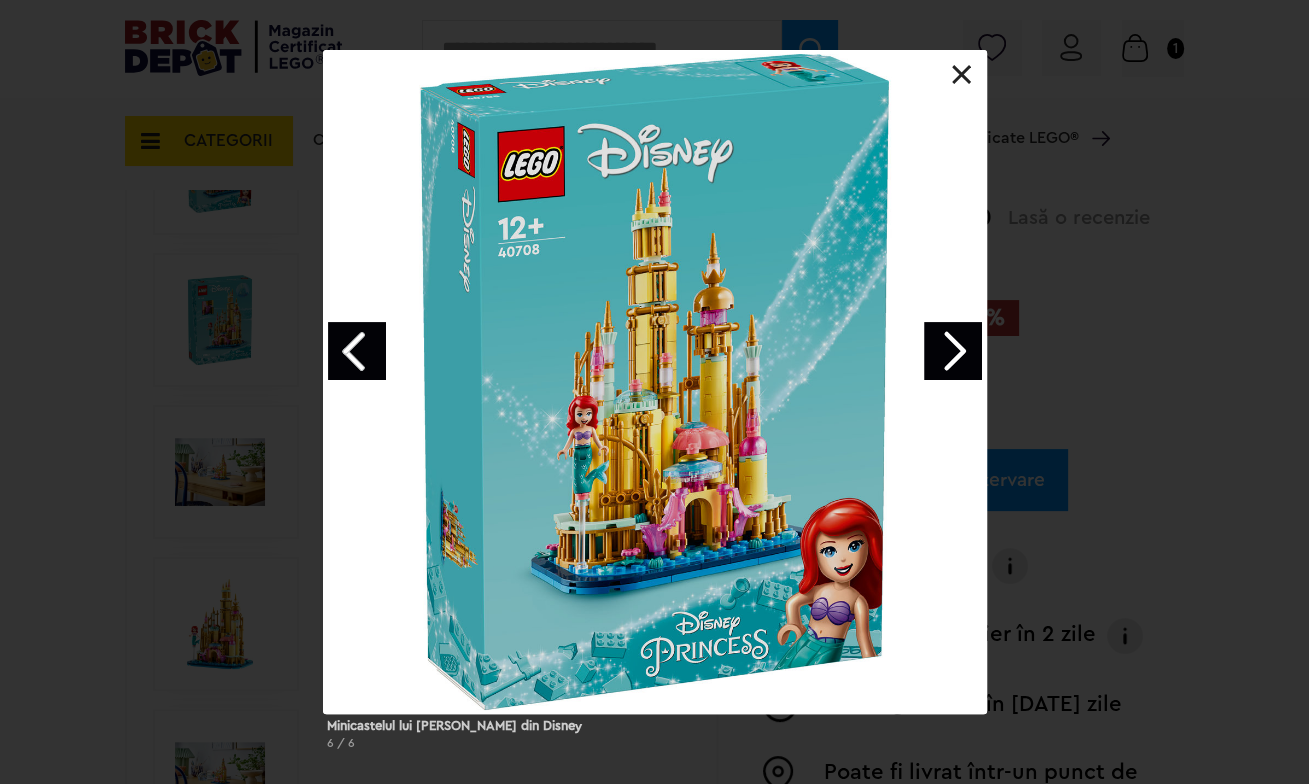 click at bounding box center [953, 351] 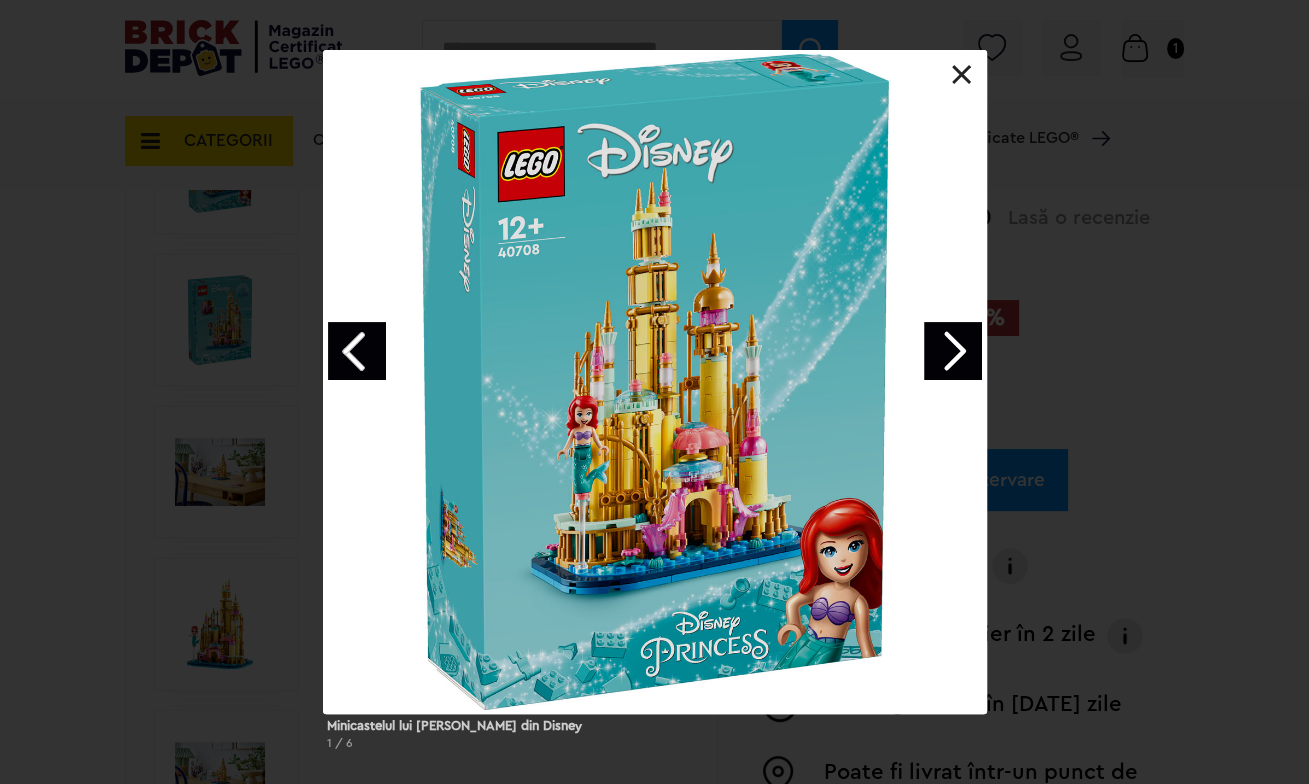 click at bounding box center [953, 351] 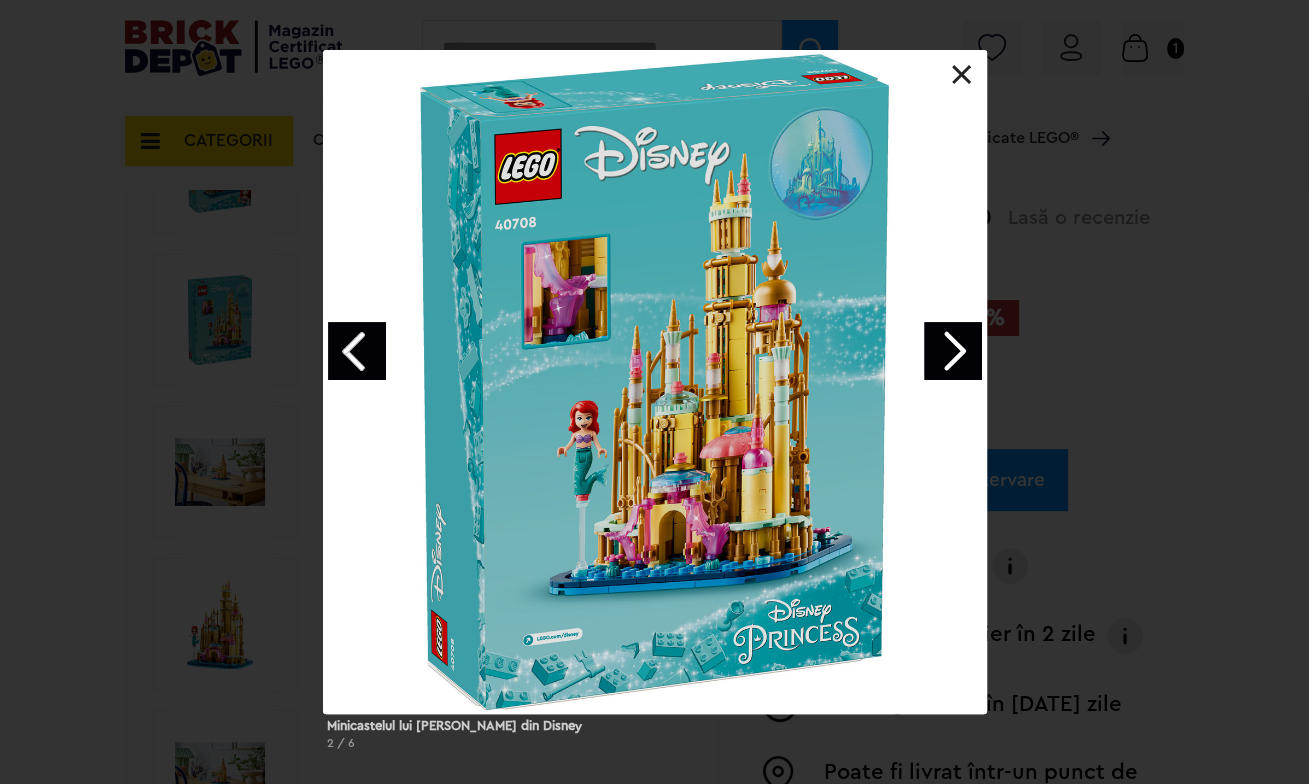 click at bounding box center [953, 351] 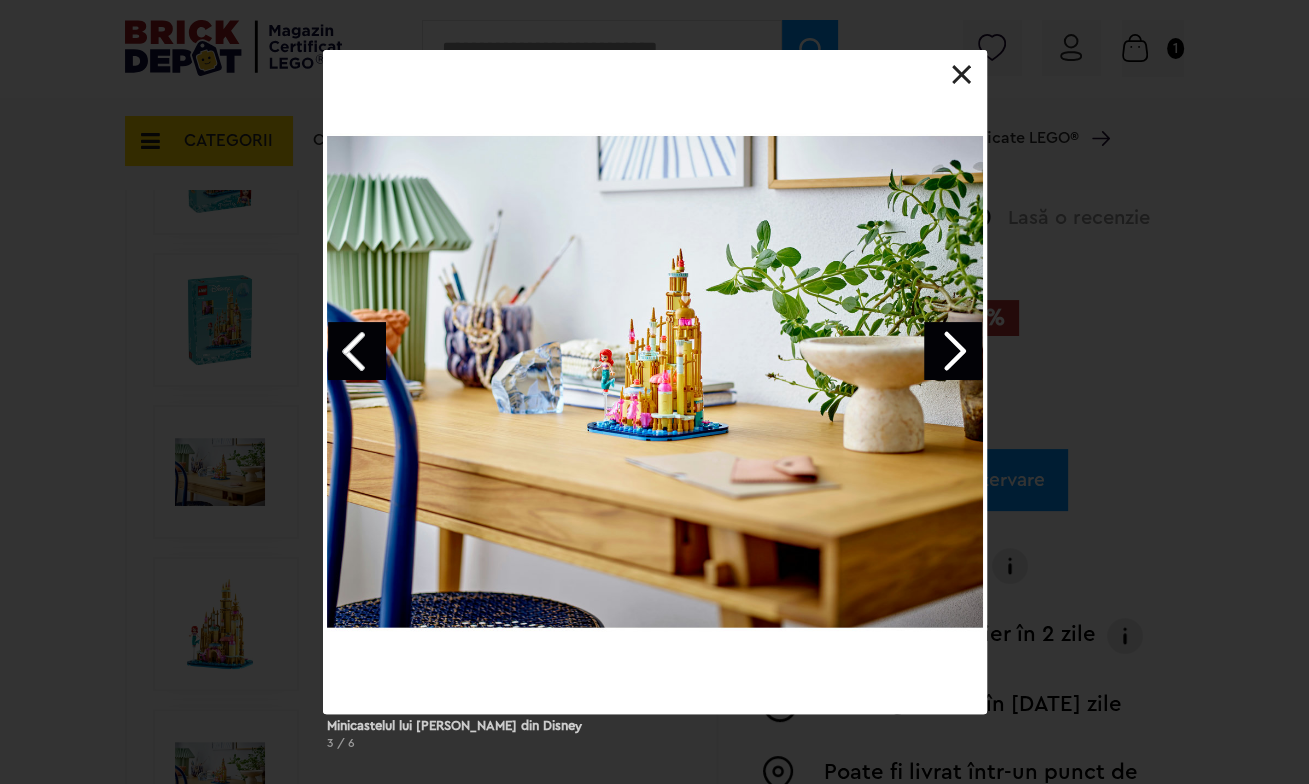click at bounding box center (953, 351) 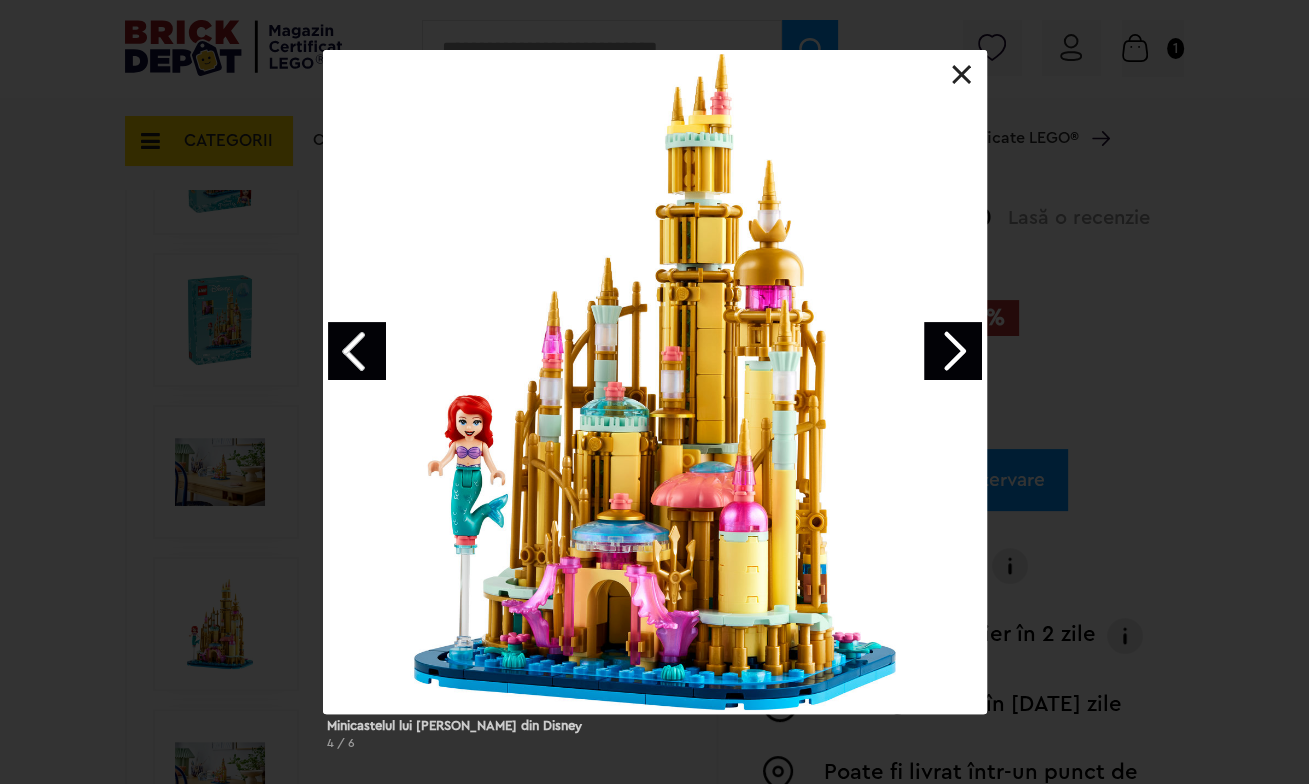 click at bounding box center (953, 351) 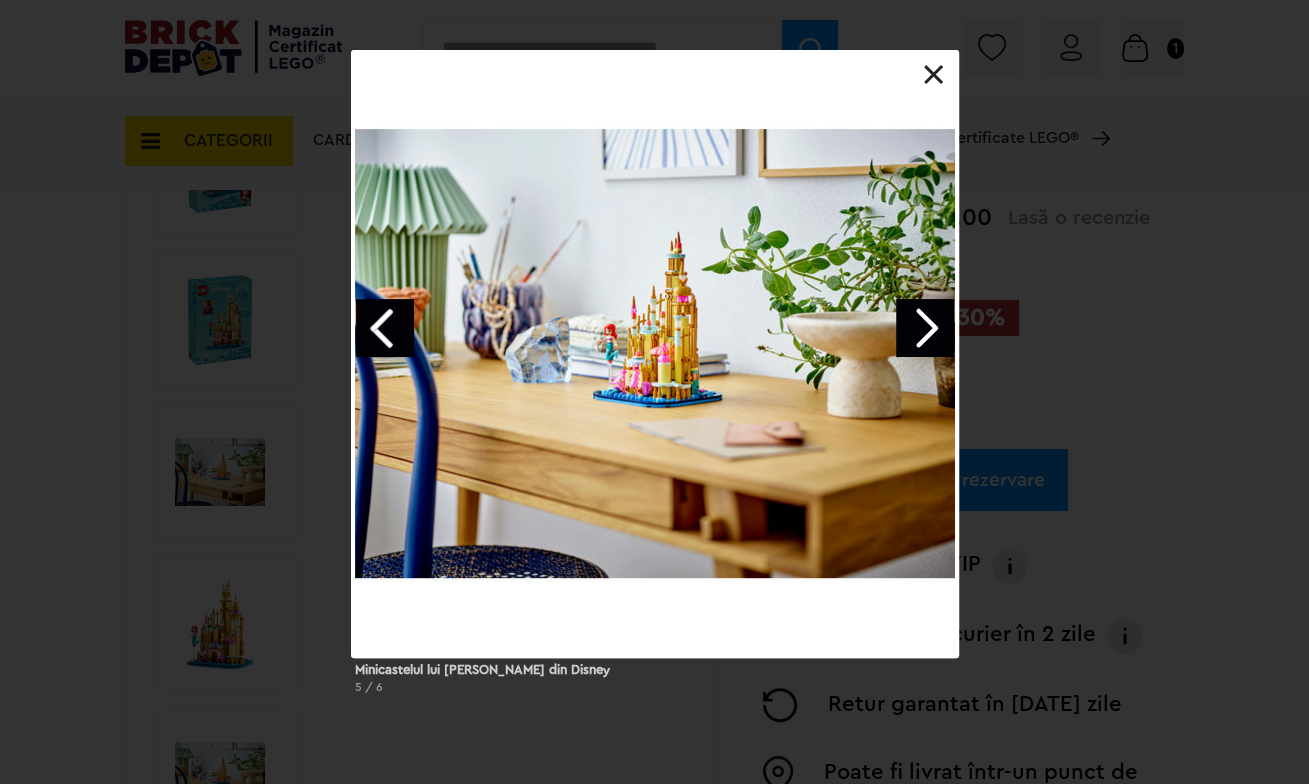 click at bounding box center (934, 75) 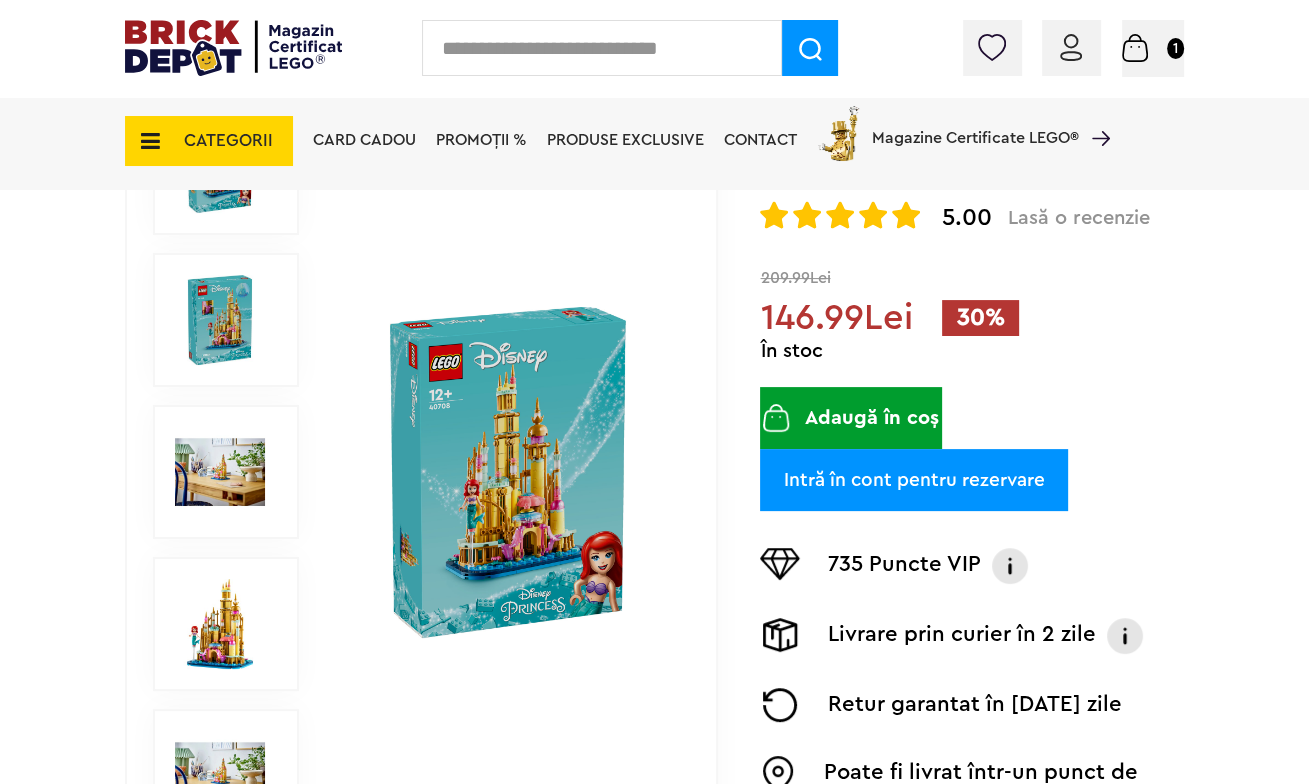 click at bounding box center (508, 472) 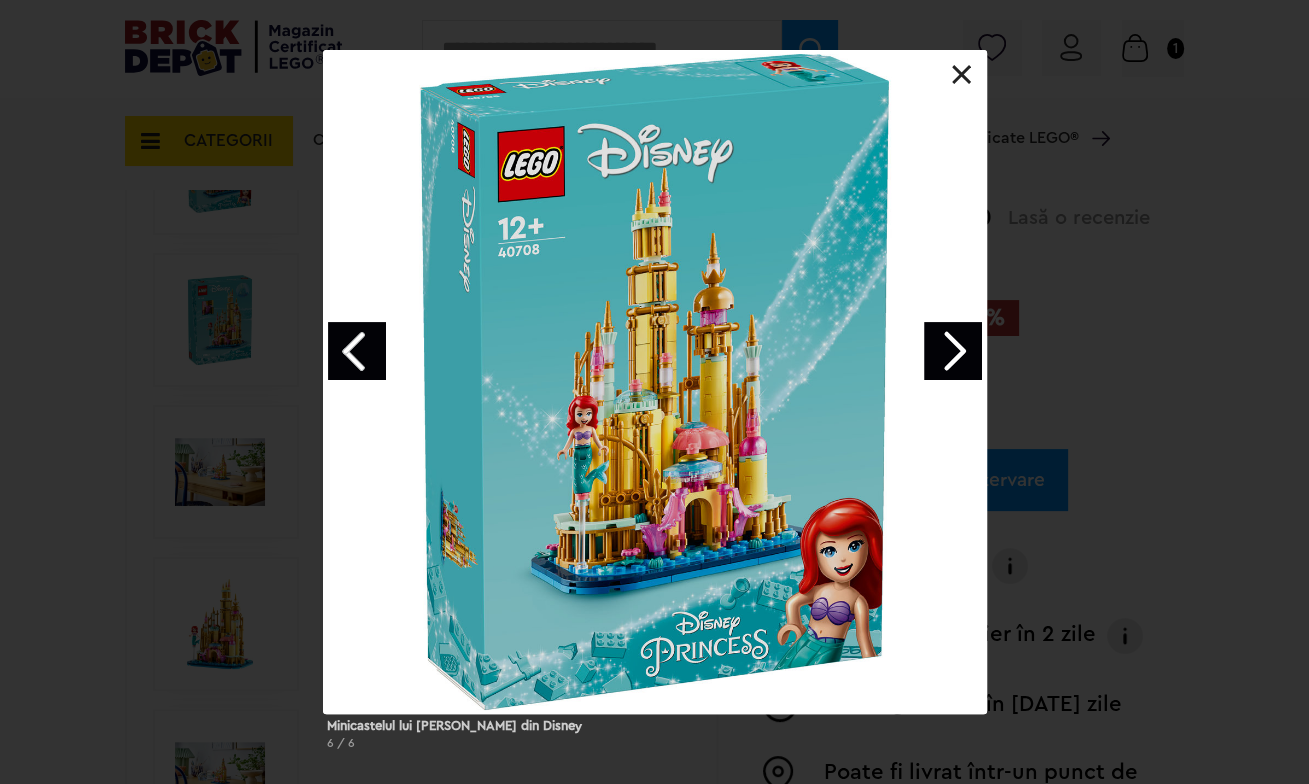 click at bounding box center [357, 351] 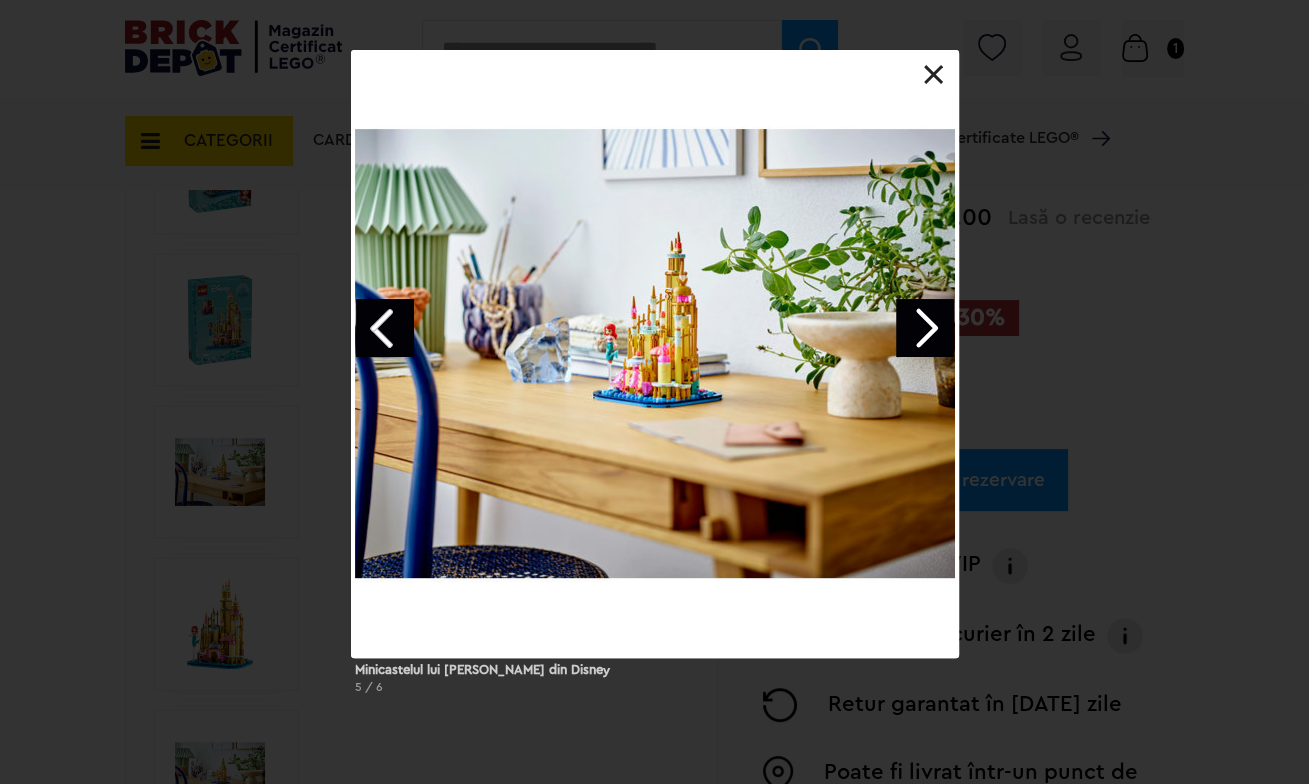 click at bounding box center (385, 328) 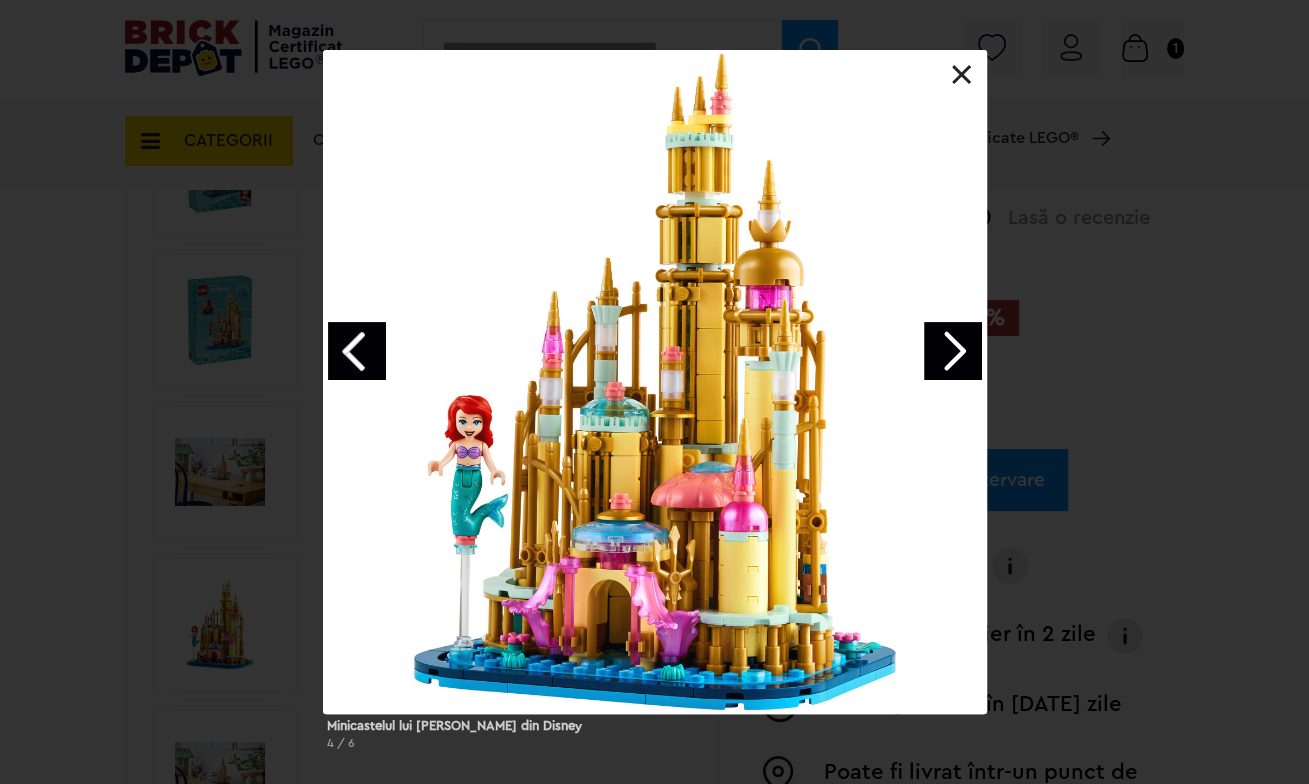 click at bounding box center (357, 351) 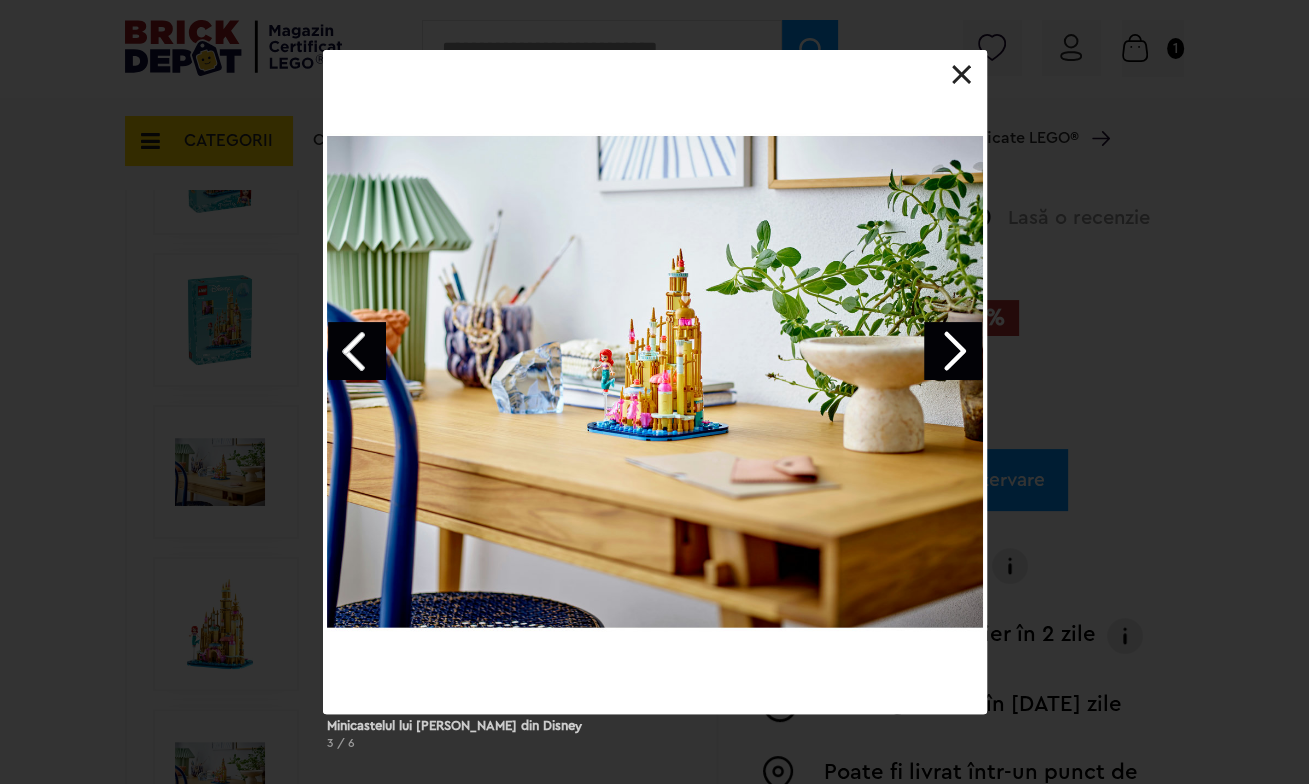 click at bounding box center [357, 351] 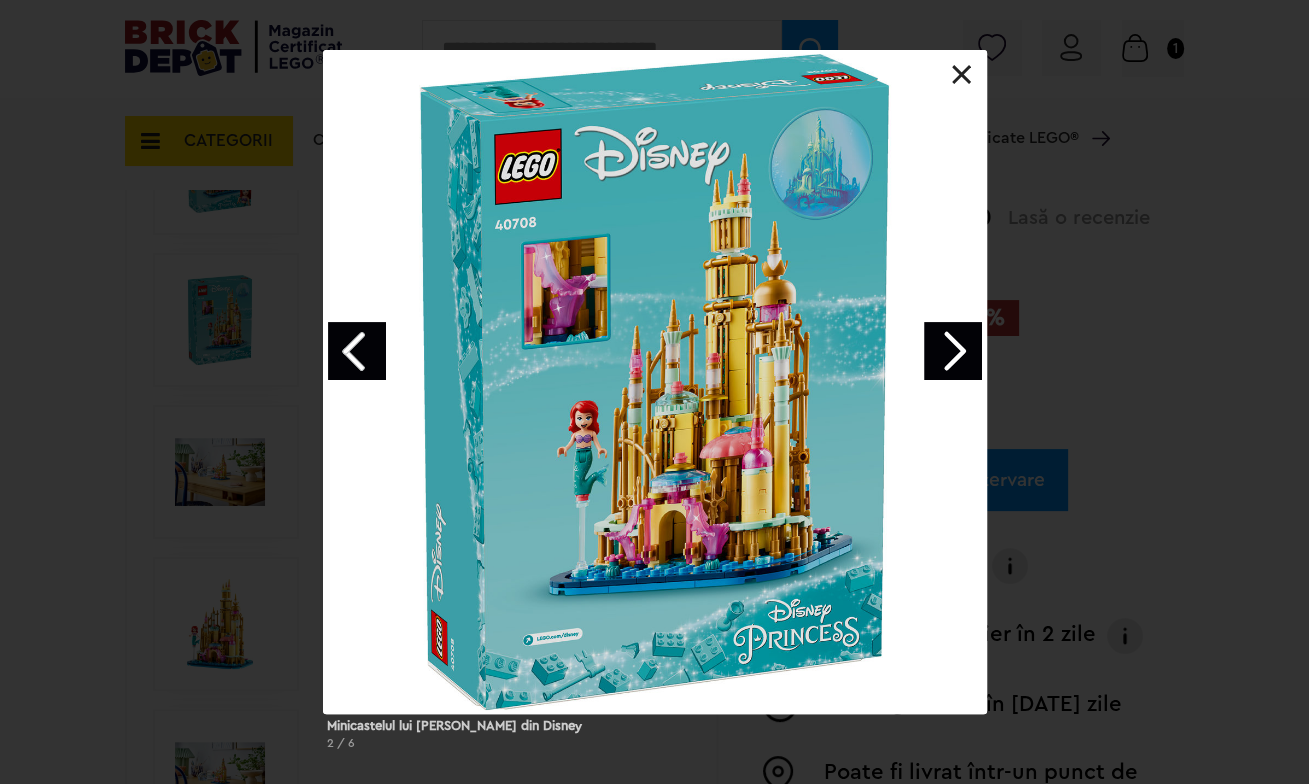 click at bounding box center (357, 351) 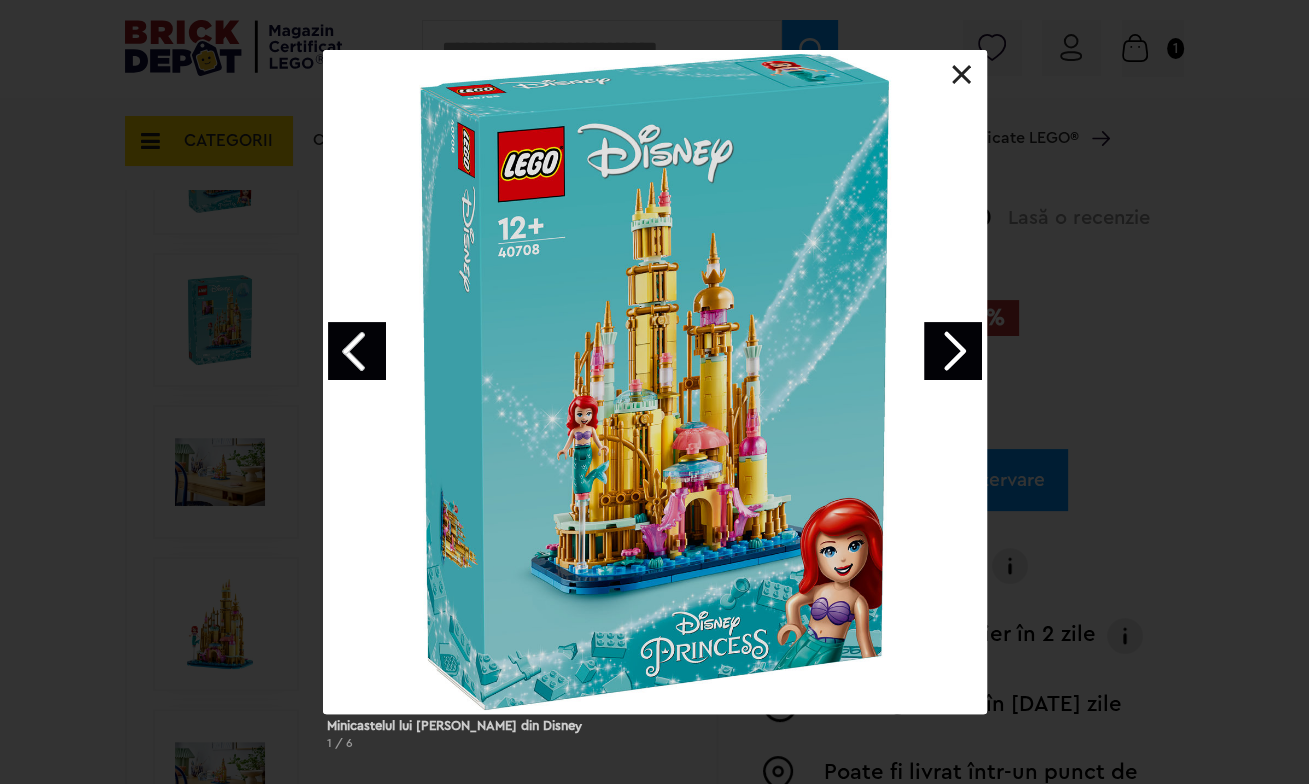 click at bounding box center [962, 75] 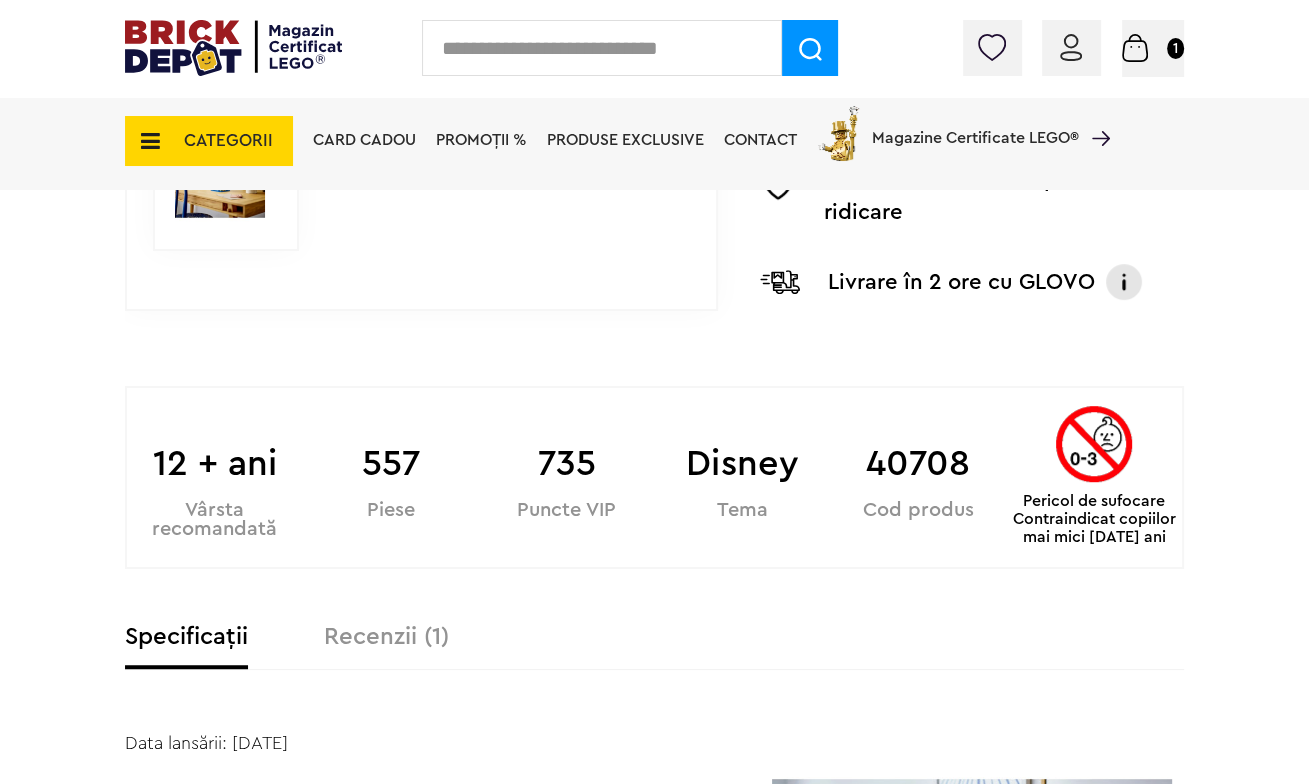 scroll, scrollTop: 1000, scrollLeft: 0, axis: vertical 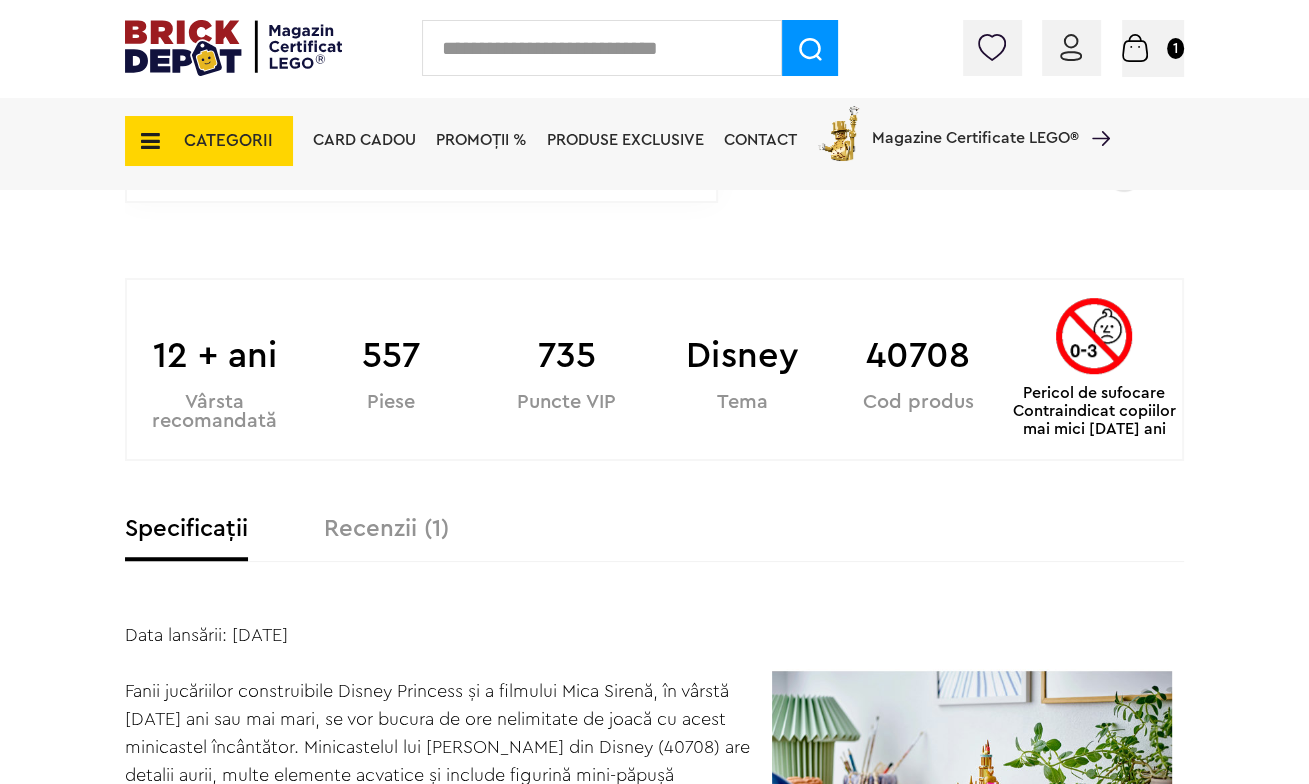 click on "Recenzii (1)" at bounding box center (386, 529) 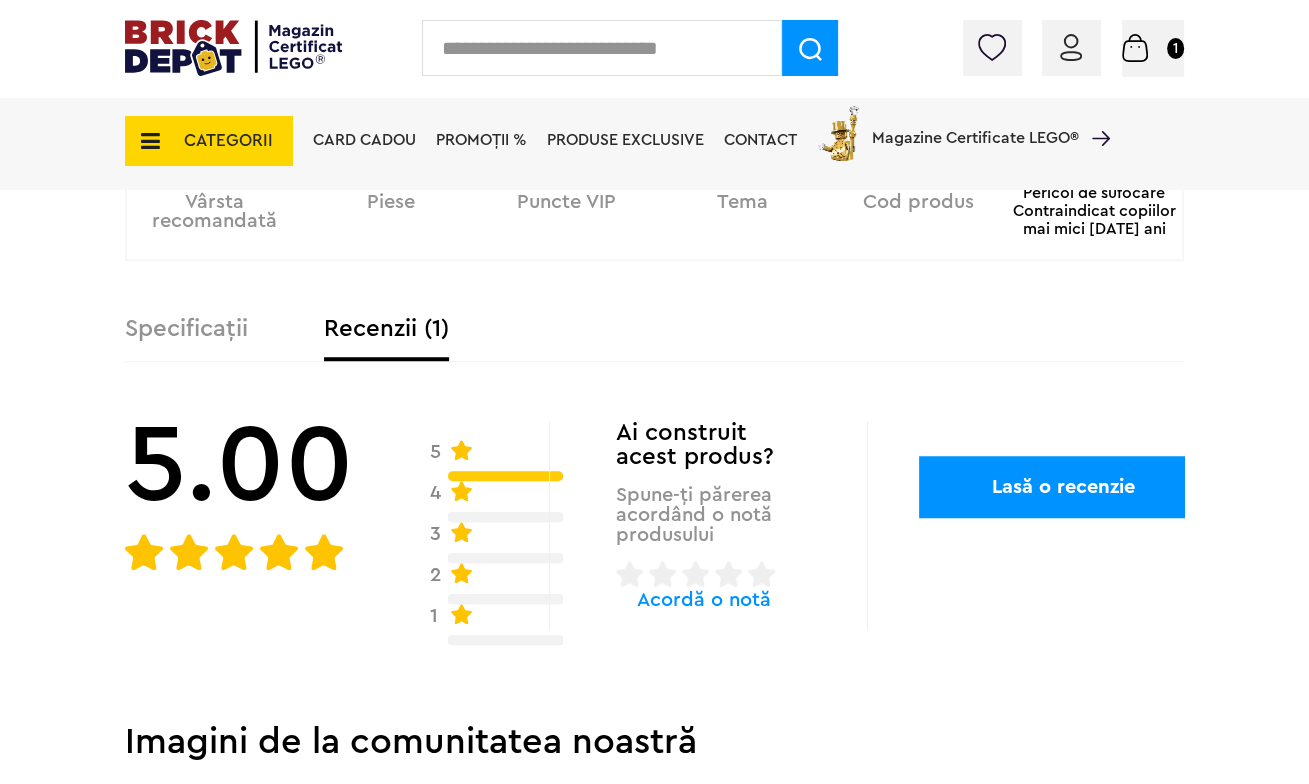 scroll, scrollTop: 1500, scrollLeft: 0, axis: vertical 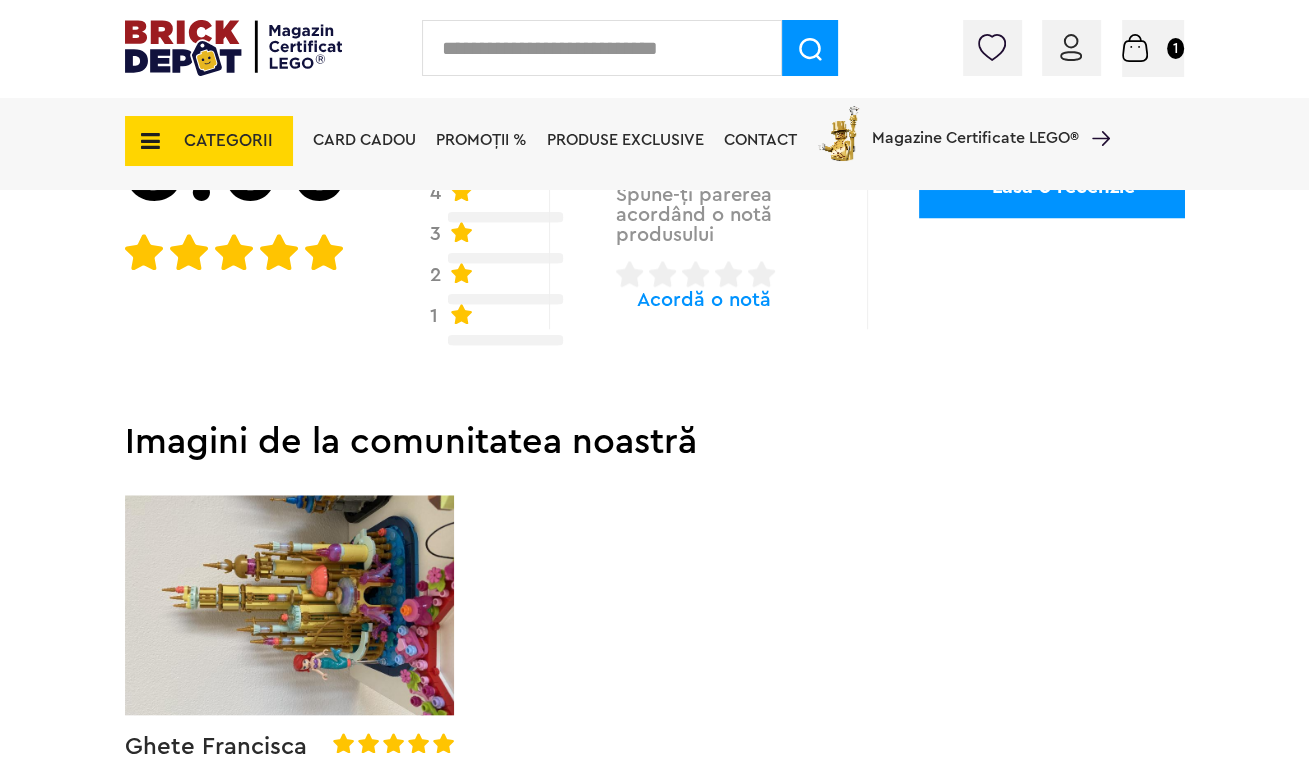 click at bounding box center (289, 605) 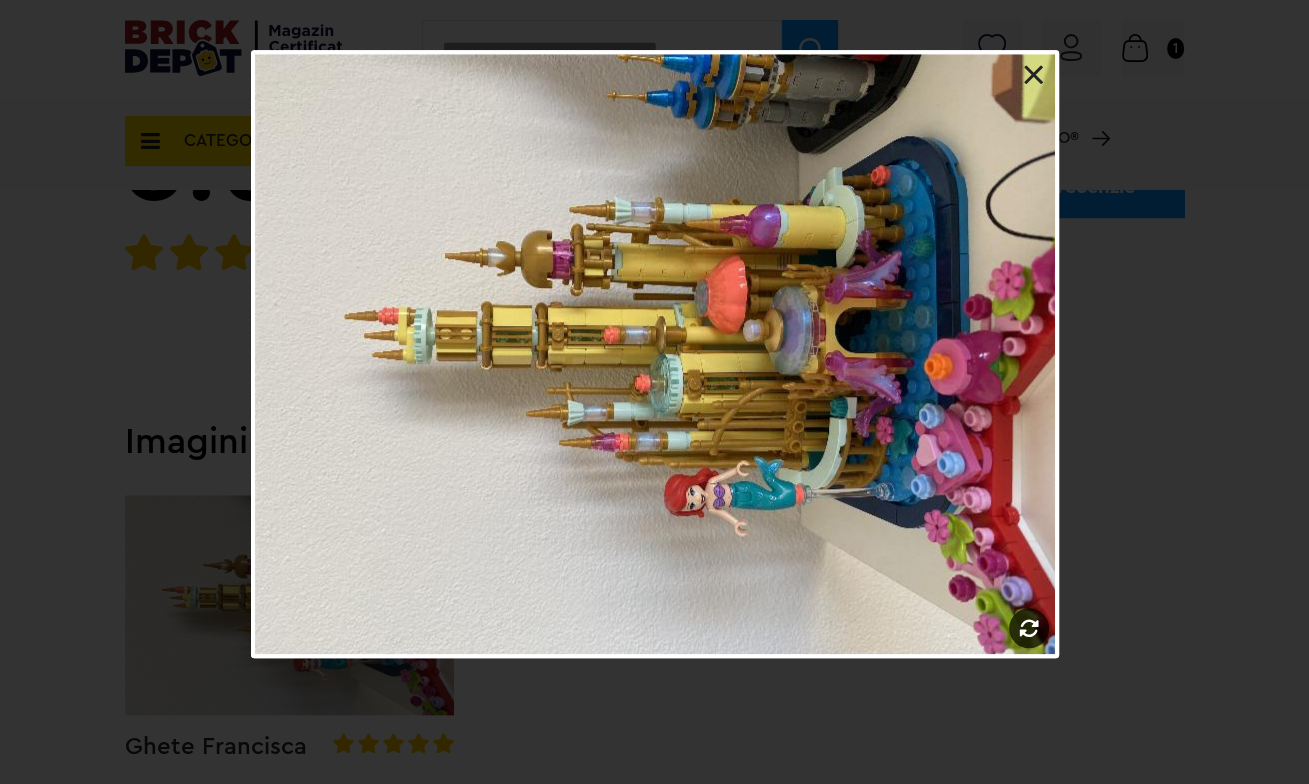 click on "Minicastelul lui Ariel din Disney 1 / 6" at bounding box center (654, 356) 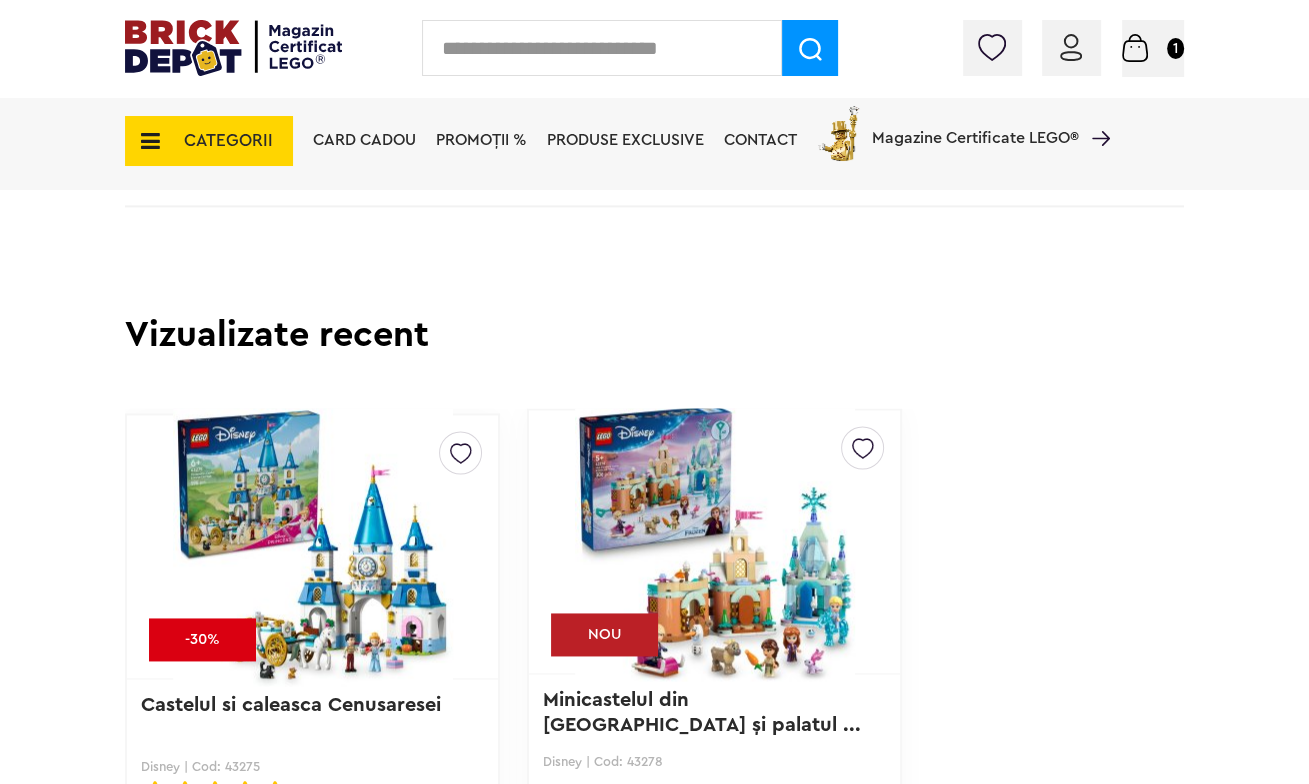 scroll, scrollTop: 2500, scrollLeft: 0, axis: vertical 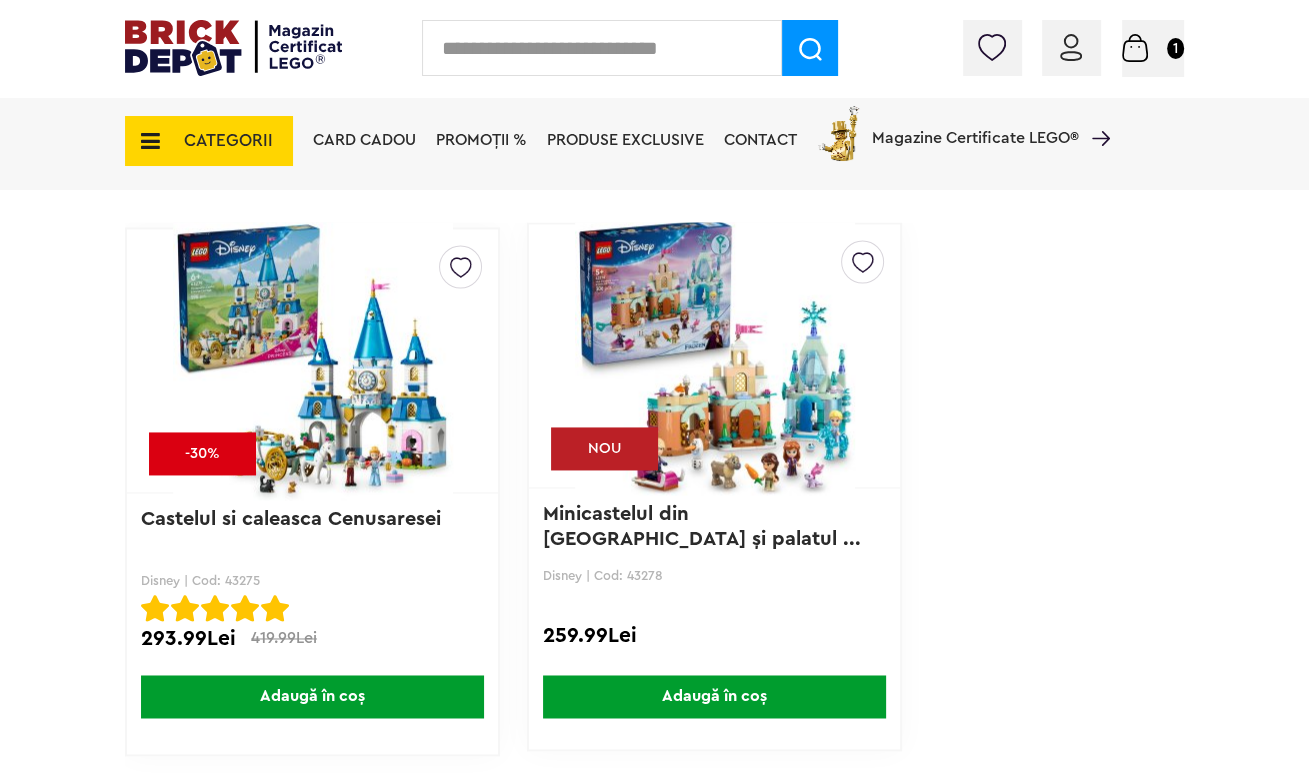 click at bounding box center (714, 355) 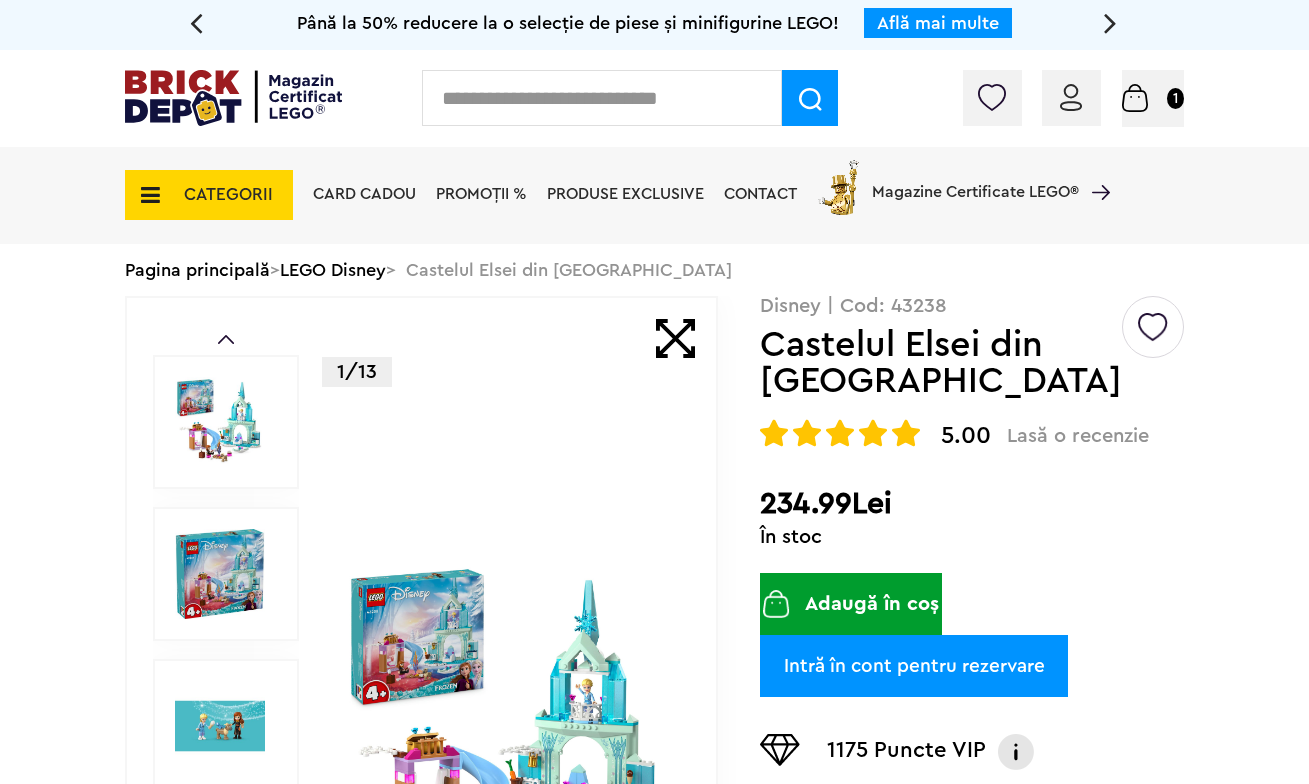scroll, scrollTop: 0, scrollLeft: 0, axis: both 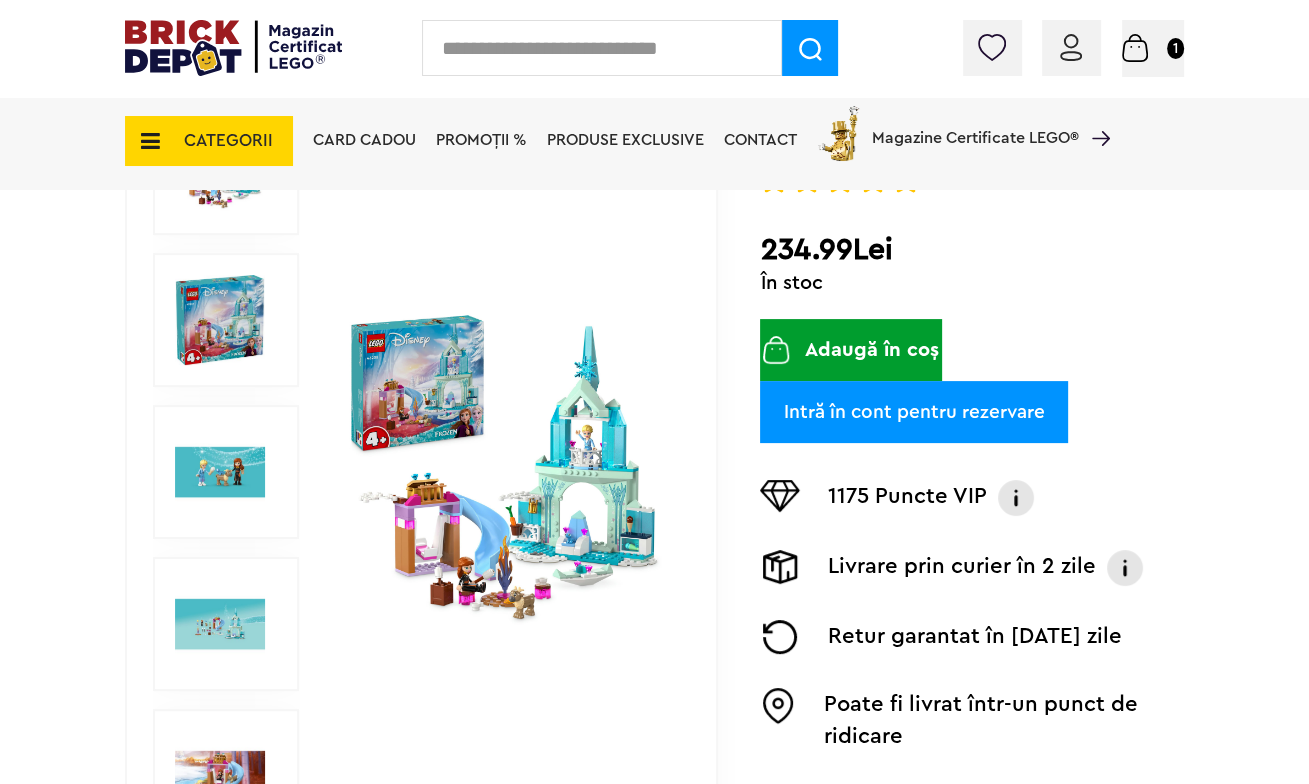 click at bounding box center [508, 472] 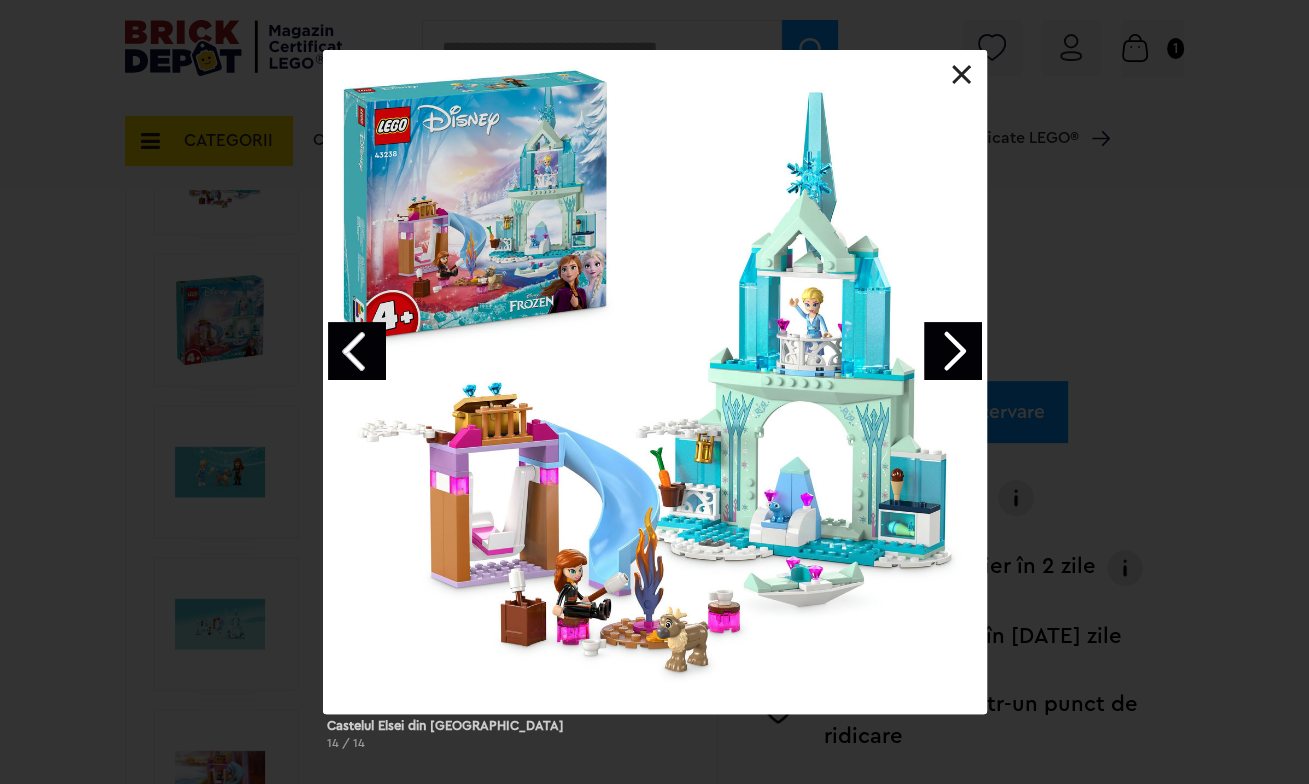 click at bounding box center (953, 351) 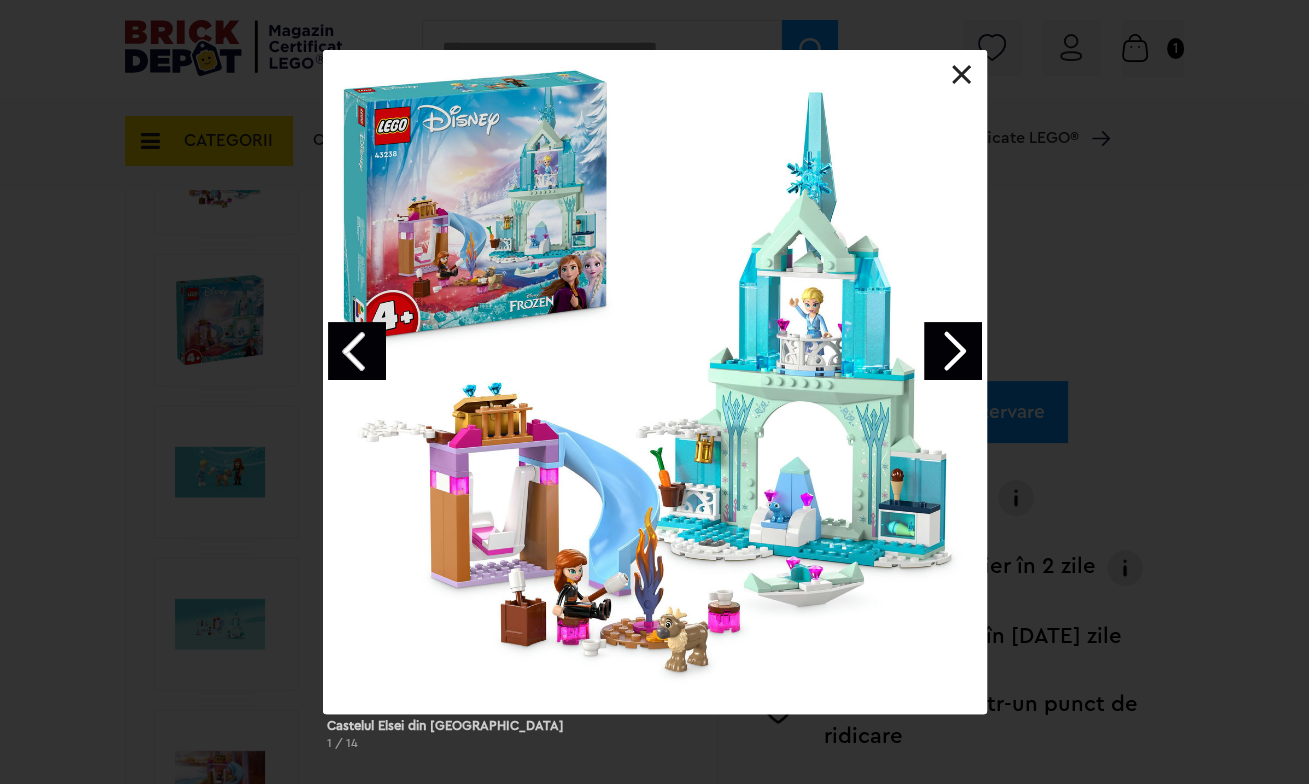 click at bounding box center (953, 351) 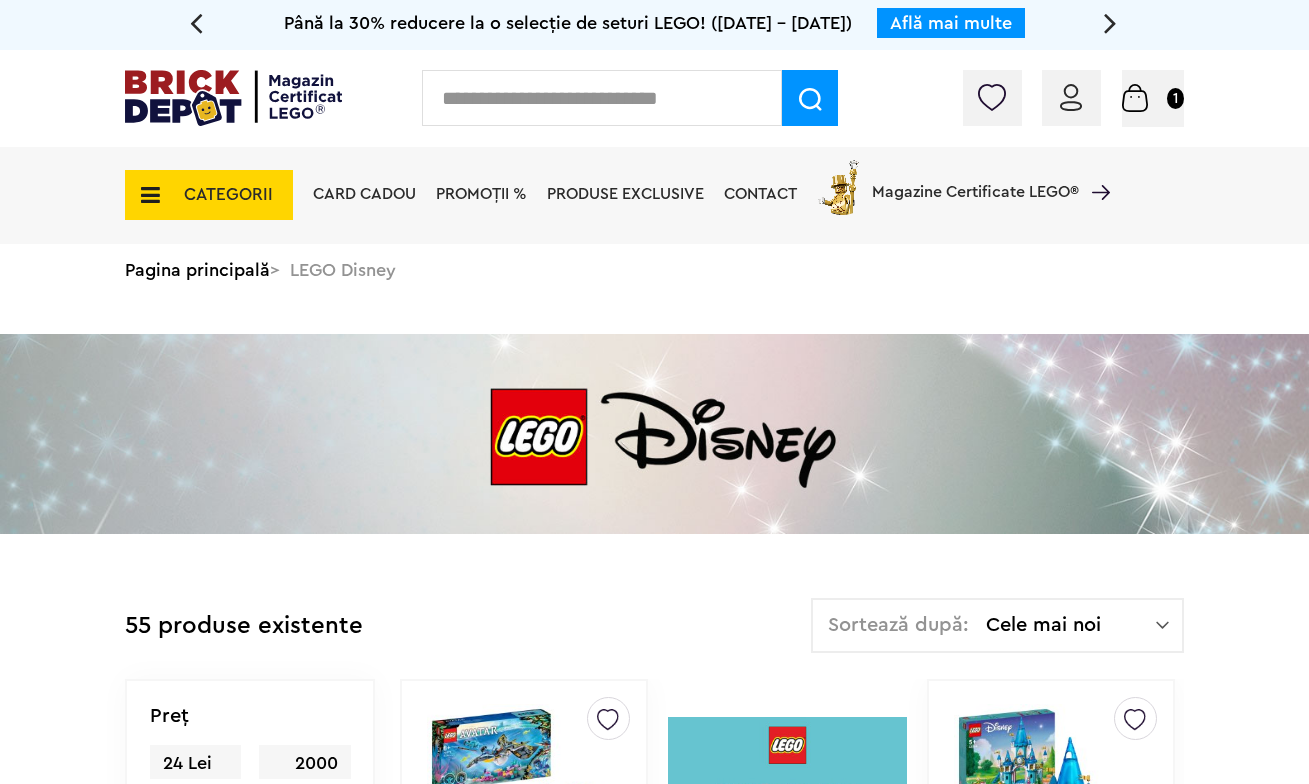 scroll, scrollTop: 0, scrollLeft: 0, axis: both 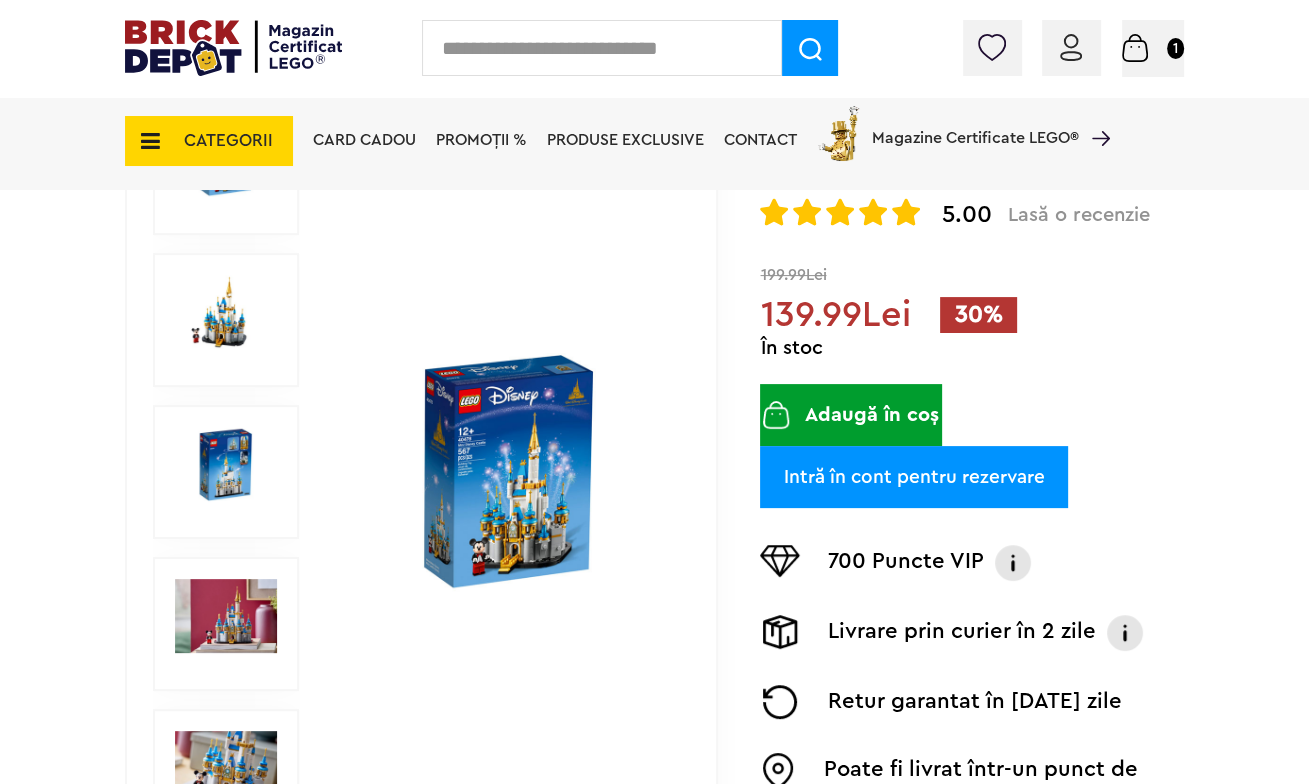 click at bounding box center [508, 472] 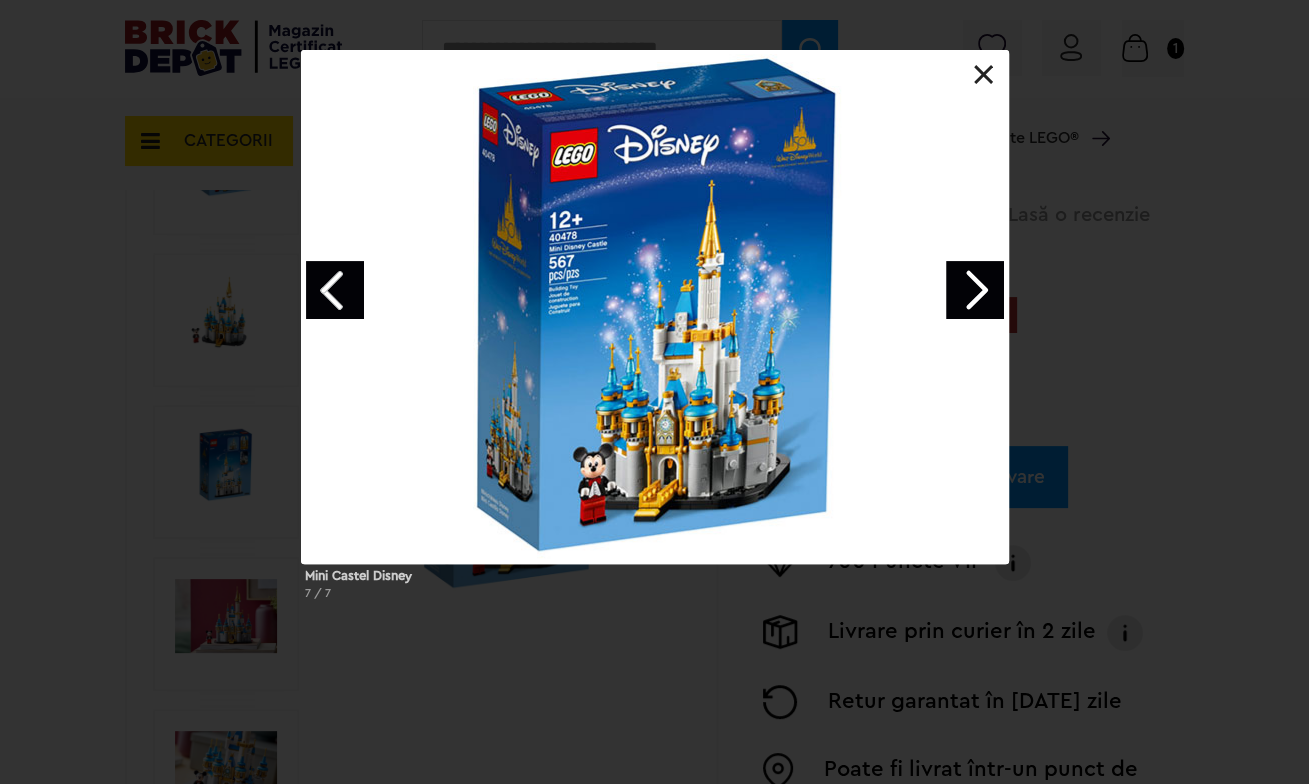 click at bounding box center (975, 290) 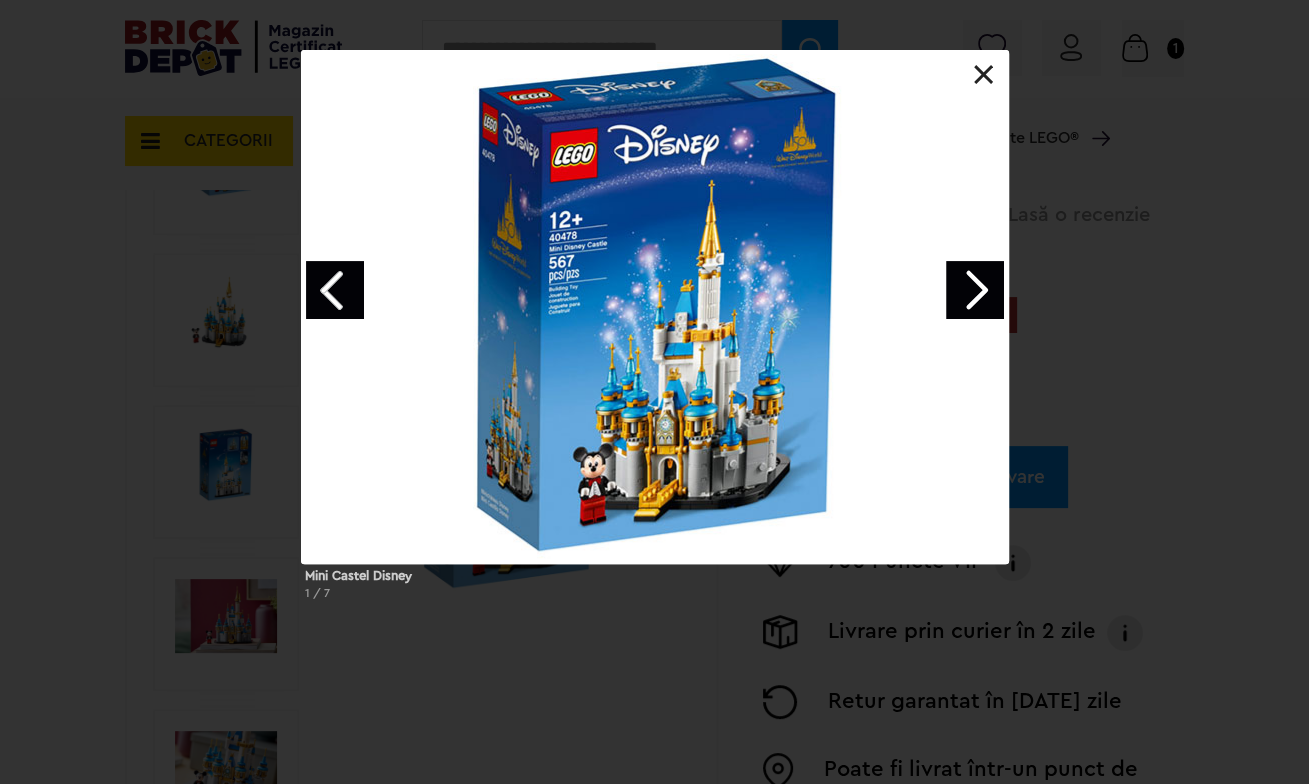 click at bounding box center (975, 290) 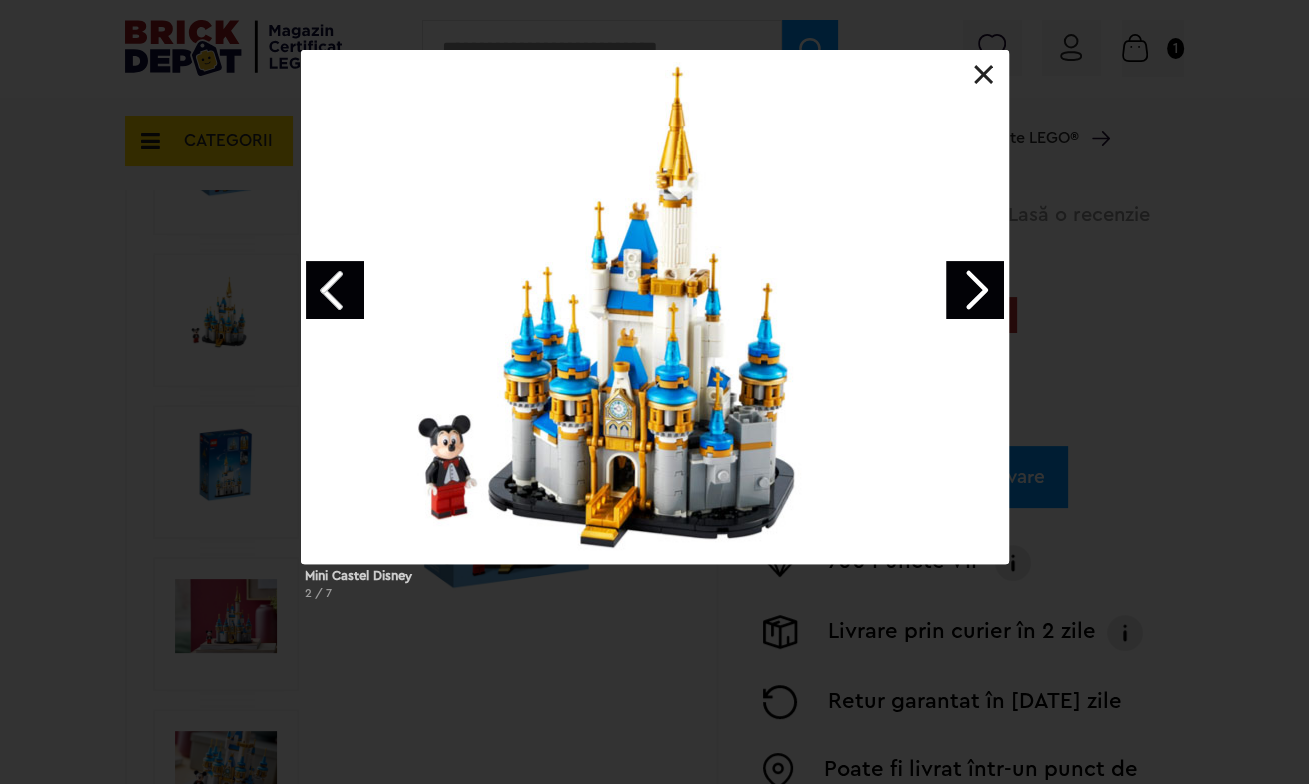 click at bounding box center [975, 290] 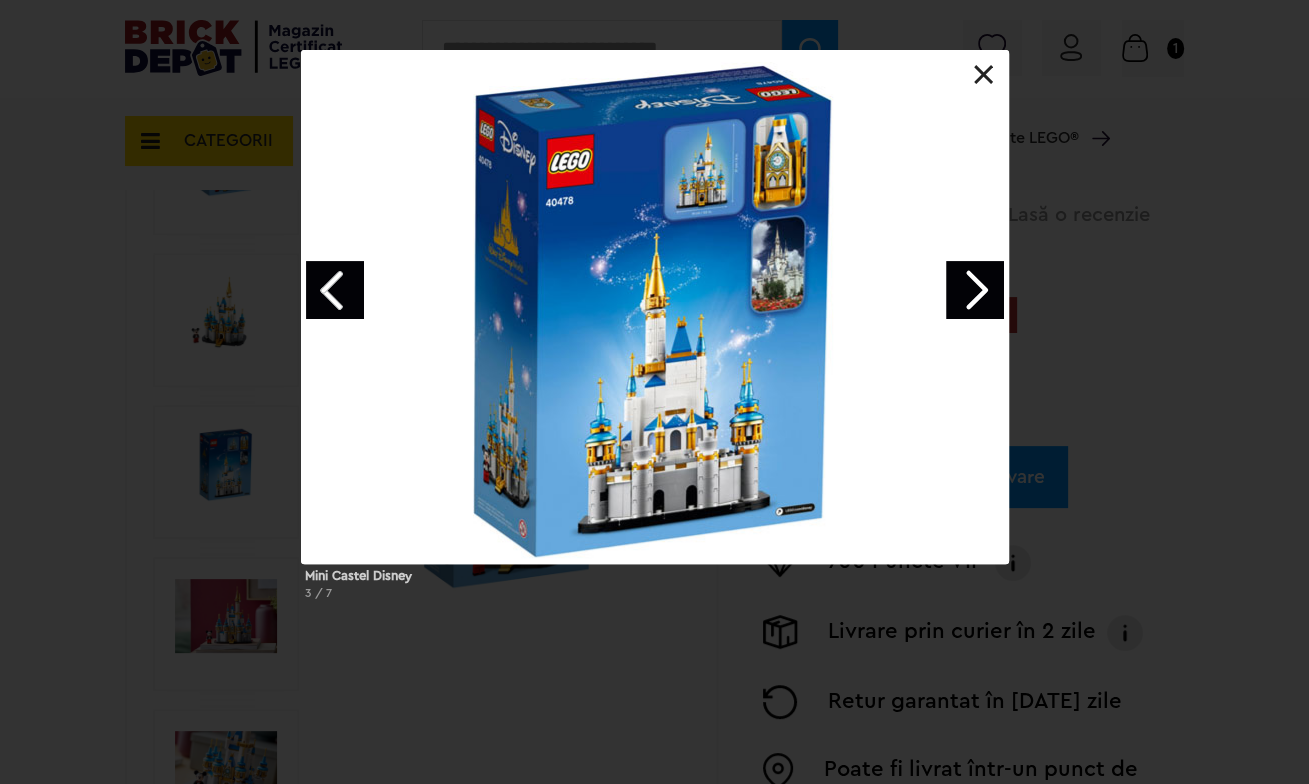 click at bounding box center [984, 75] 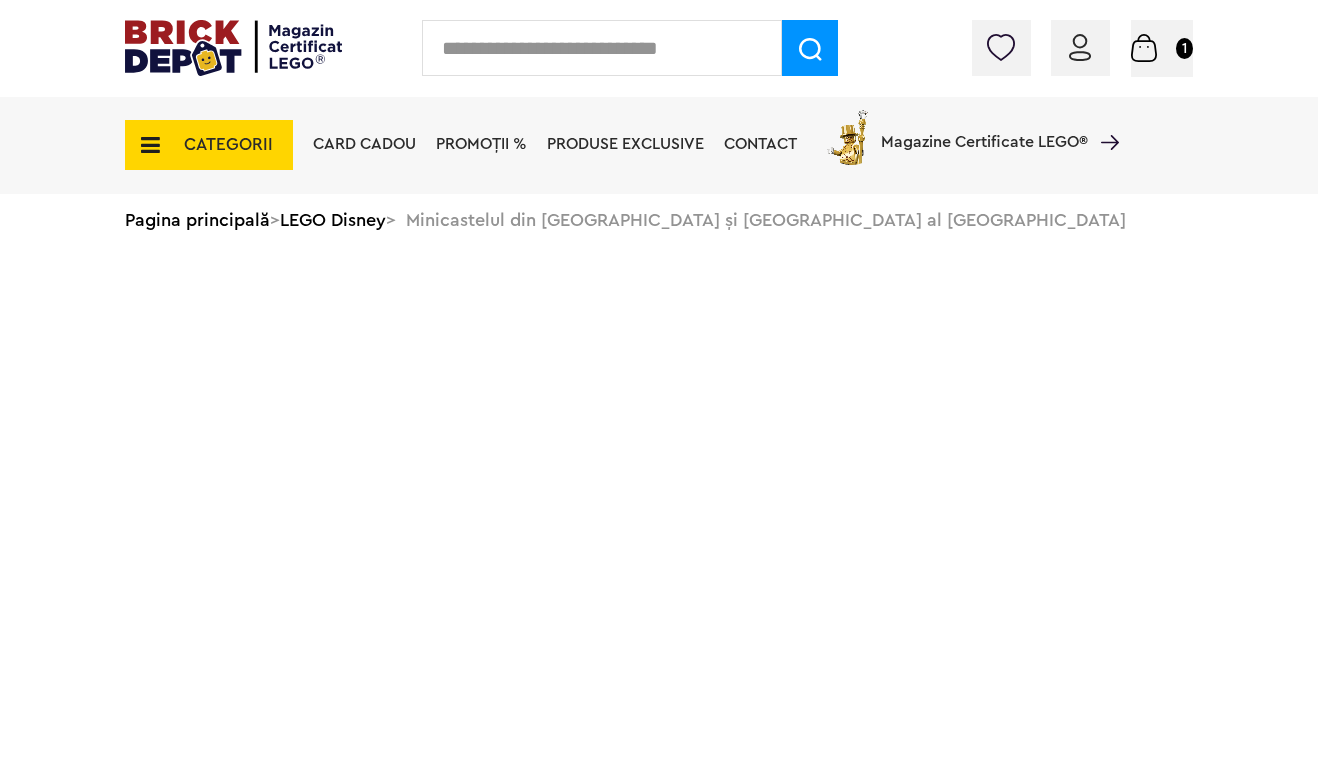 scroll, scrollTop: 0, scrollLeft: 0, axis: both 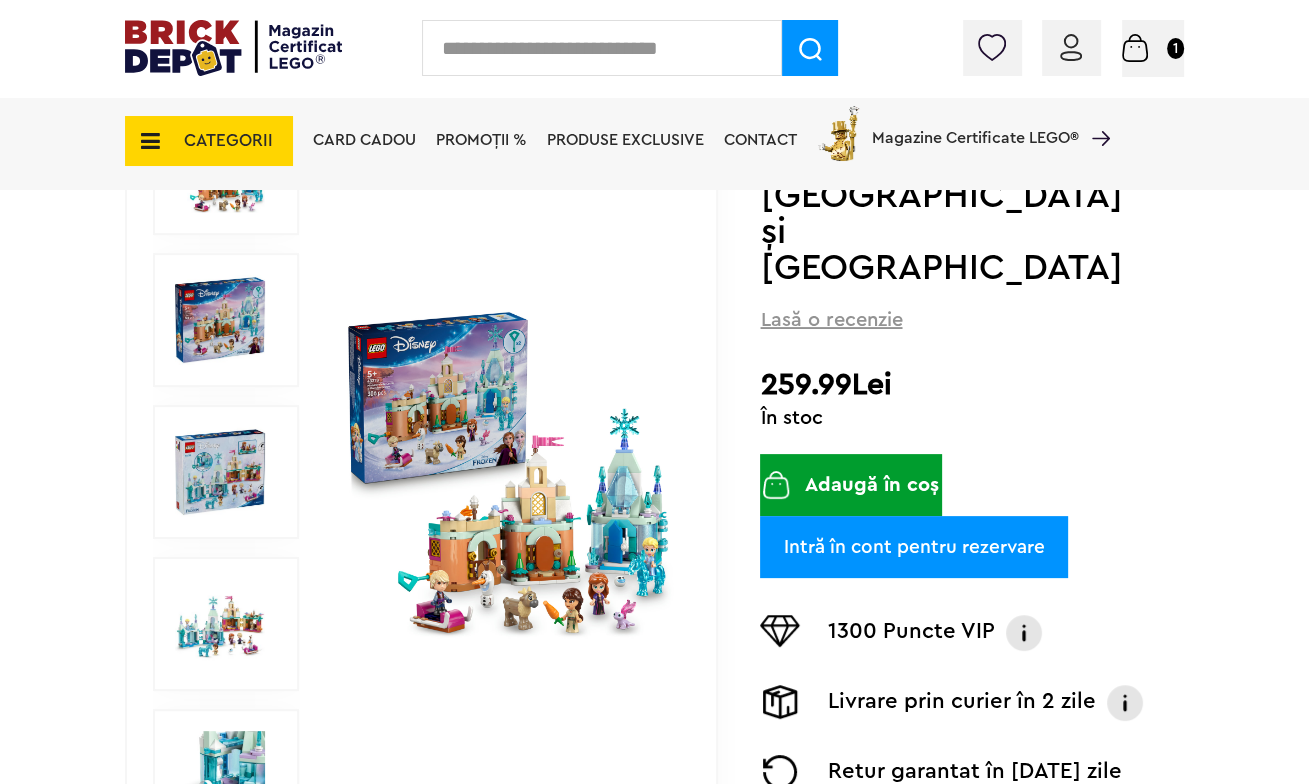 click at bounding box center (508, 472) 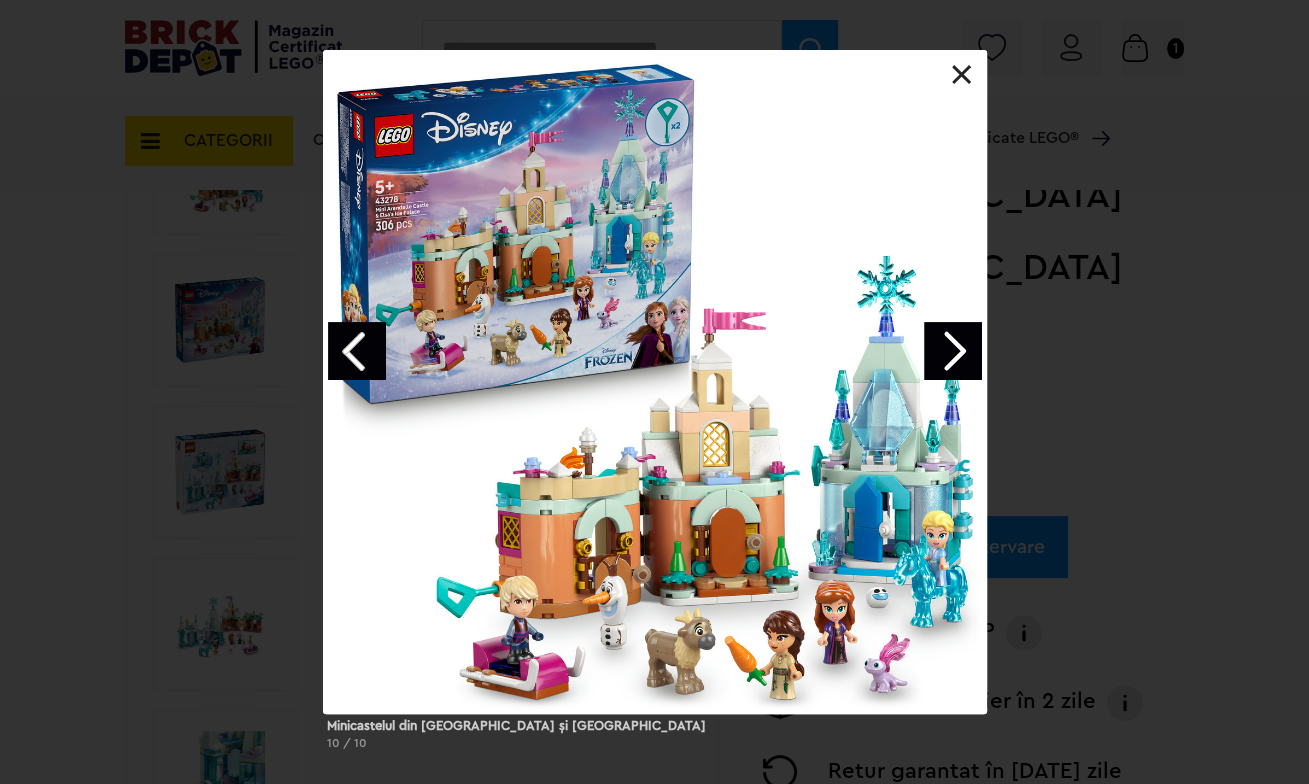 click at bounding box center (953, 351) 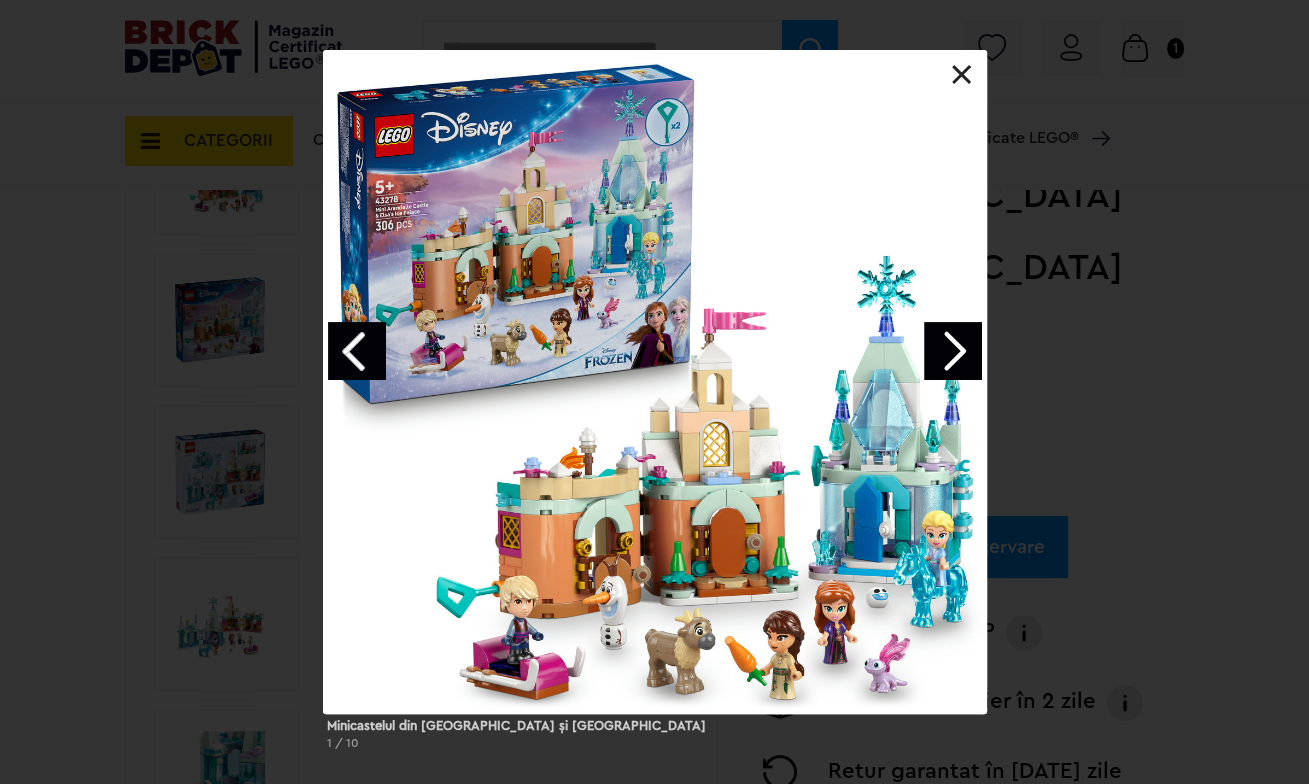 click at bounding box center (953, 351) 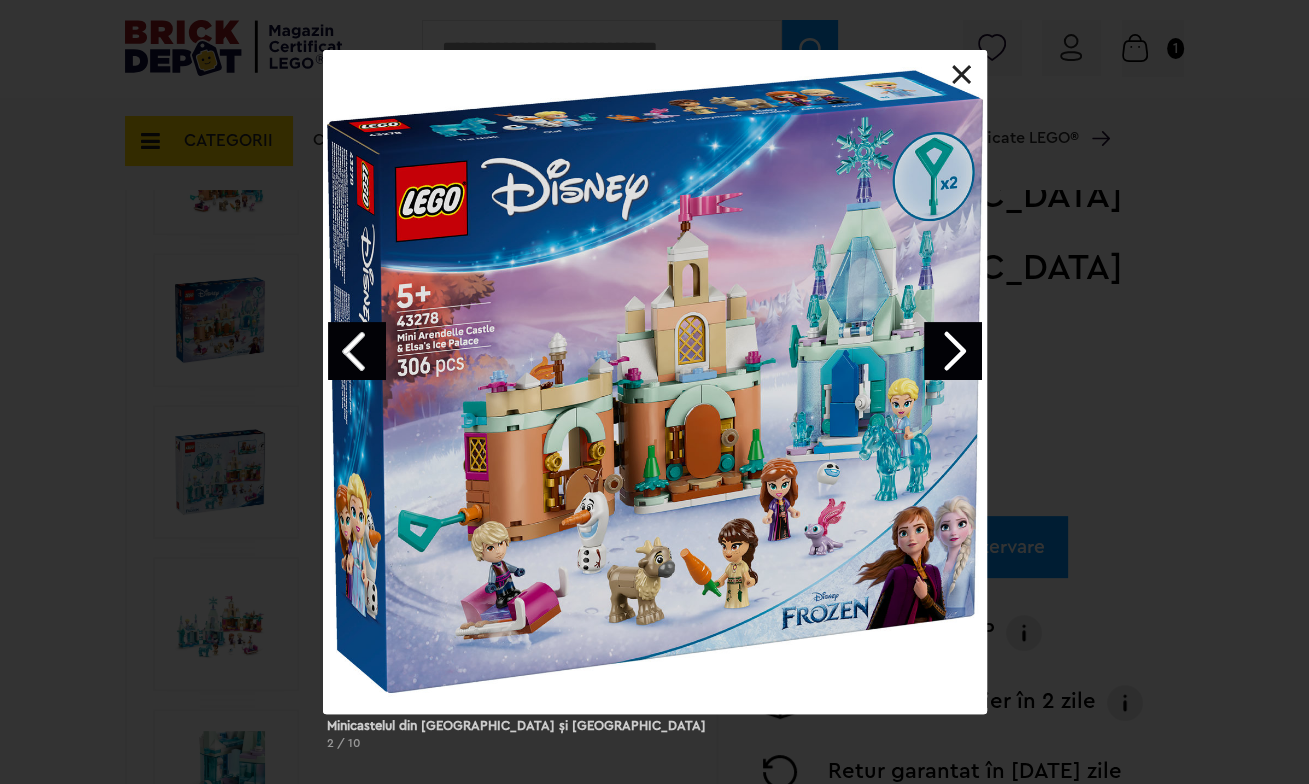 click at bounding box center (953, 351) 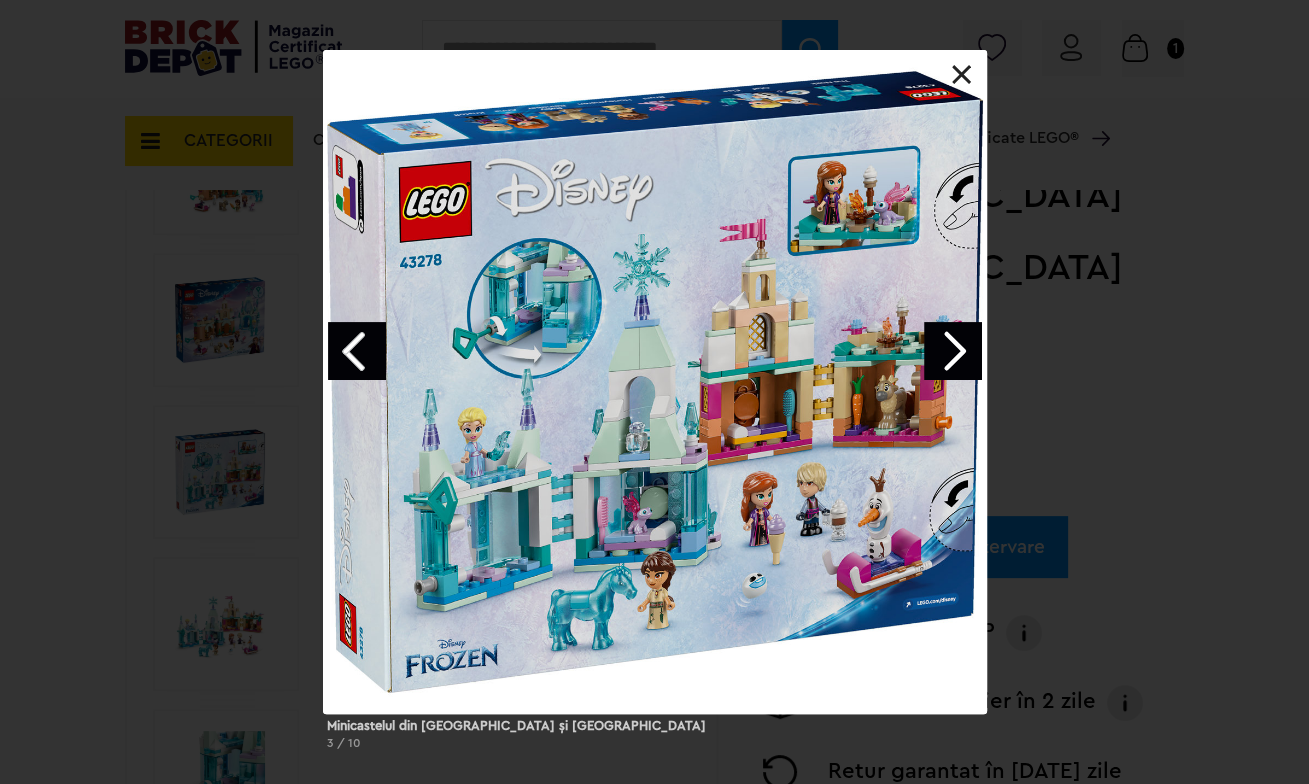 click at bounding box center (953, 351) 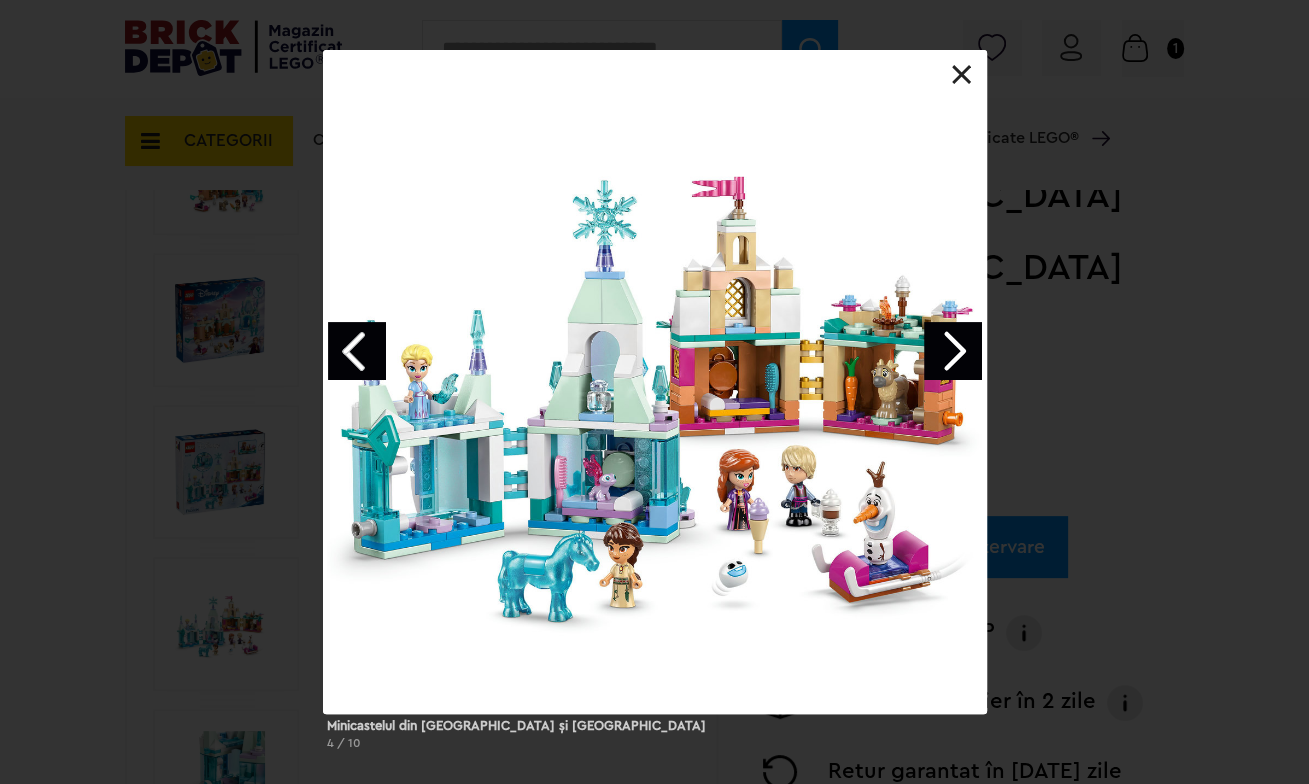 click at bounding box center [962, 75] 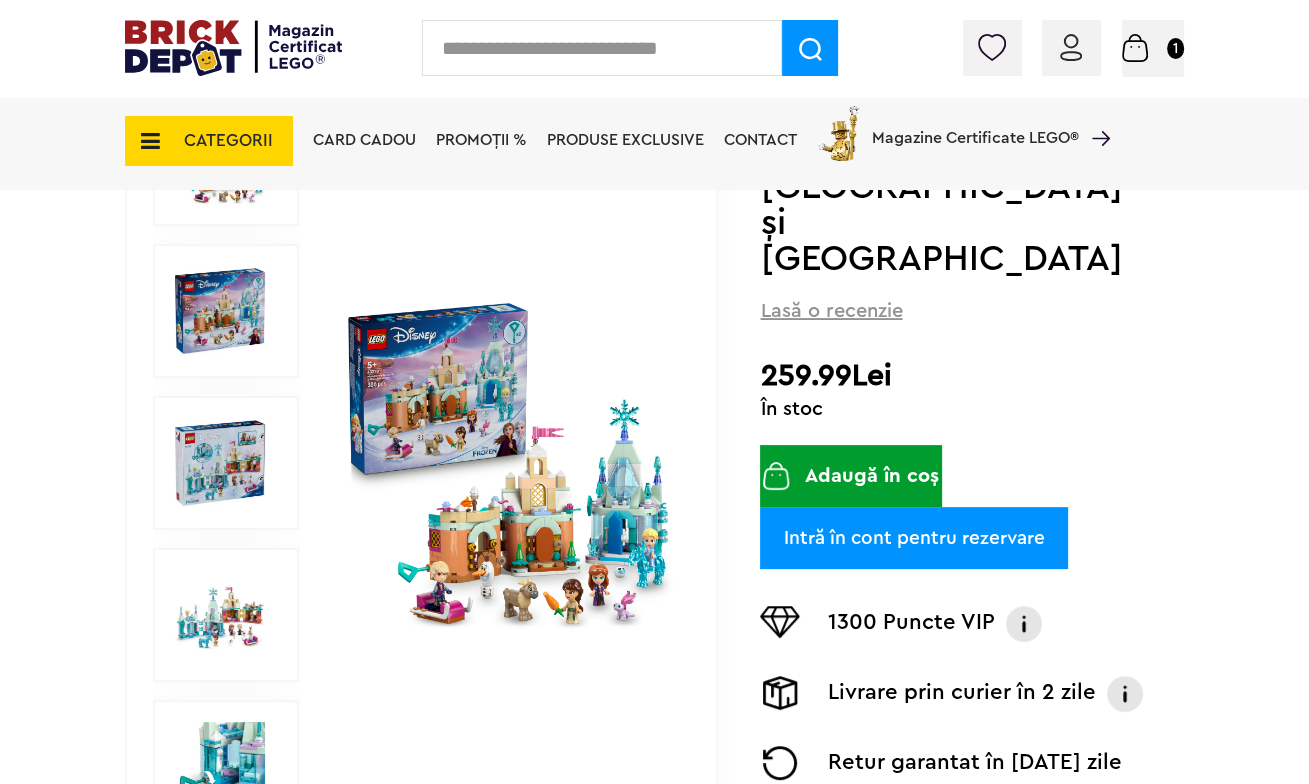 scroll, scrollTop: 300, scrollLeft: 0, axis: vertical 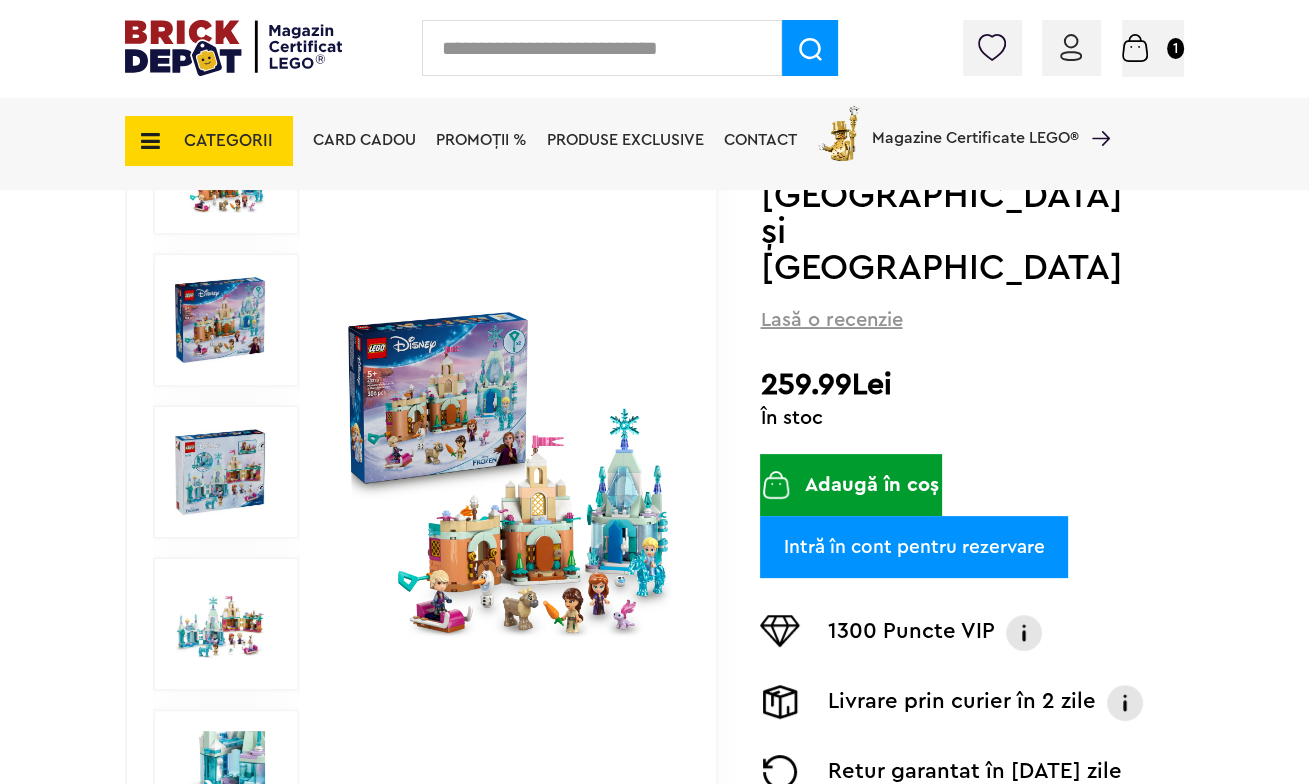 click on "Adaugă în coș" at bounding box center [851, 485] 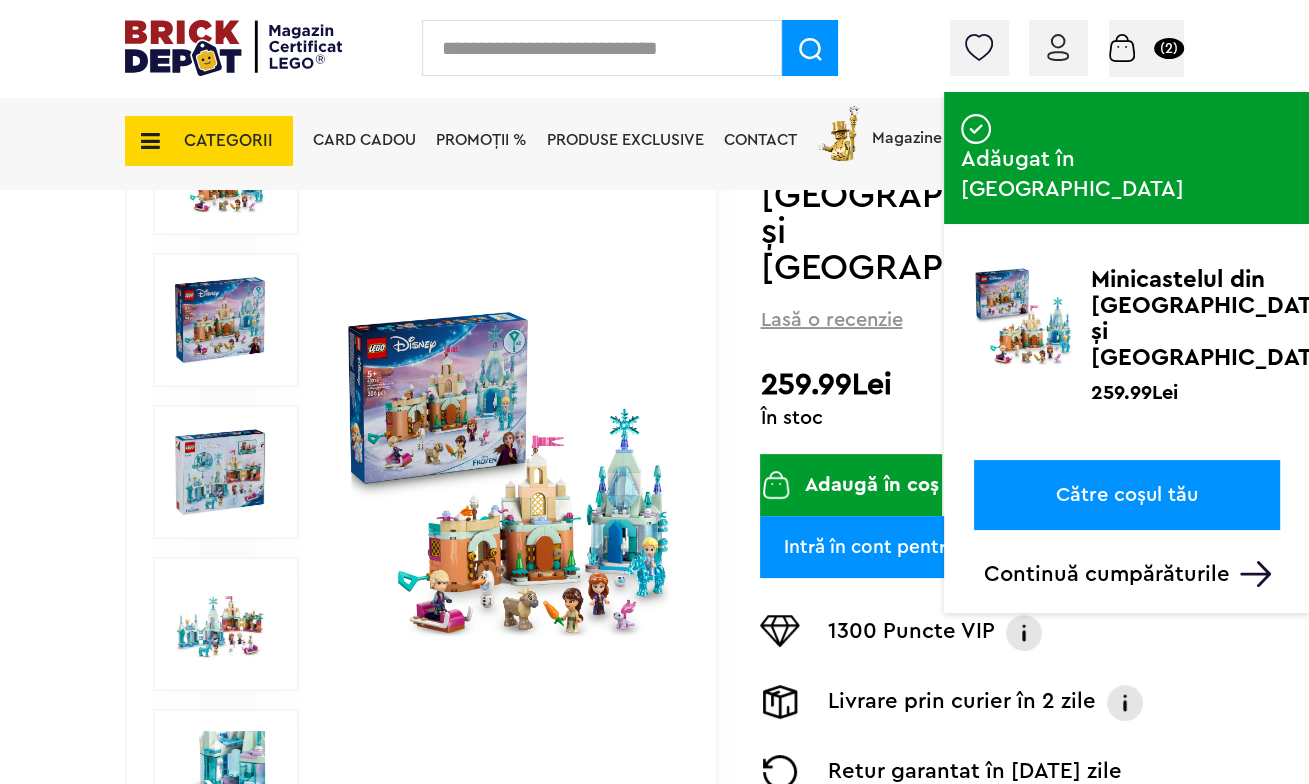click on "Către coșul tău" at bounding box center [1127, 495] 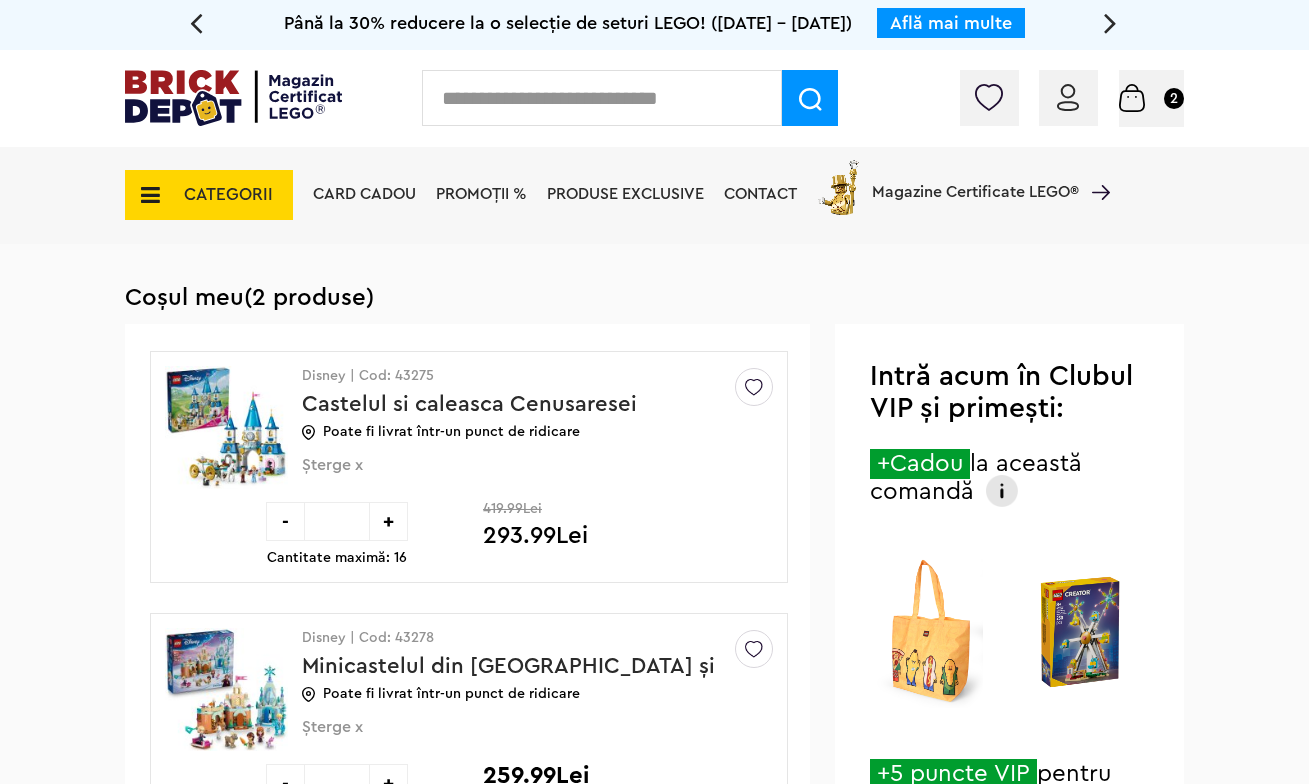 scroll, scrollTop: 0, scrollLeft: 0, axis: both 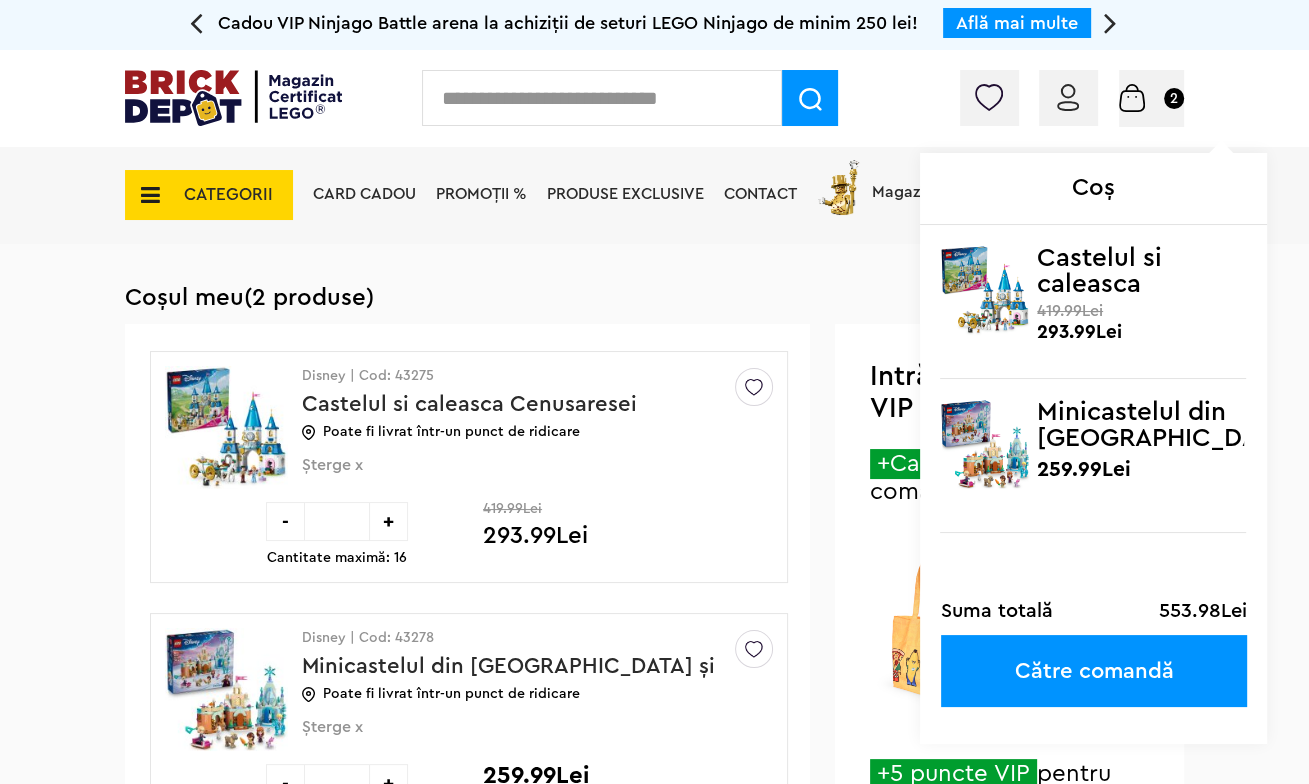 click on "Coș Castelul si caleasca Cenusaresei 293.99Lei 419.99Lei Minicastelul din [GEOGRAPHIC_DATA] şi [GEOGRAPHIC_DATA] al Elsei 259.99Lei Suma totală 553.98Lei Către comandă" at bounding box center [1071, 103] 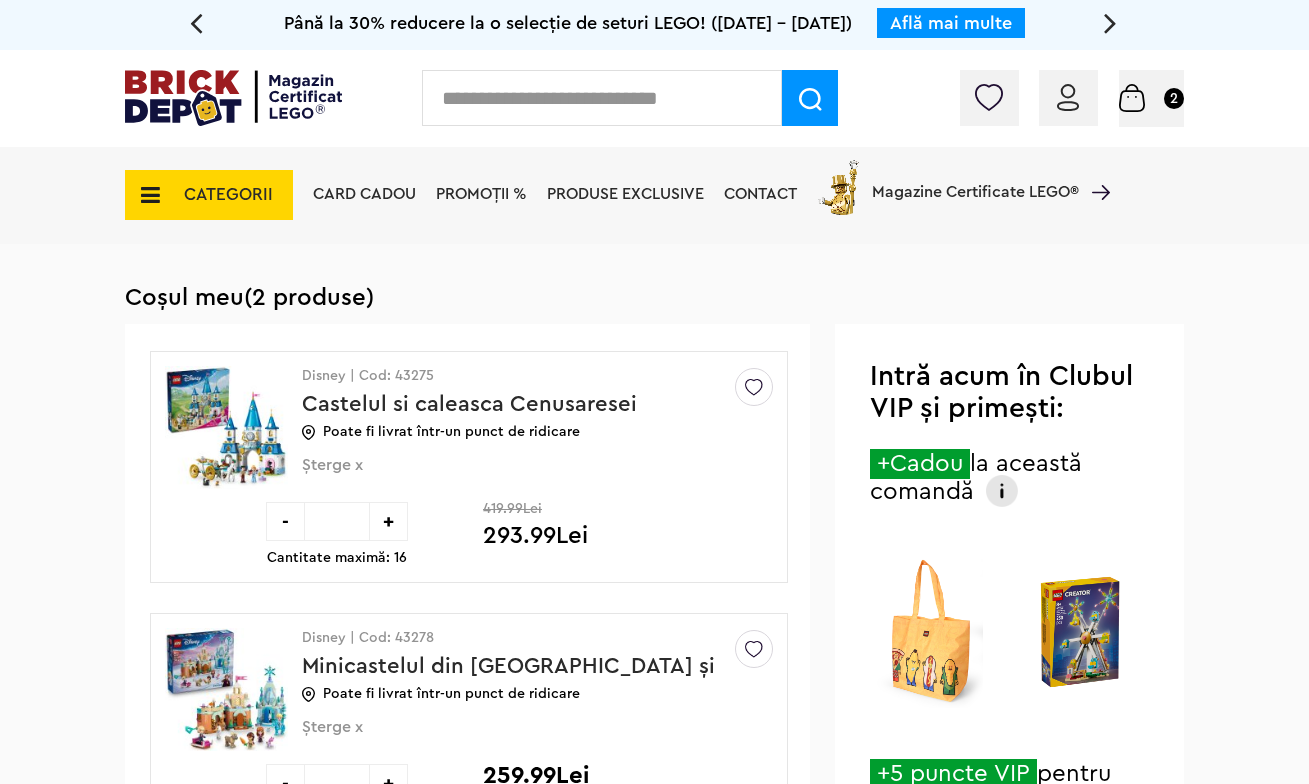 scroll, scrollTop: 0, scrollLeft: 0, axis: both 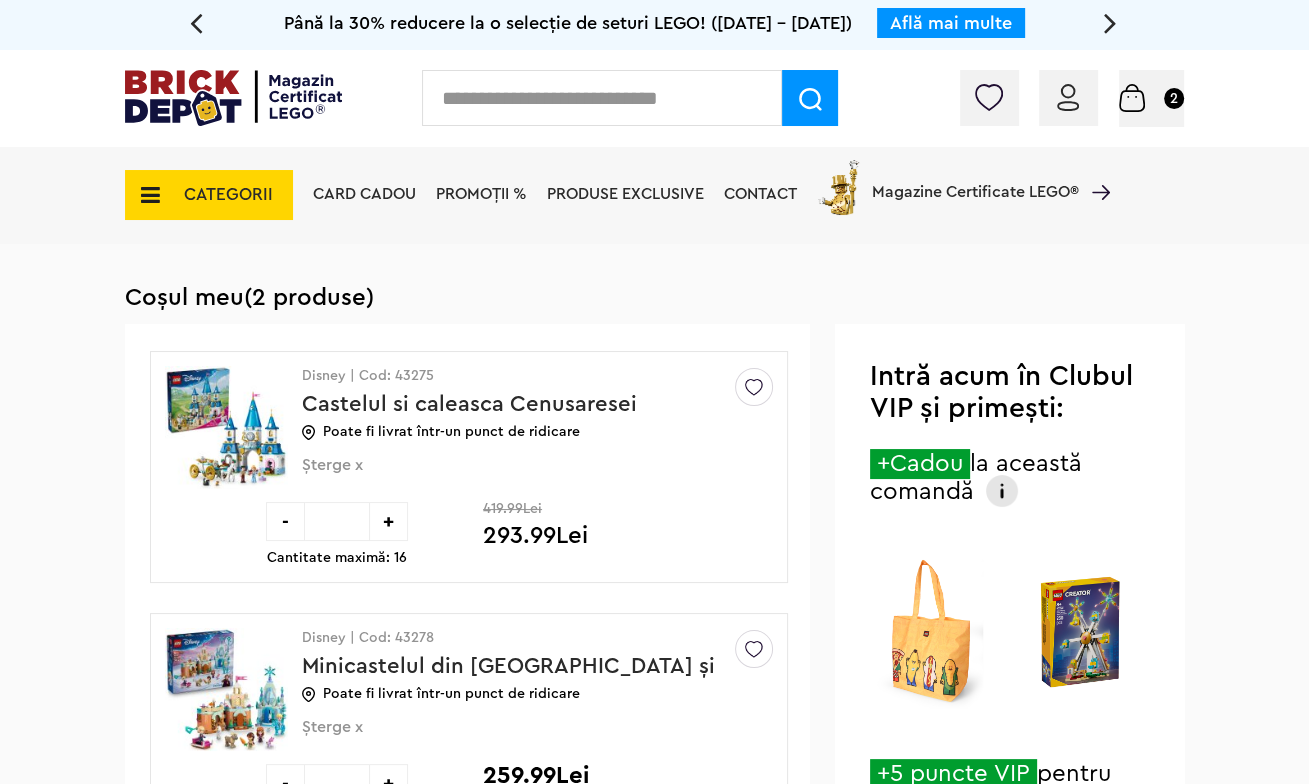 click at bounding box center [1068, 97] 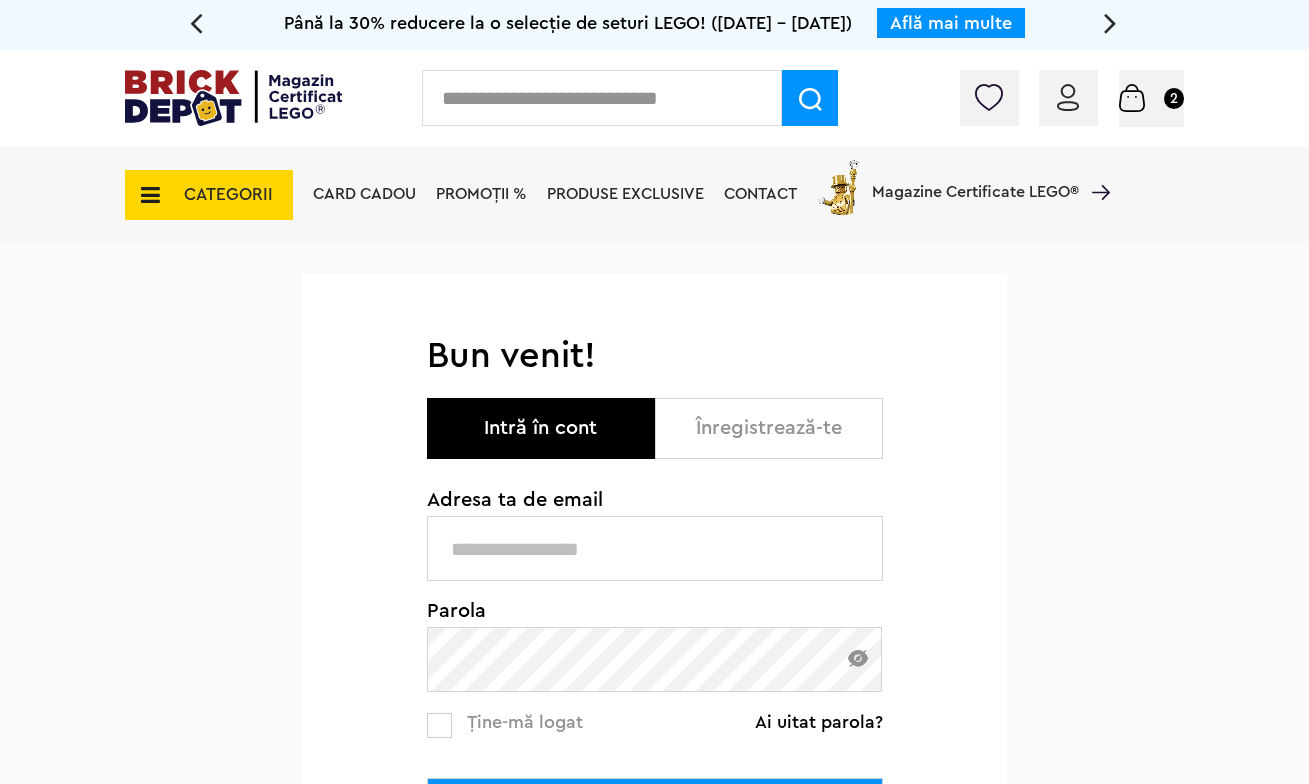 scroll, scrollTop: 0, scrollLeft: 0, axis: both 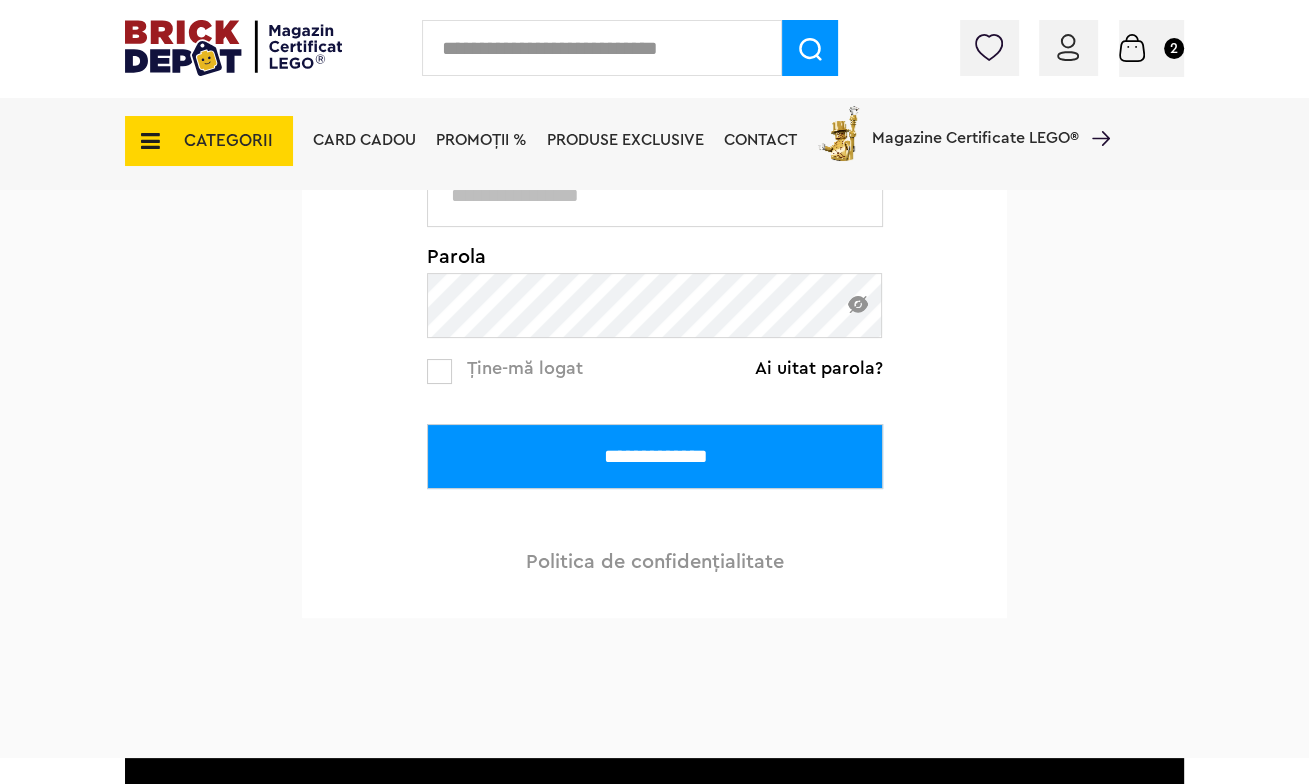 type on "**********" 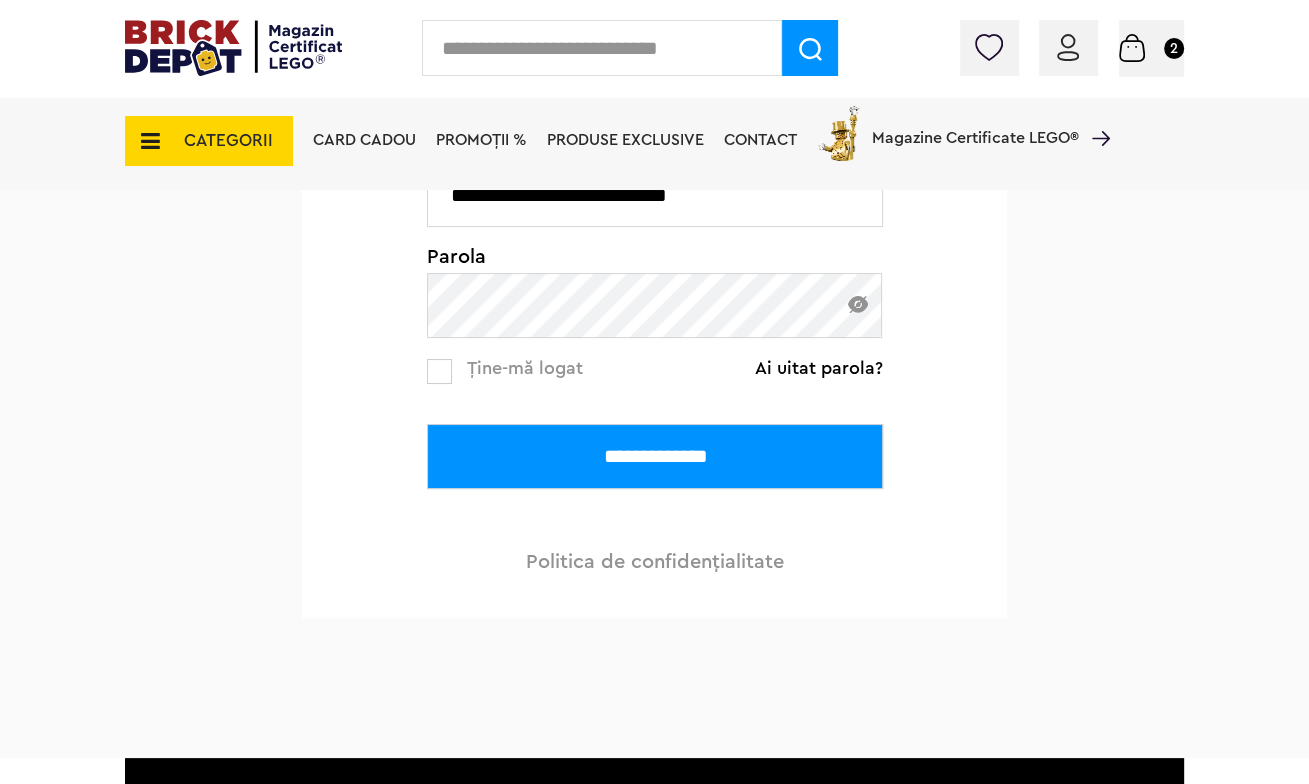 click on "**********" at bounding box center [655, 456] 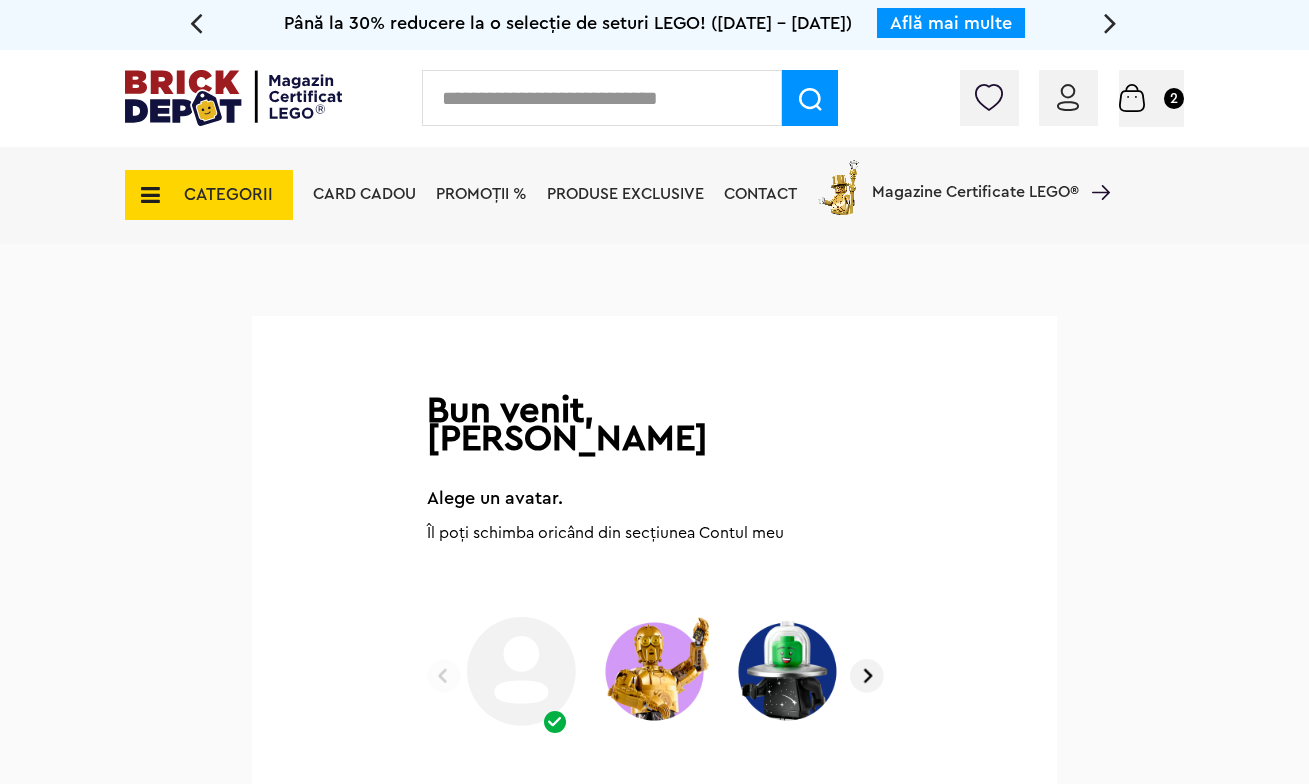 scroll, scrollTop: 0, scrollLeft: 0, axis: both 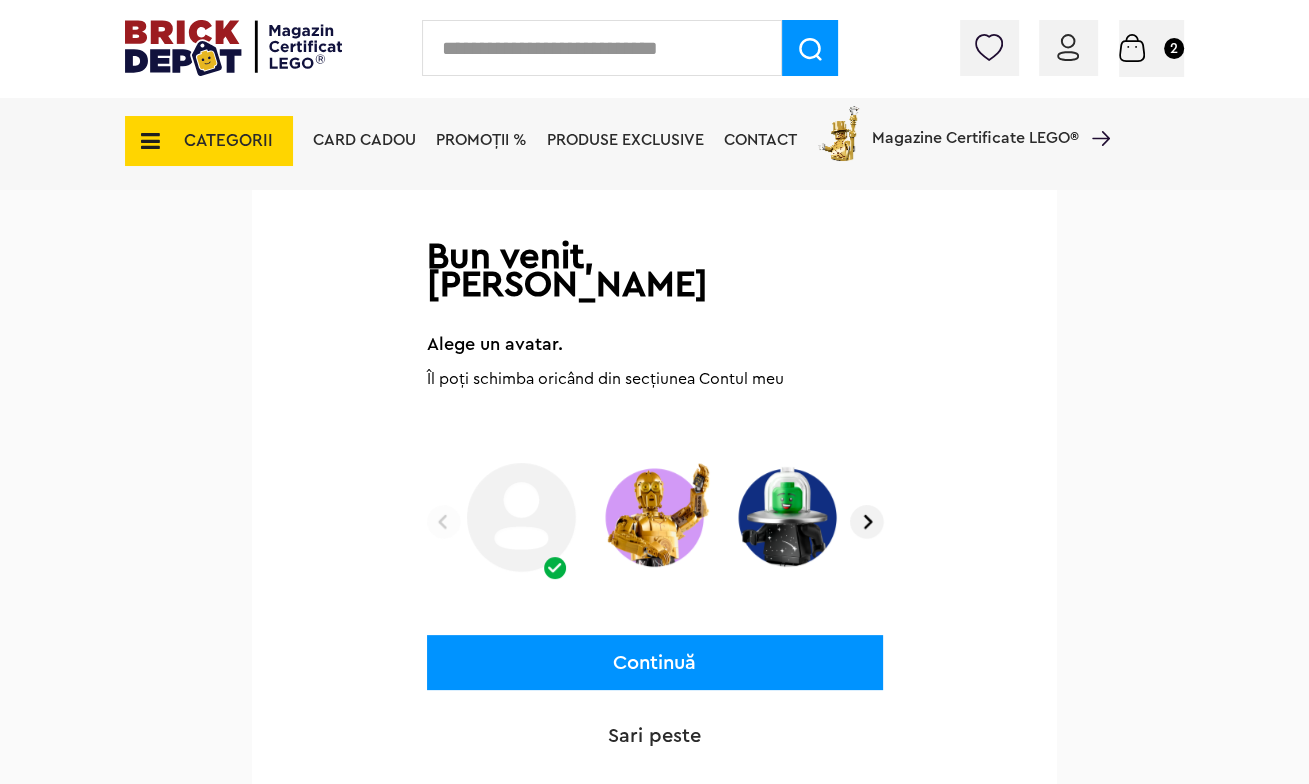 click on "Continuă" at bounding box center [655, 662] 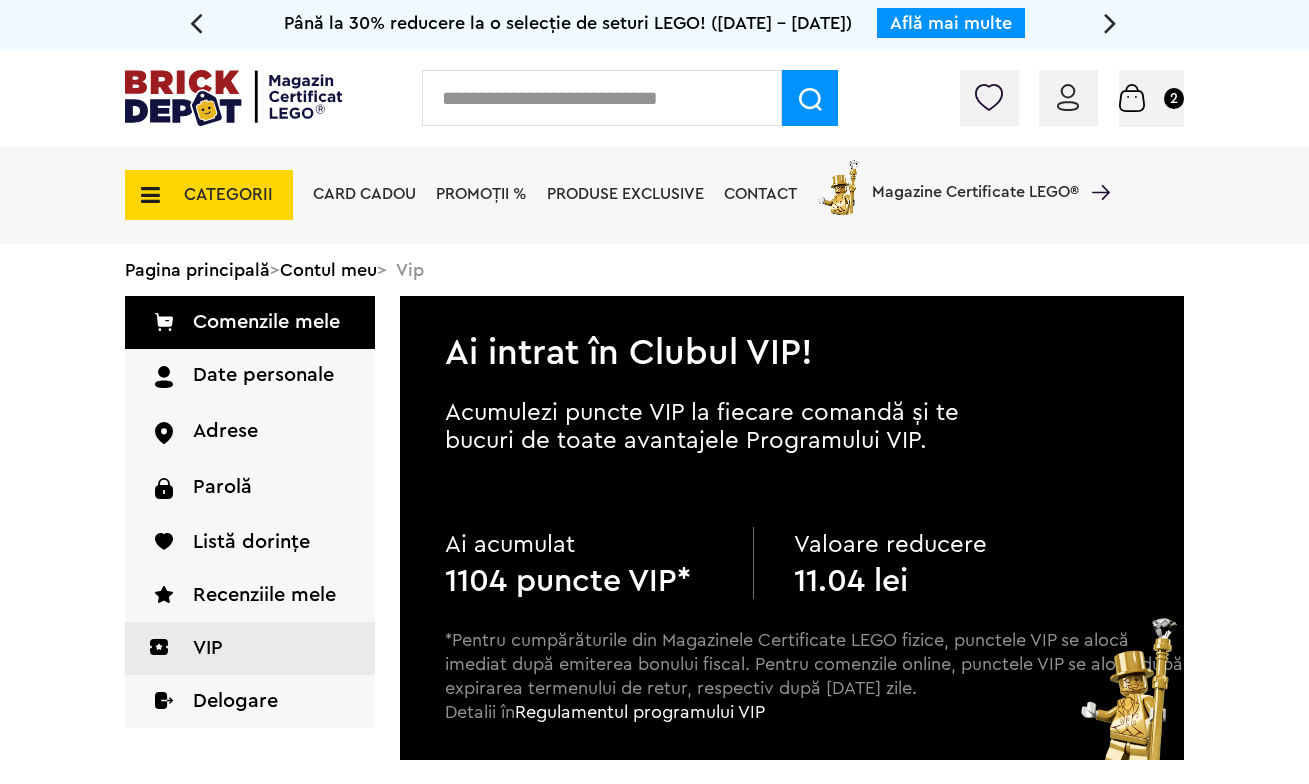 scroll, scrollTop: 0, scrollLeft: 0, axis: both 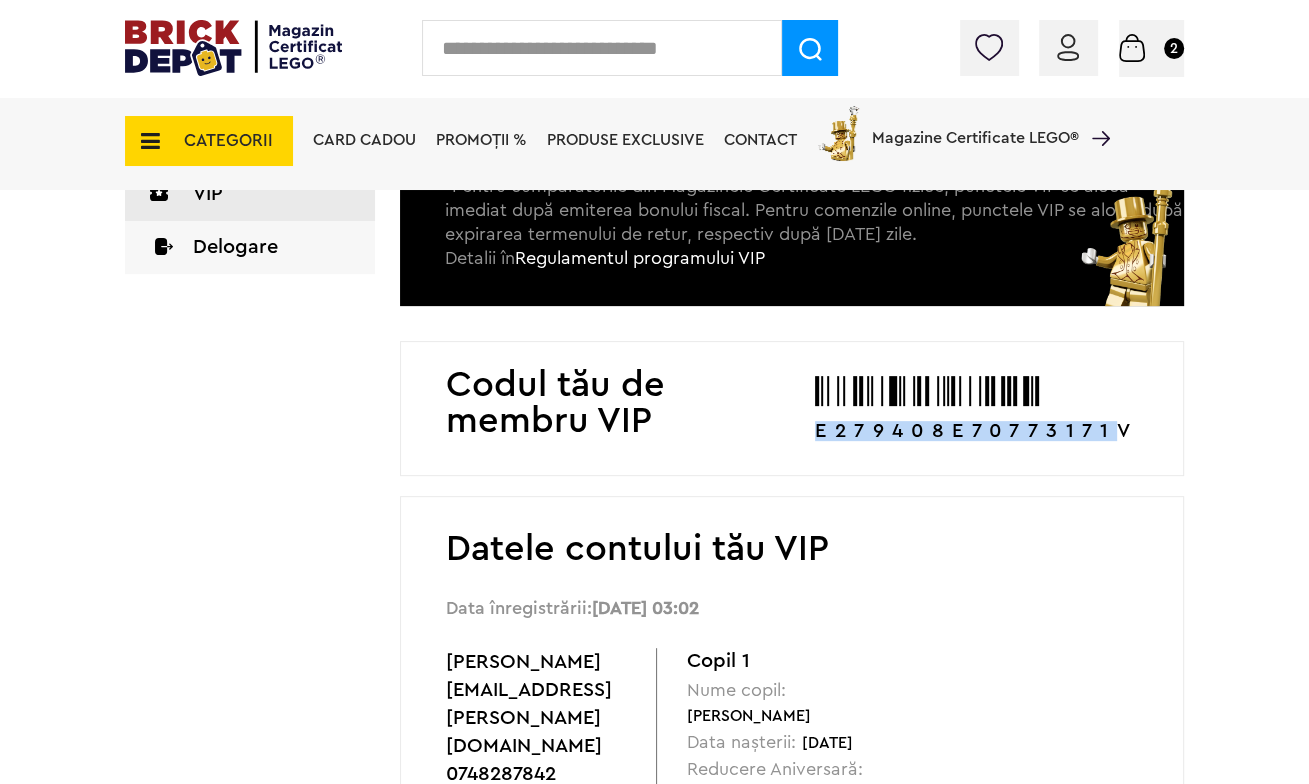 drag, startPoint x: 784, startPoint y: 433, endPoint x: 1100, endPoint y: 413, distance: 316.6323 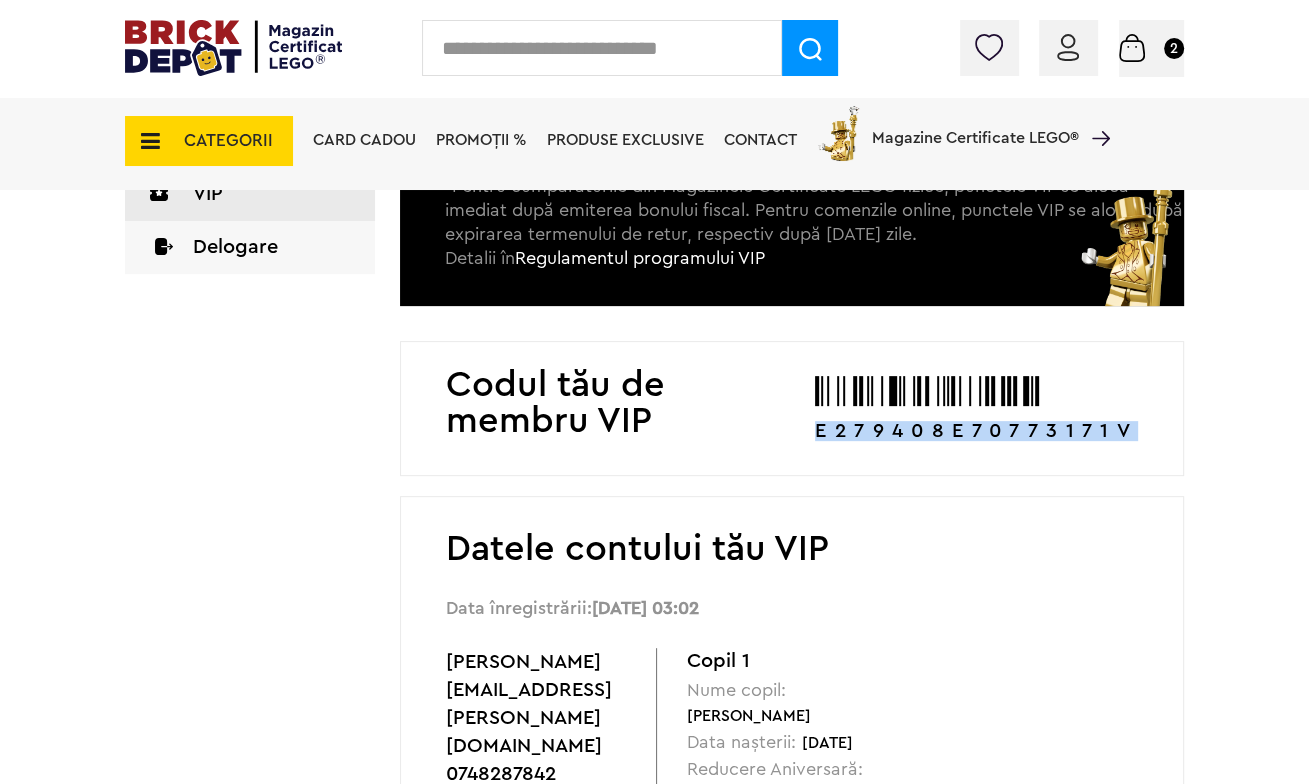 drag, startPoint x: 1106, startPoint y: 428, endPoint x: 792, endPoint y: 447, distance: 314.5743 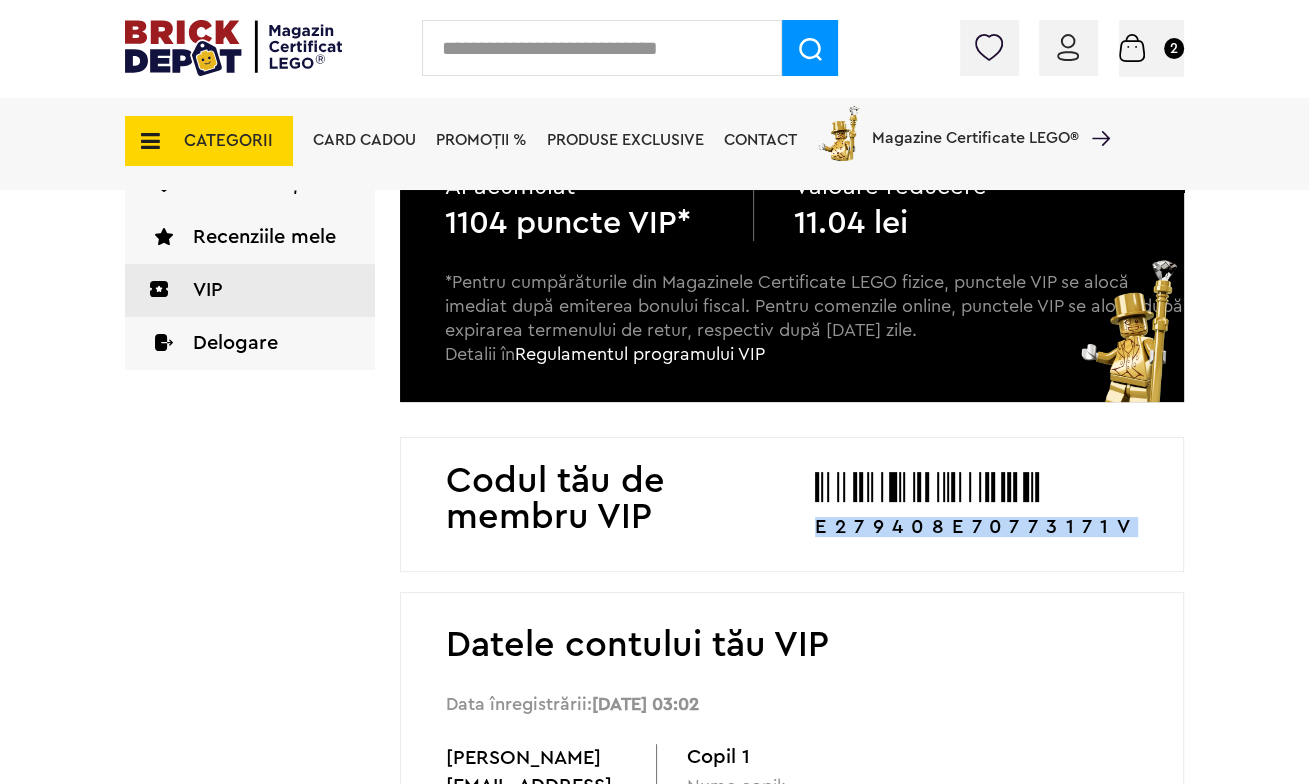 scroll, scrollTop: 200, scrollLeft: 0, axis: vertical 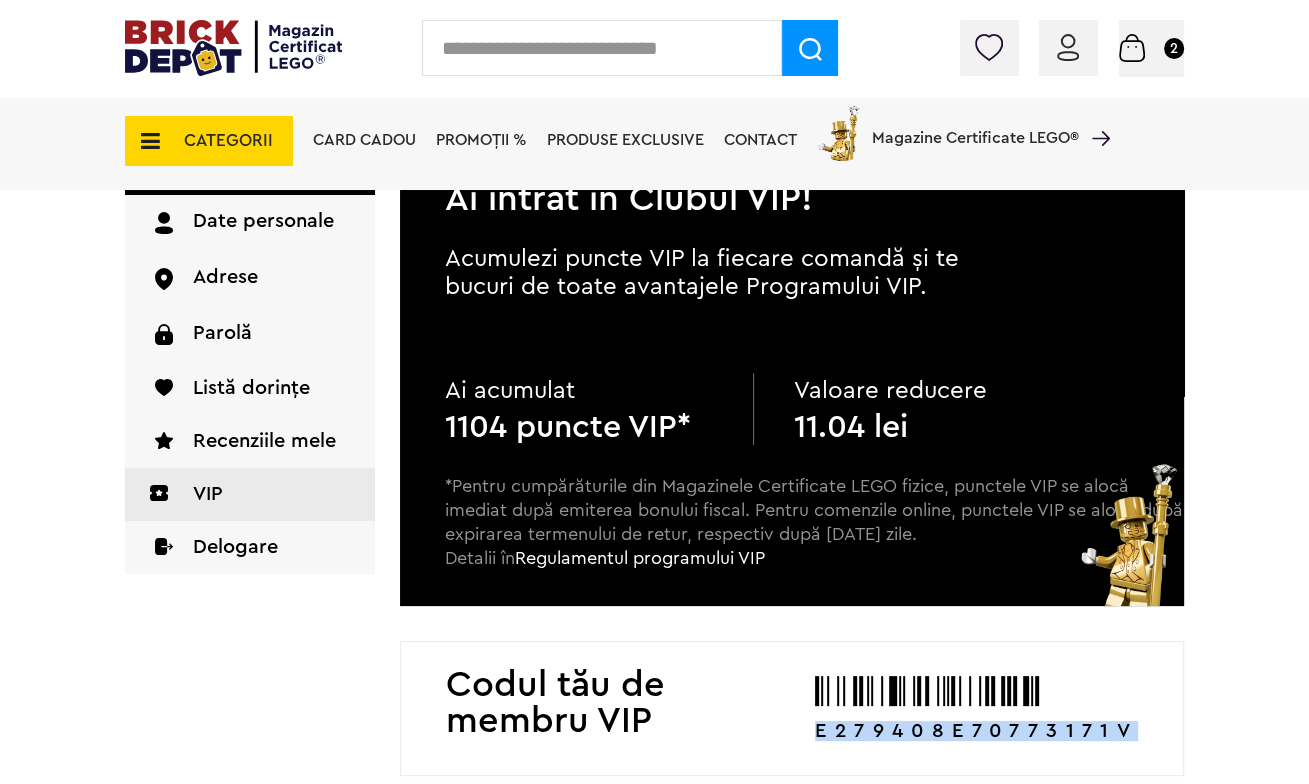click at bounding box center (1132, 48) 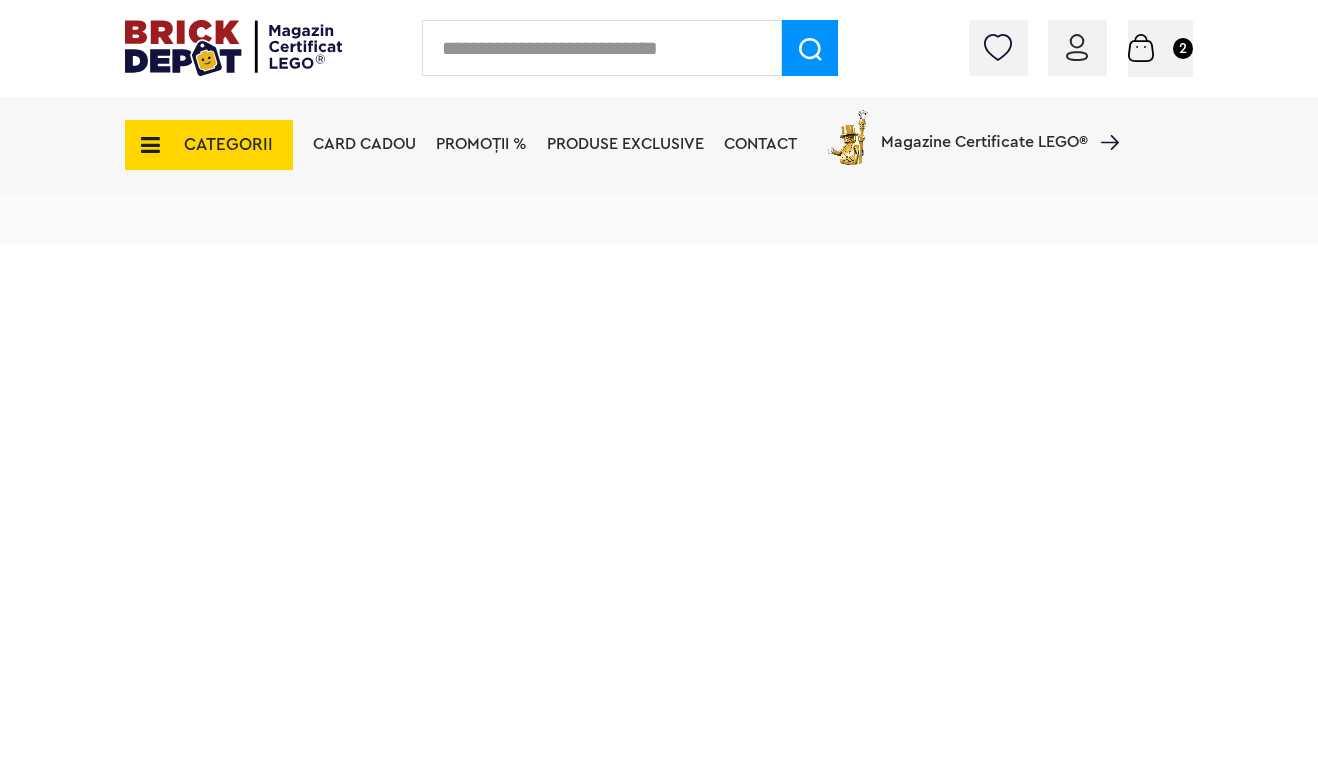 scroll, scrollTop: 0, scrollLeft: 0, axis: both 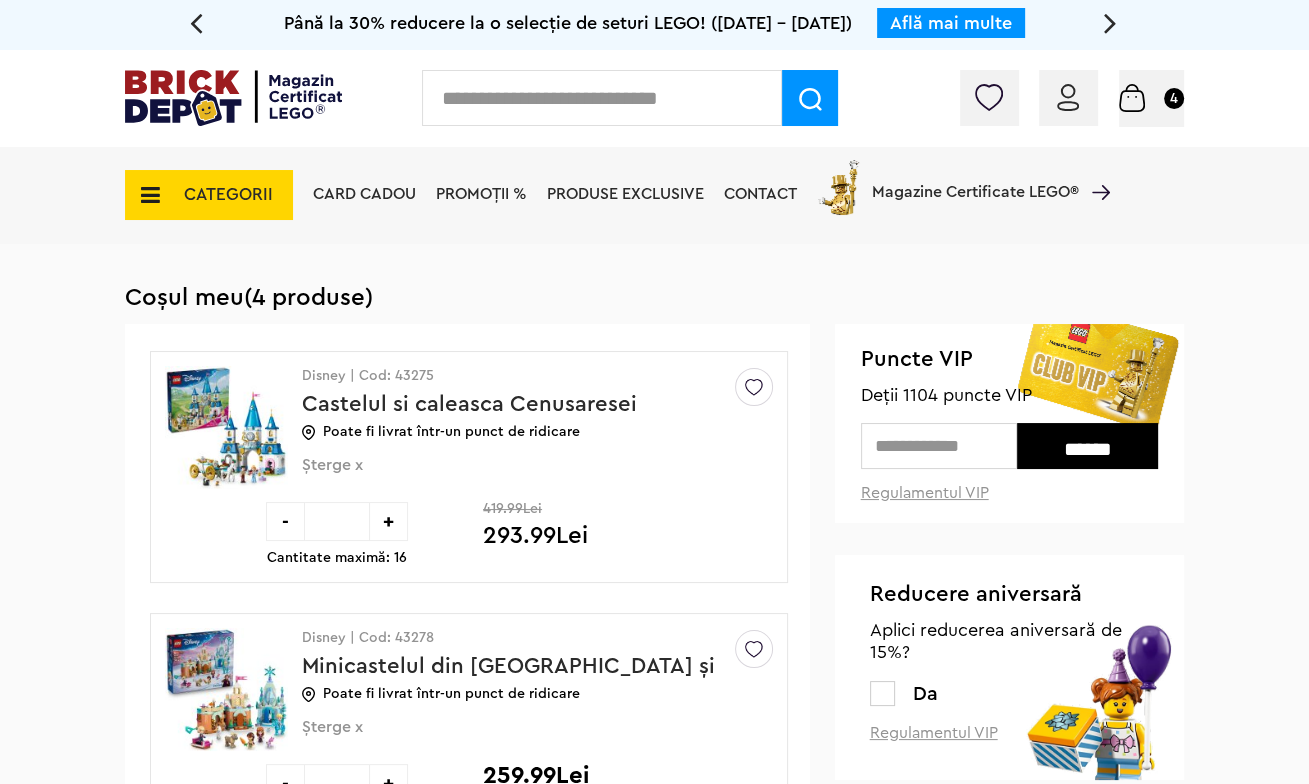 click at bounding box center (939, 446) 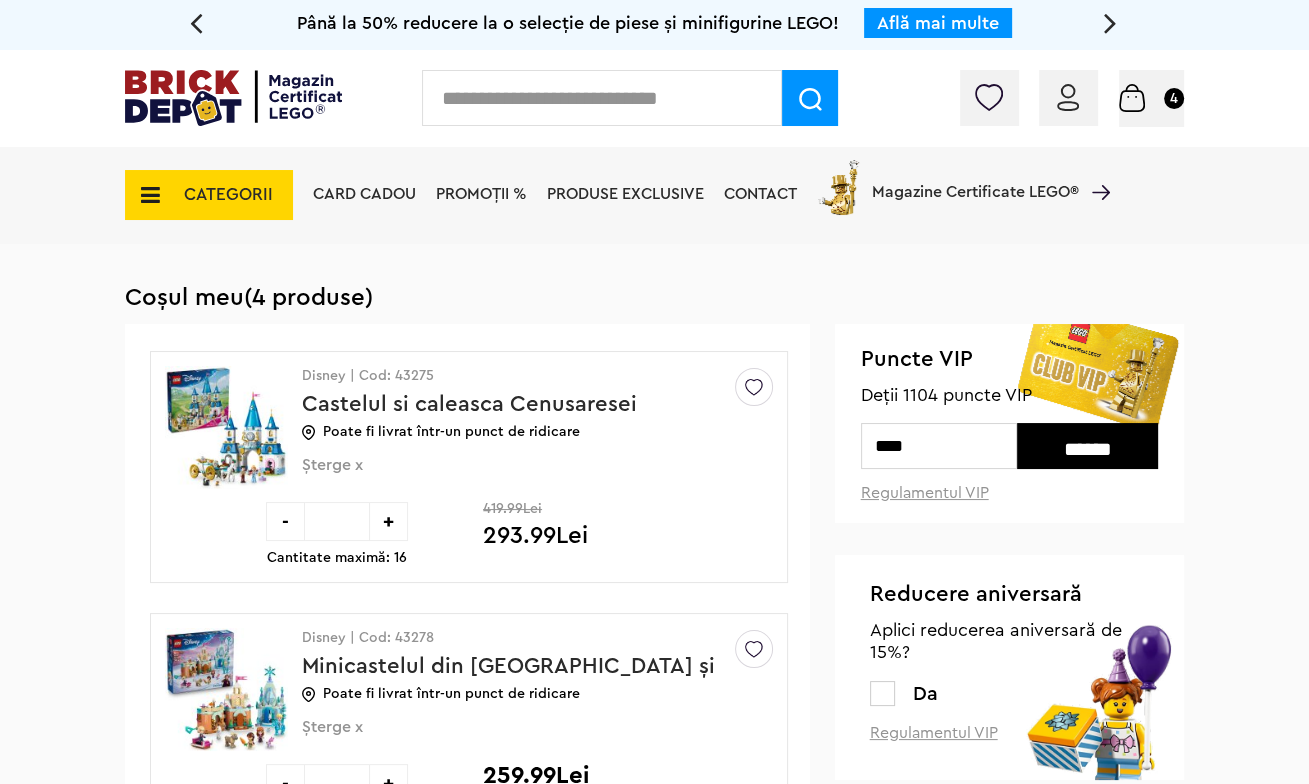 type on "****" 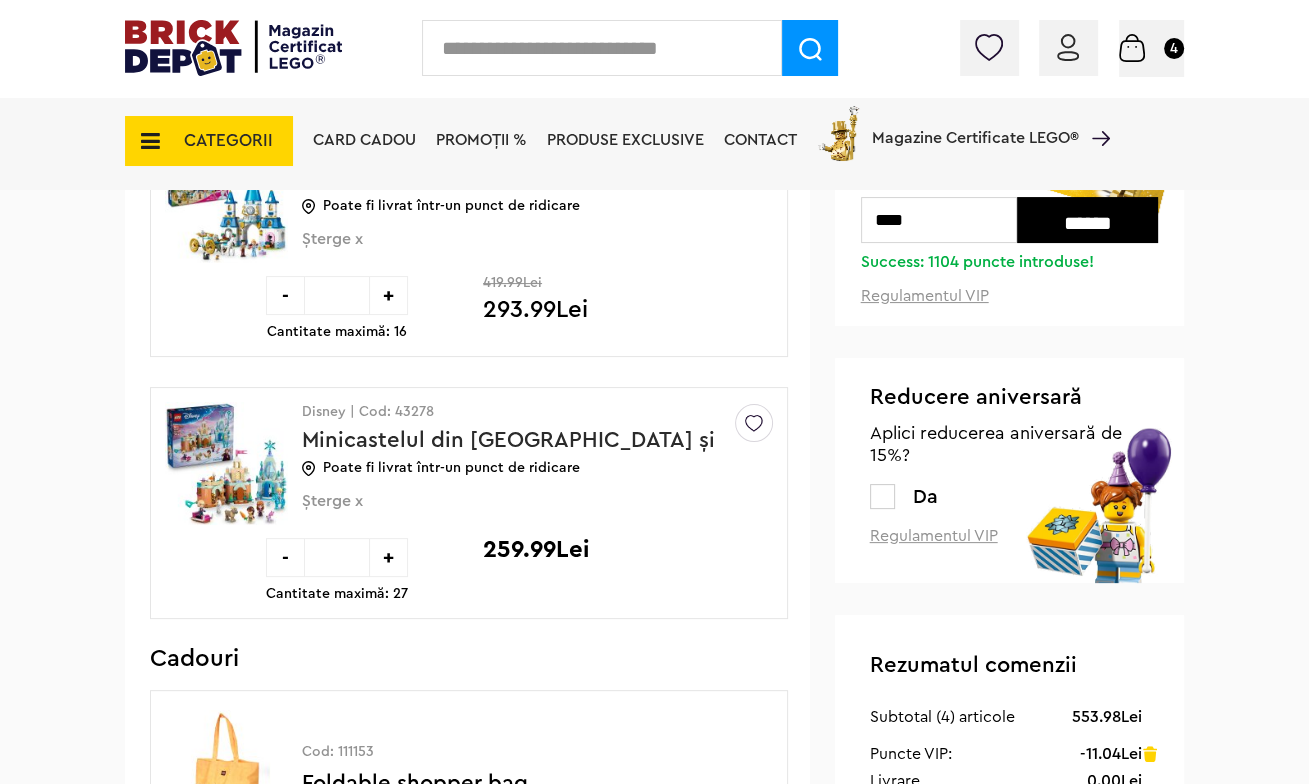 scroll, scrollTop: 300, scrollLeft: 0, axis: vertical 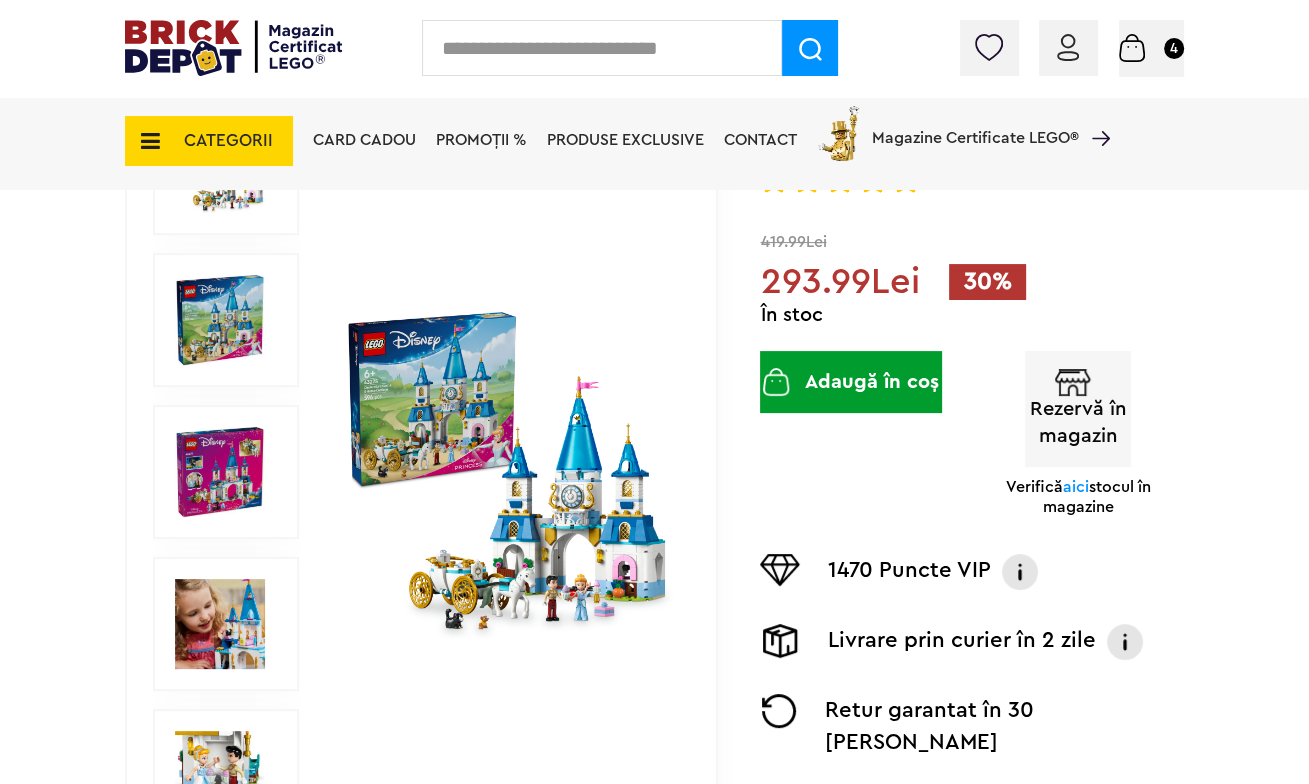 click at bounding box center [508, 472] 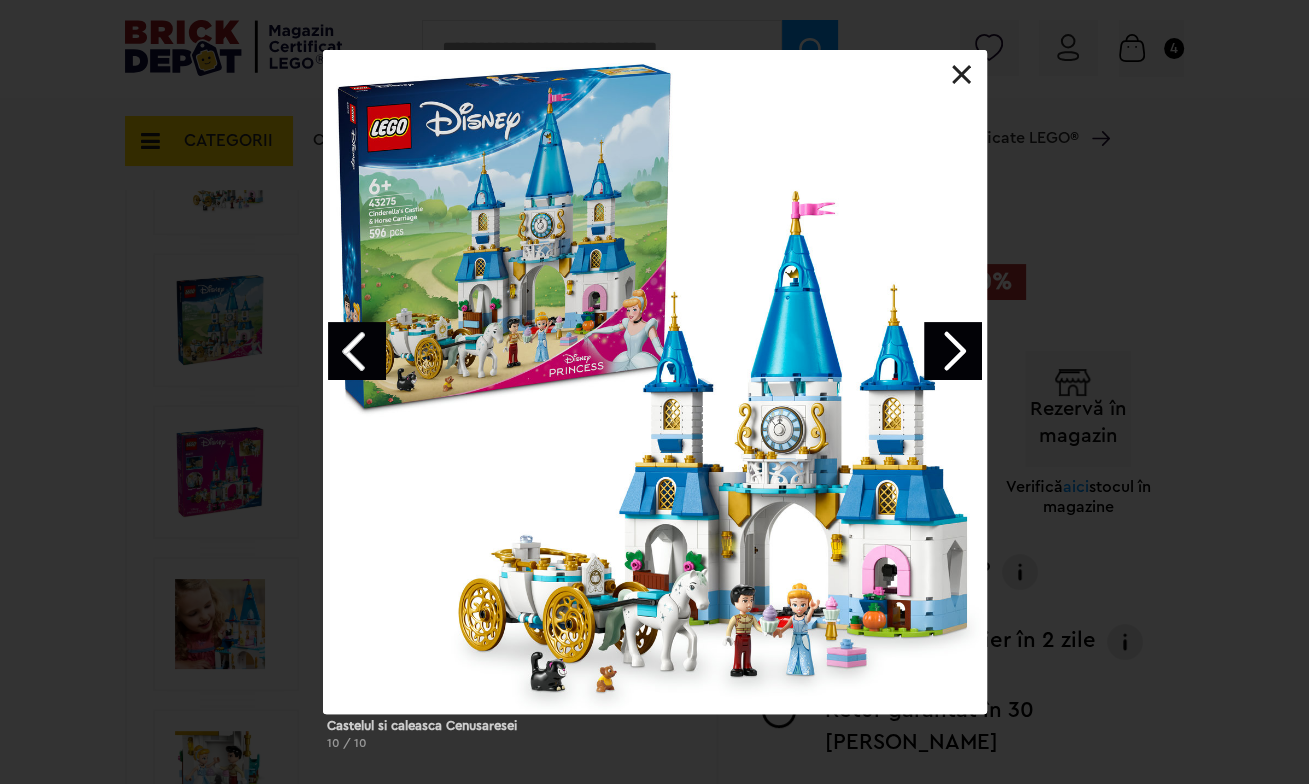 click at bounding box center (953, 351) 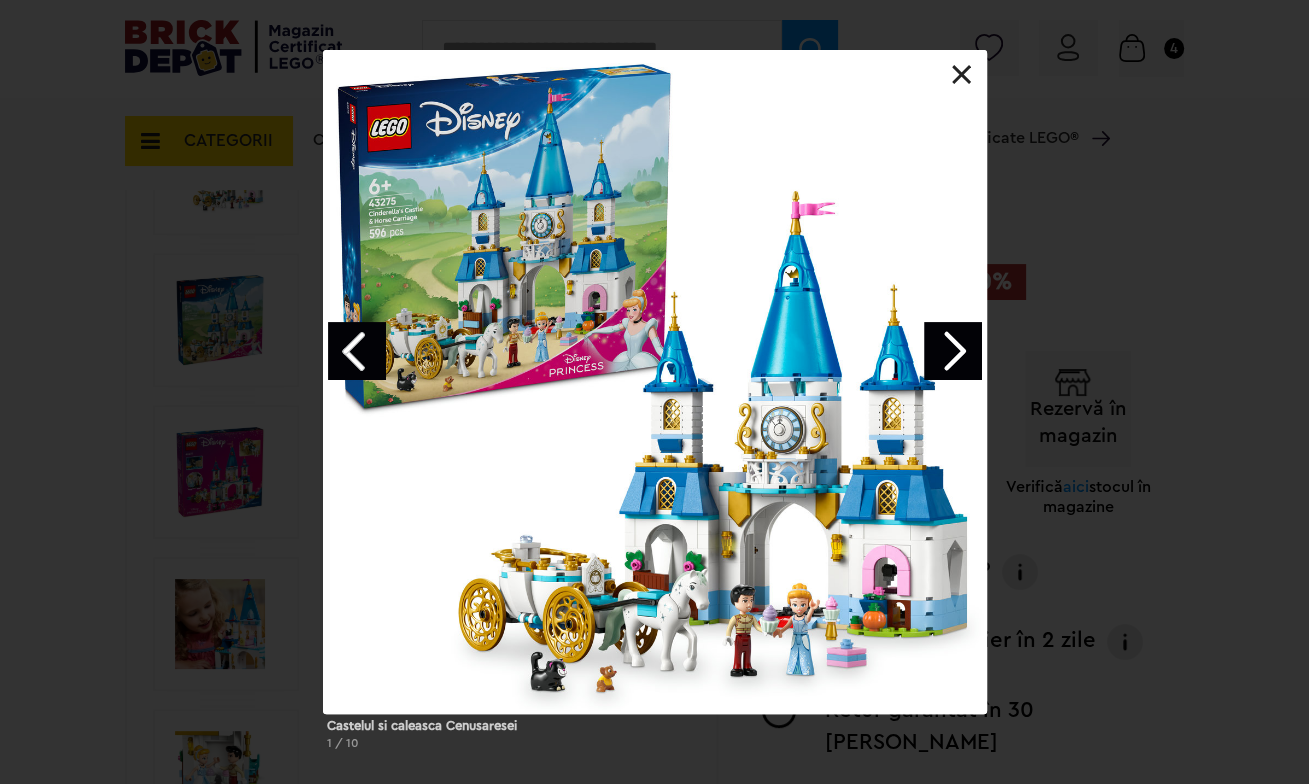 click at bounding box center [953, 351] 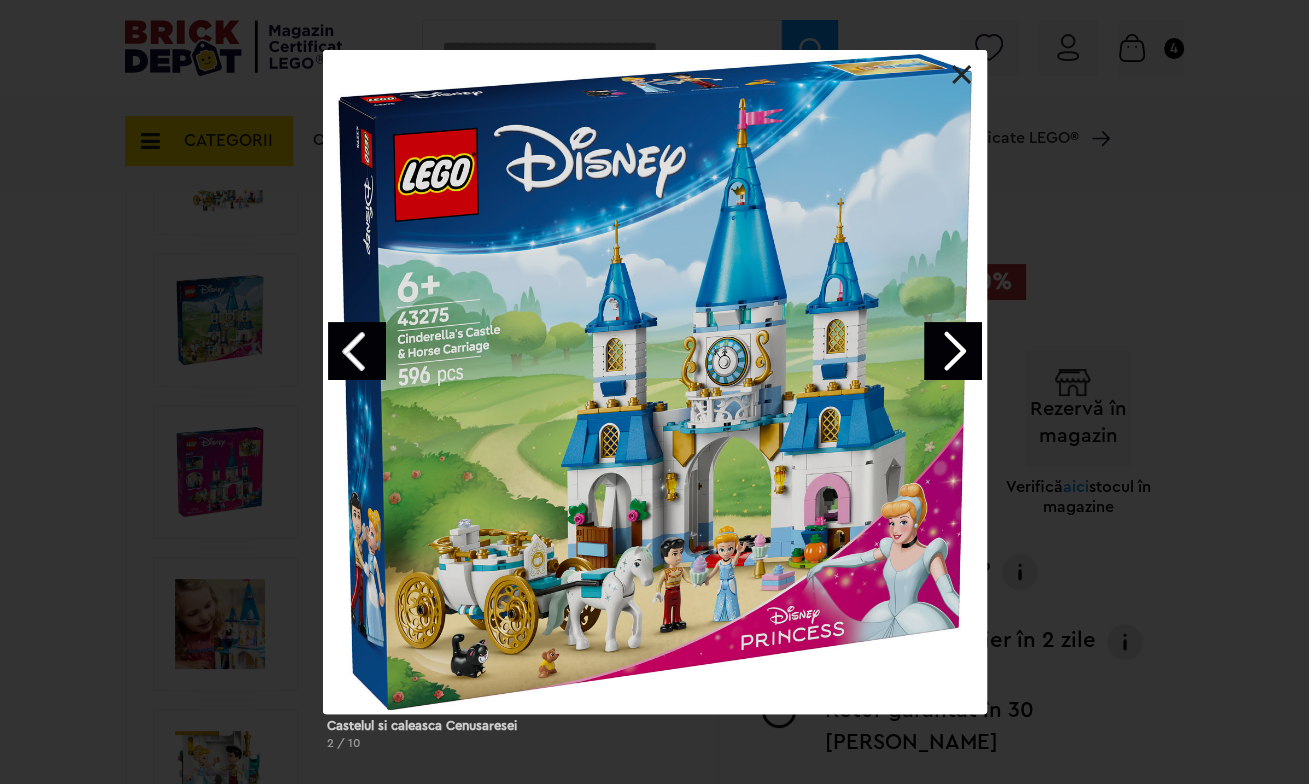 click at bounding box center (953, 351) 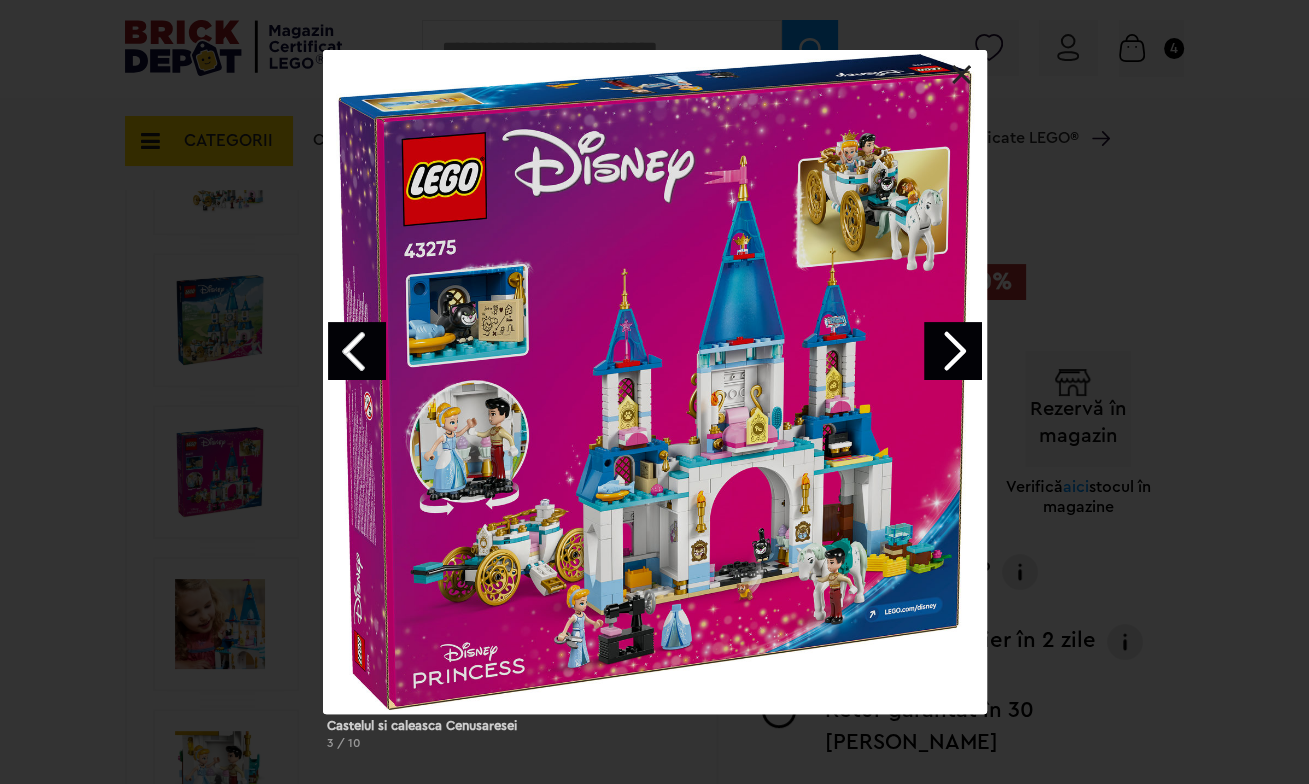 click at bounding box center (953, 351) 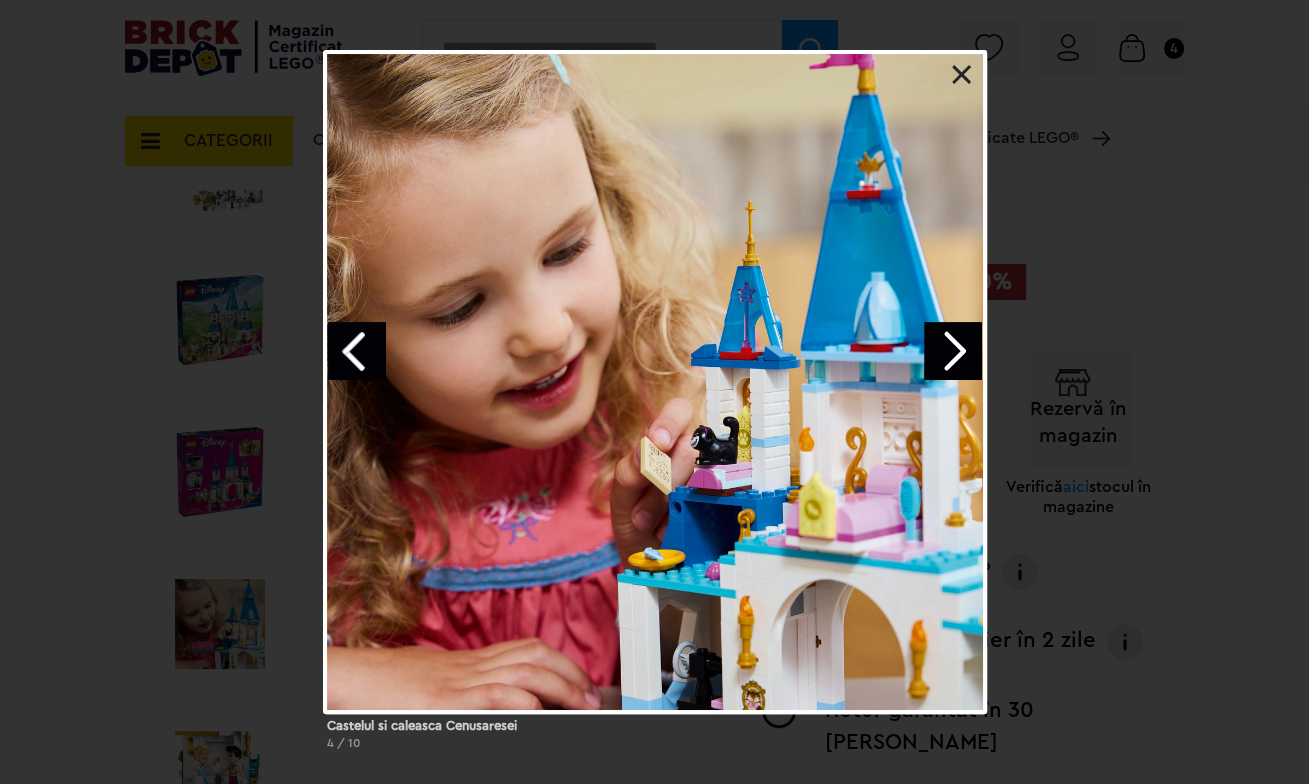 click at bounding box center [962, 75] 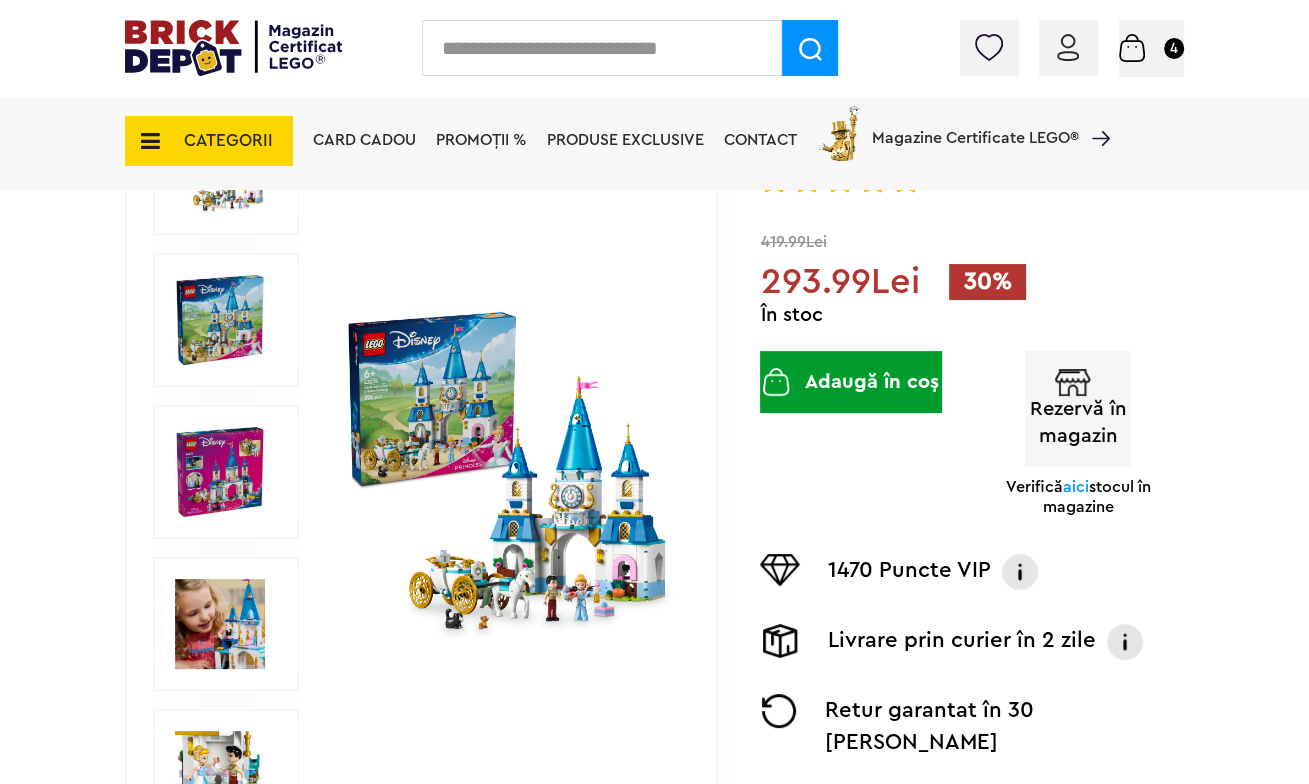 click at bounding box center (144, 141) 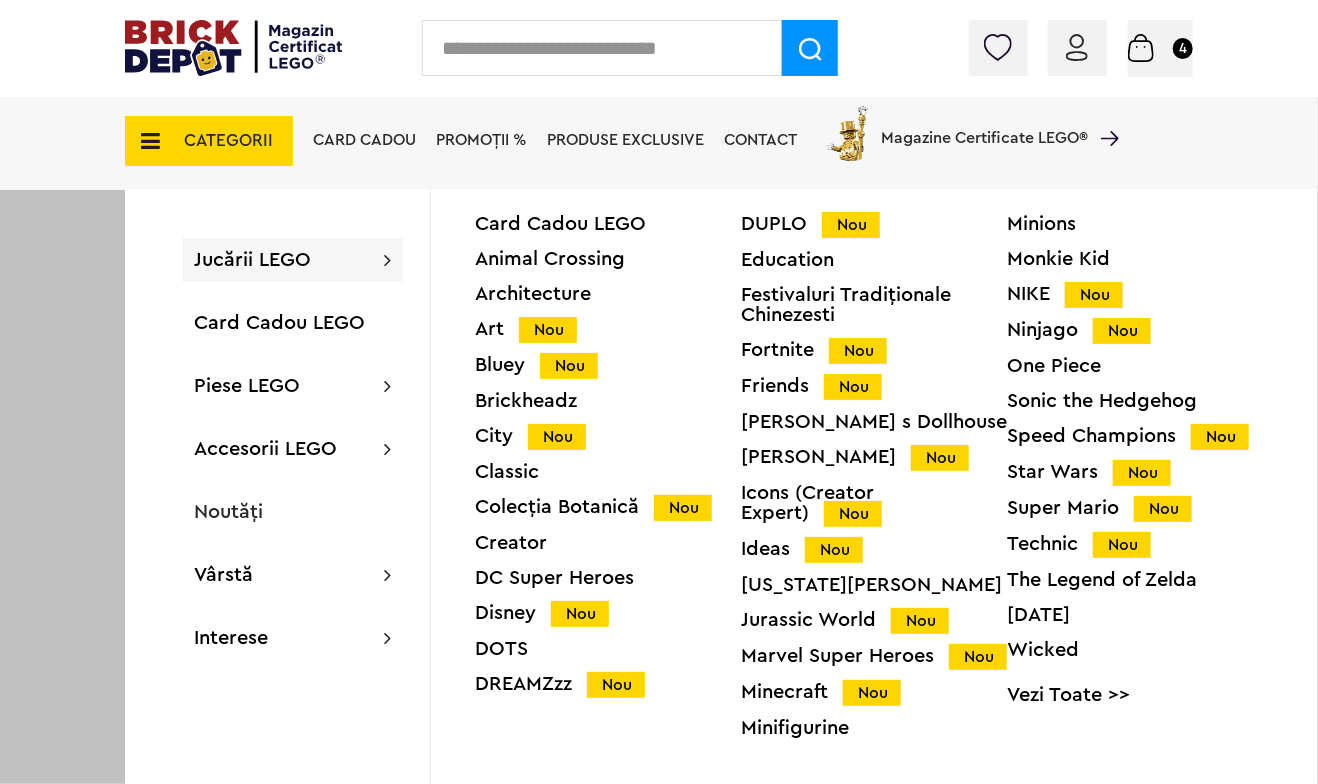click on "Bluey Nou" at bounding box center [608, 365] 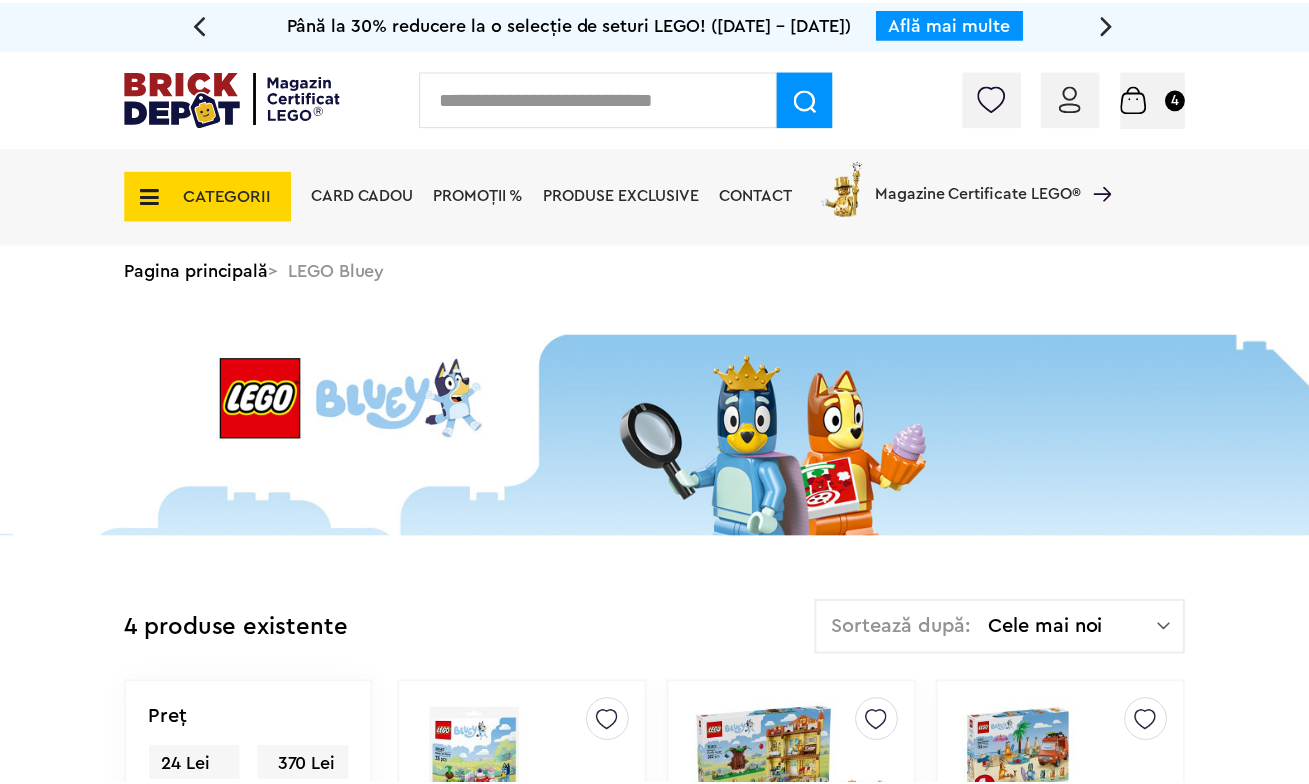 scroll, scrollTop: 0, scrollLeft: 0, axis: both 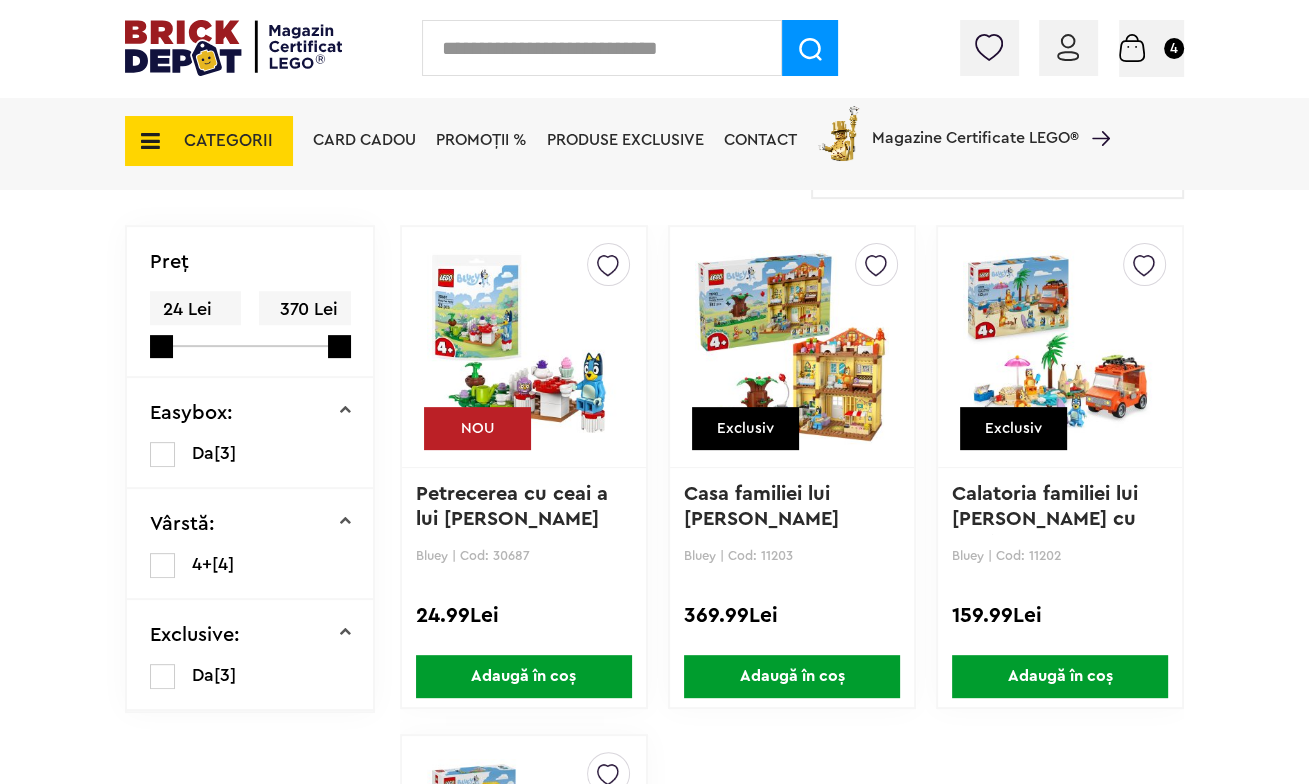 click at bounding box center (1060, 347) 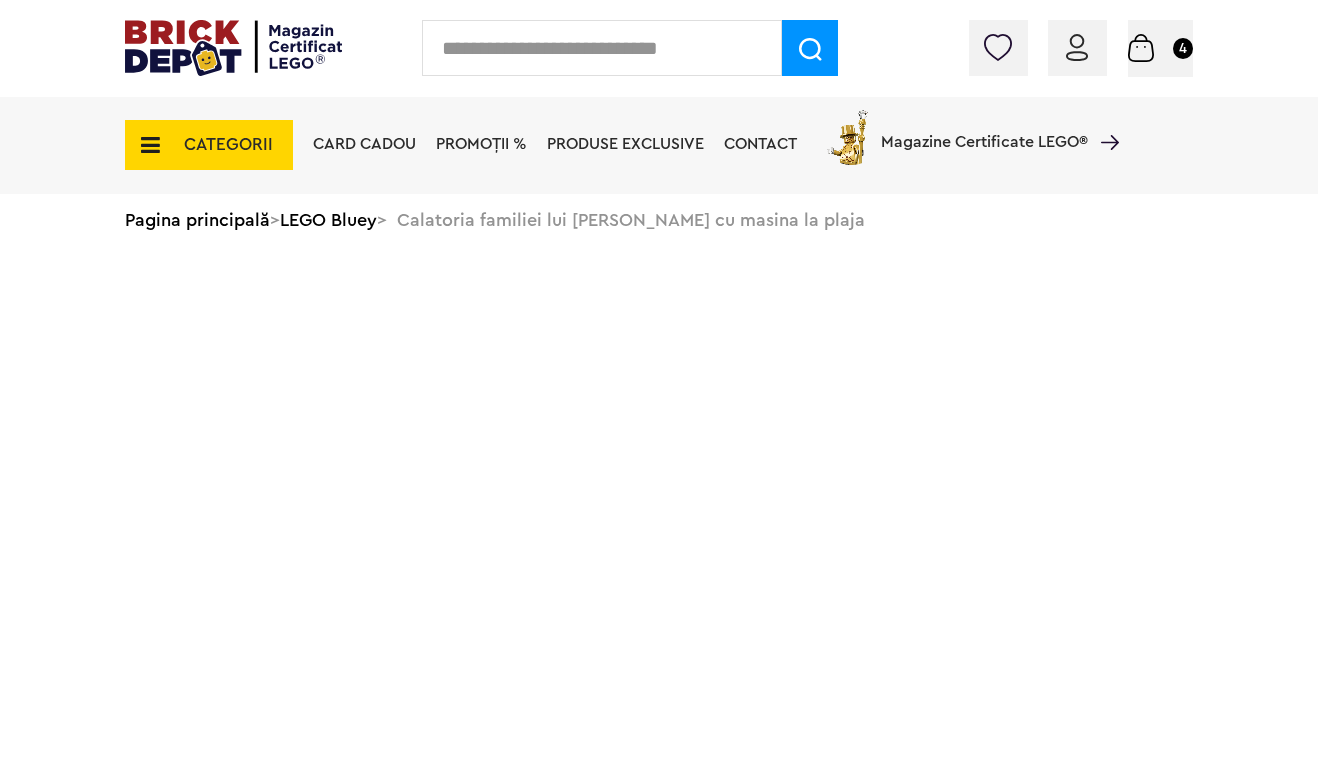 scroll, scrollTop: 0, scrollLeft: 0, axis: both 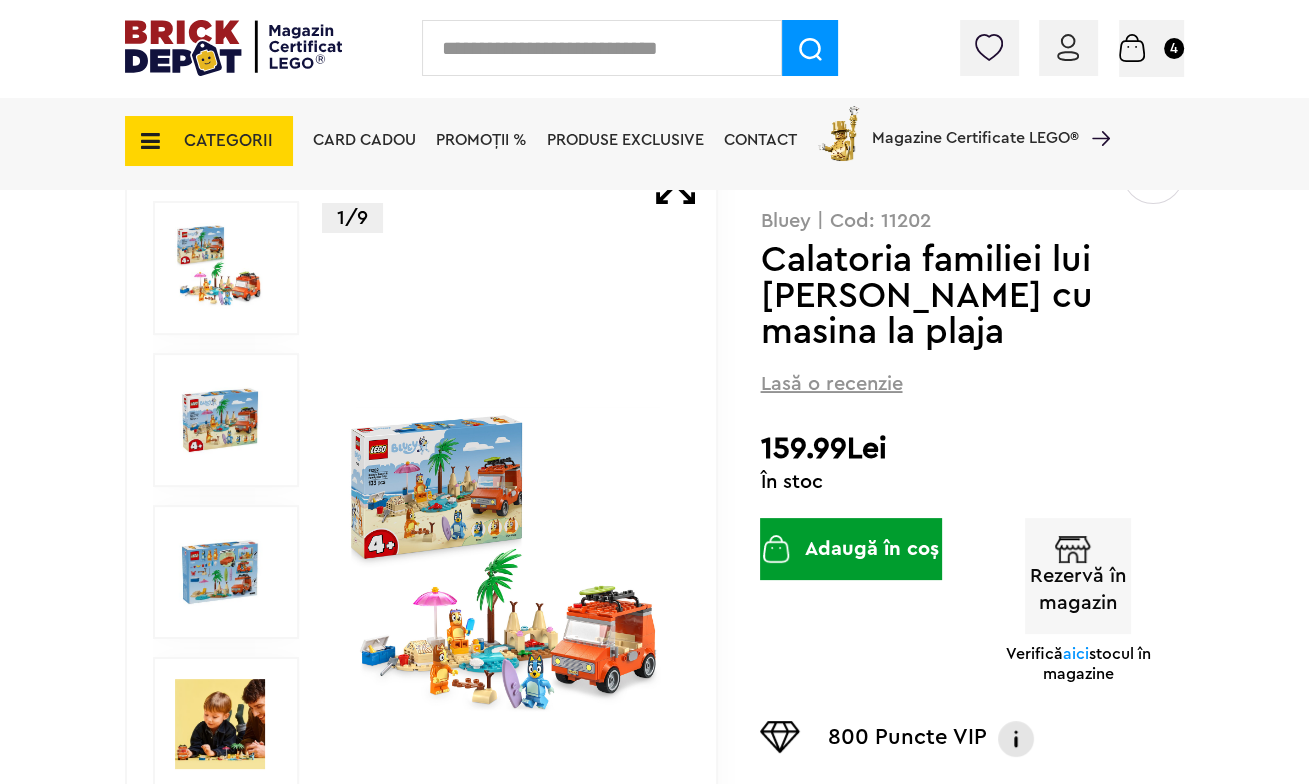 click at bounding box center [508, 572] 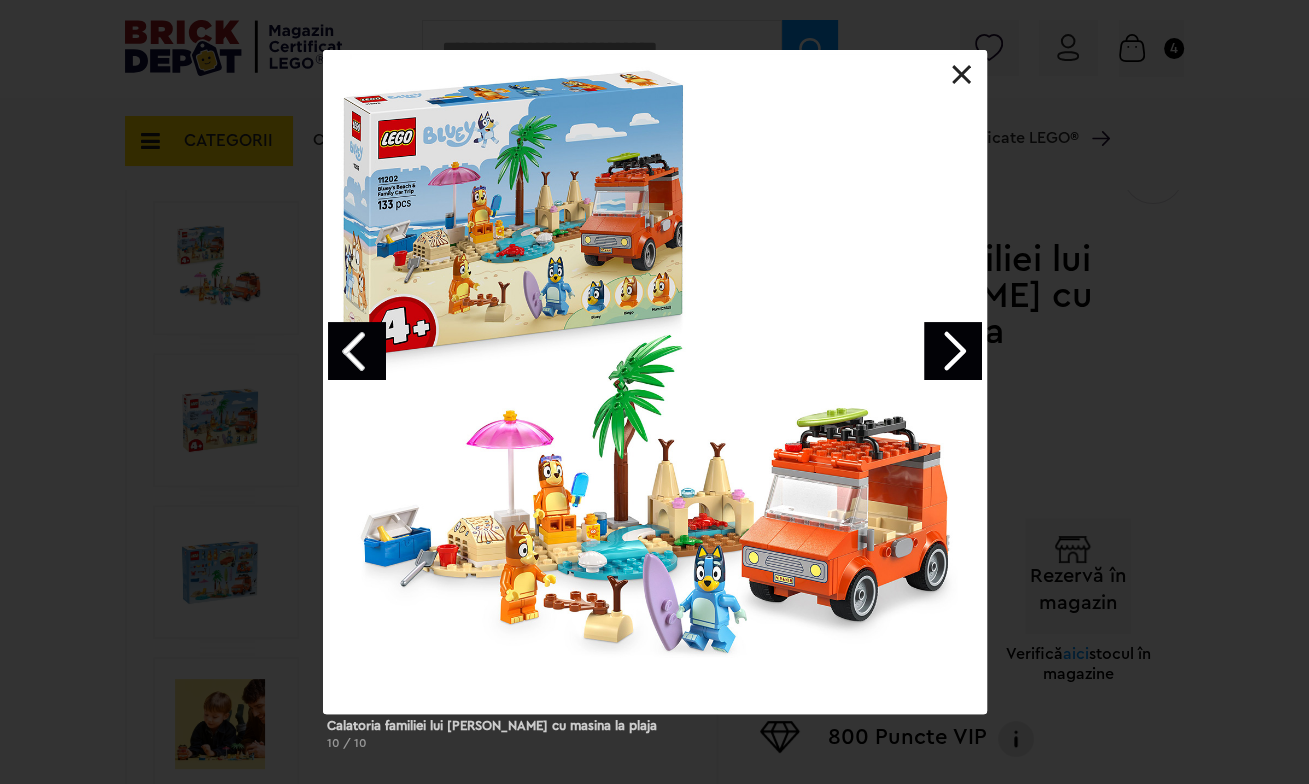 click at bounding box center (953, 351) 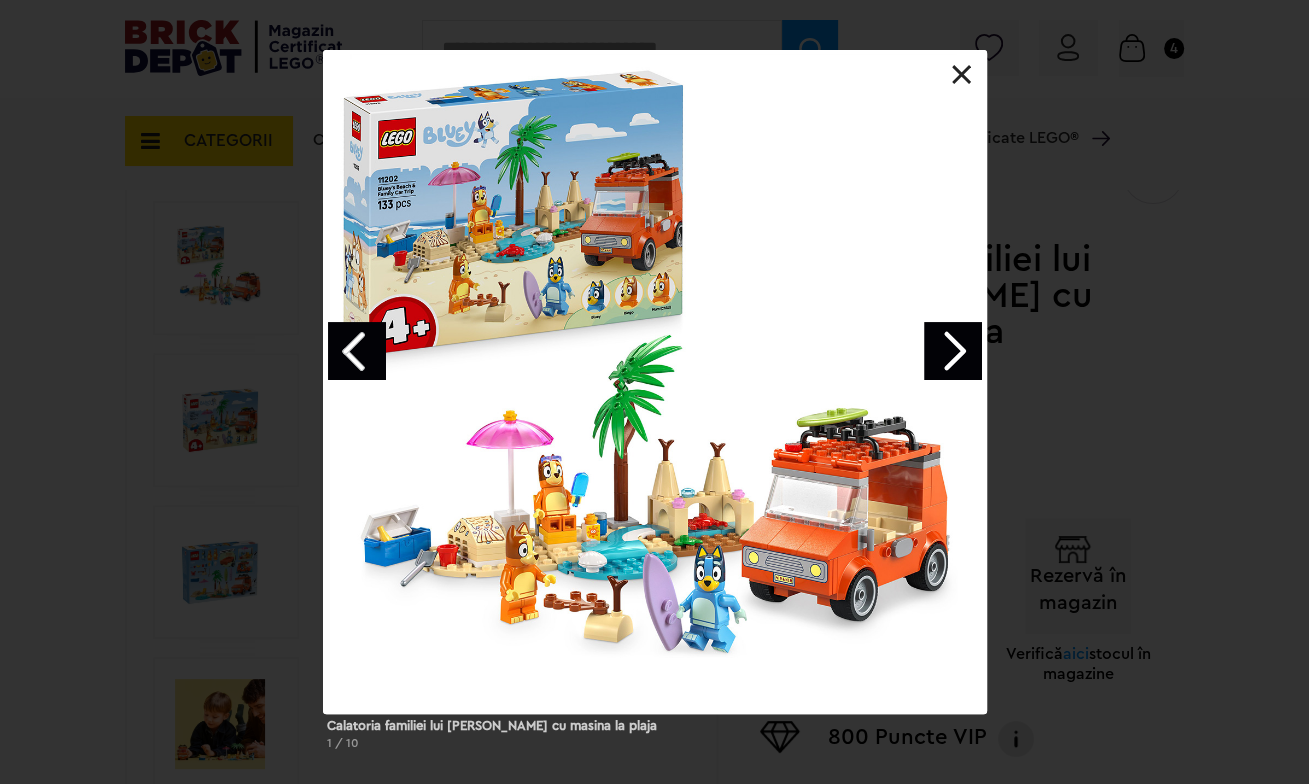 click at bounding box center [953, 351] 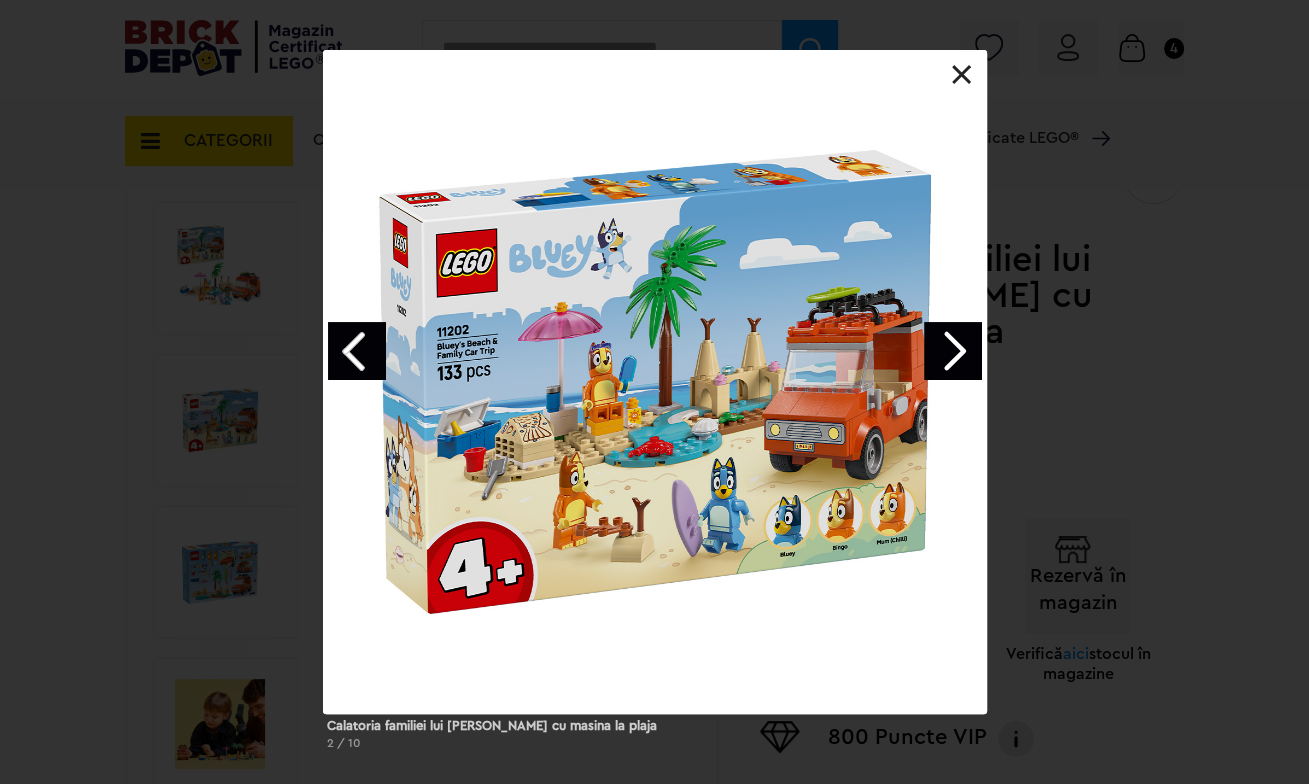 click at bounding box center [953, 351] 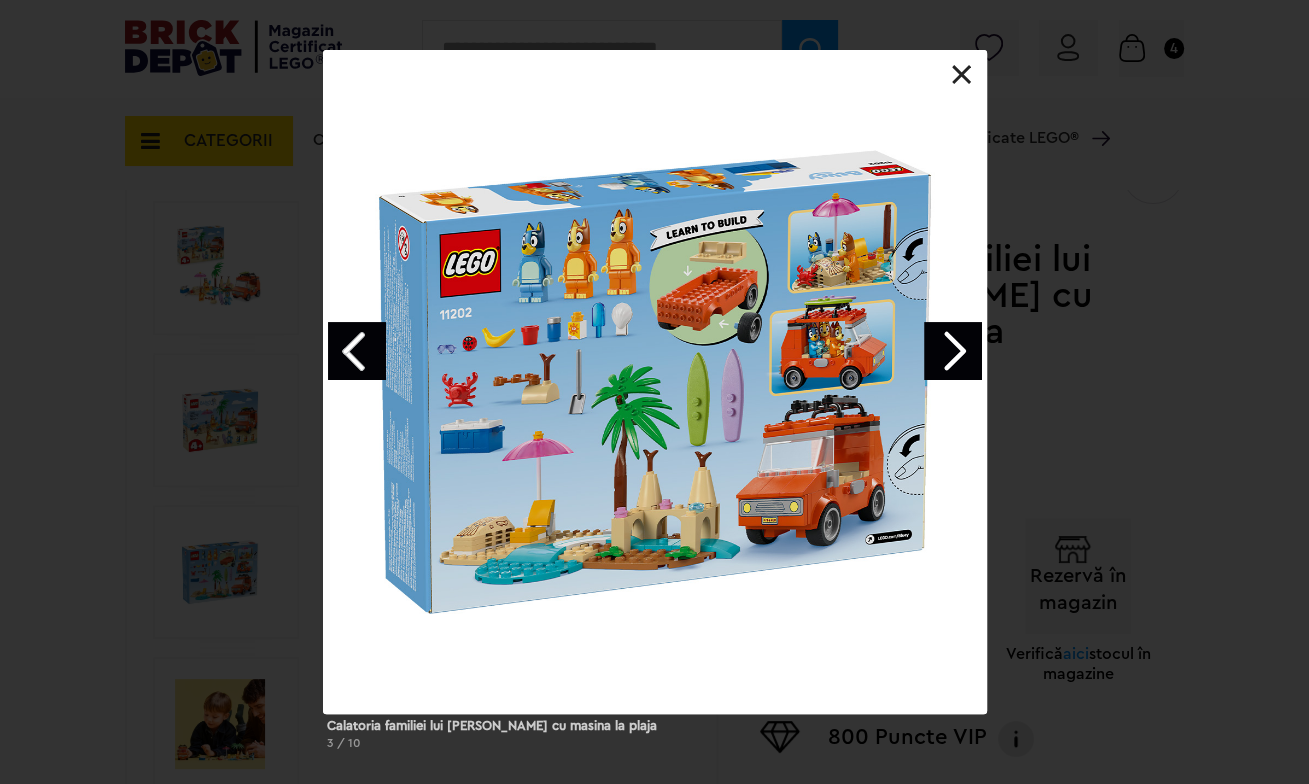 click at bounding box center [953, 351] 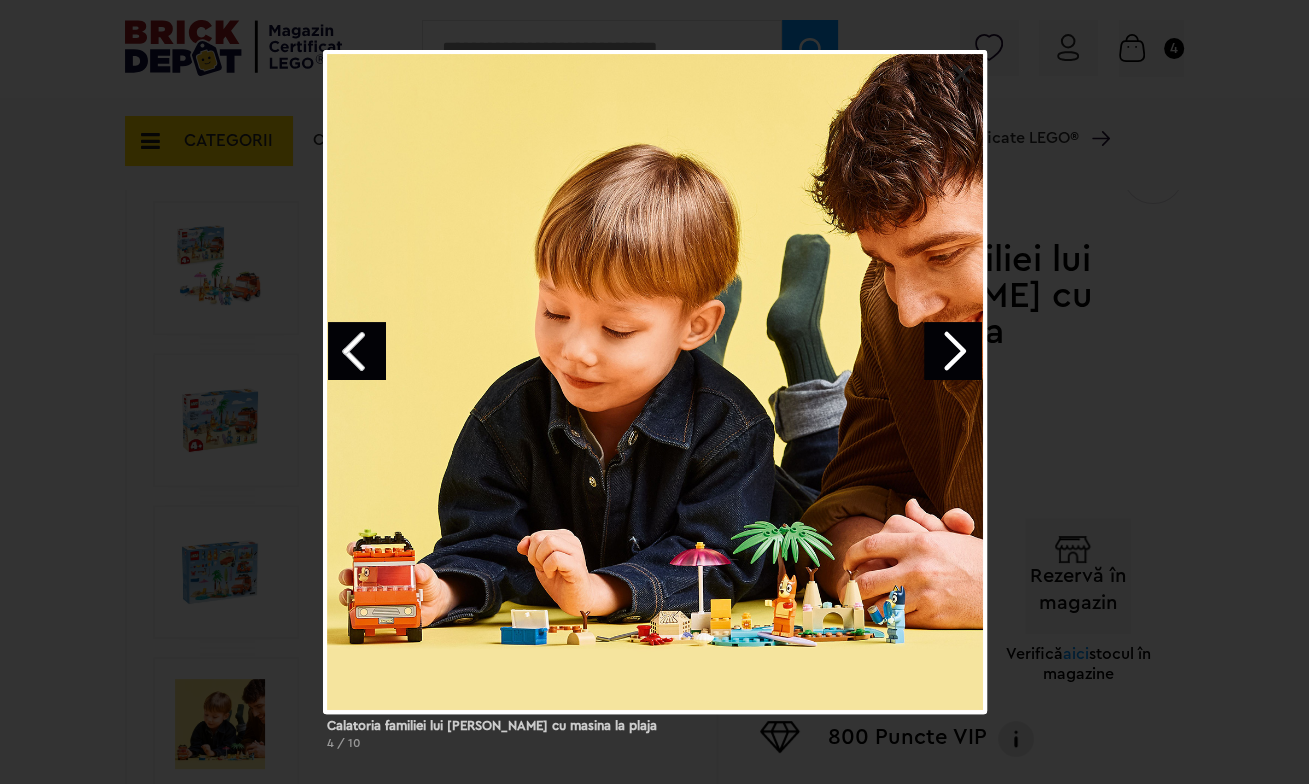click at bounding box center [953, 351] 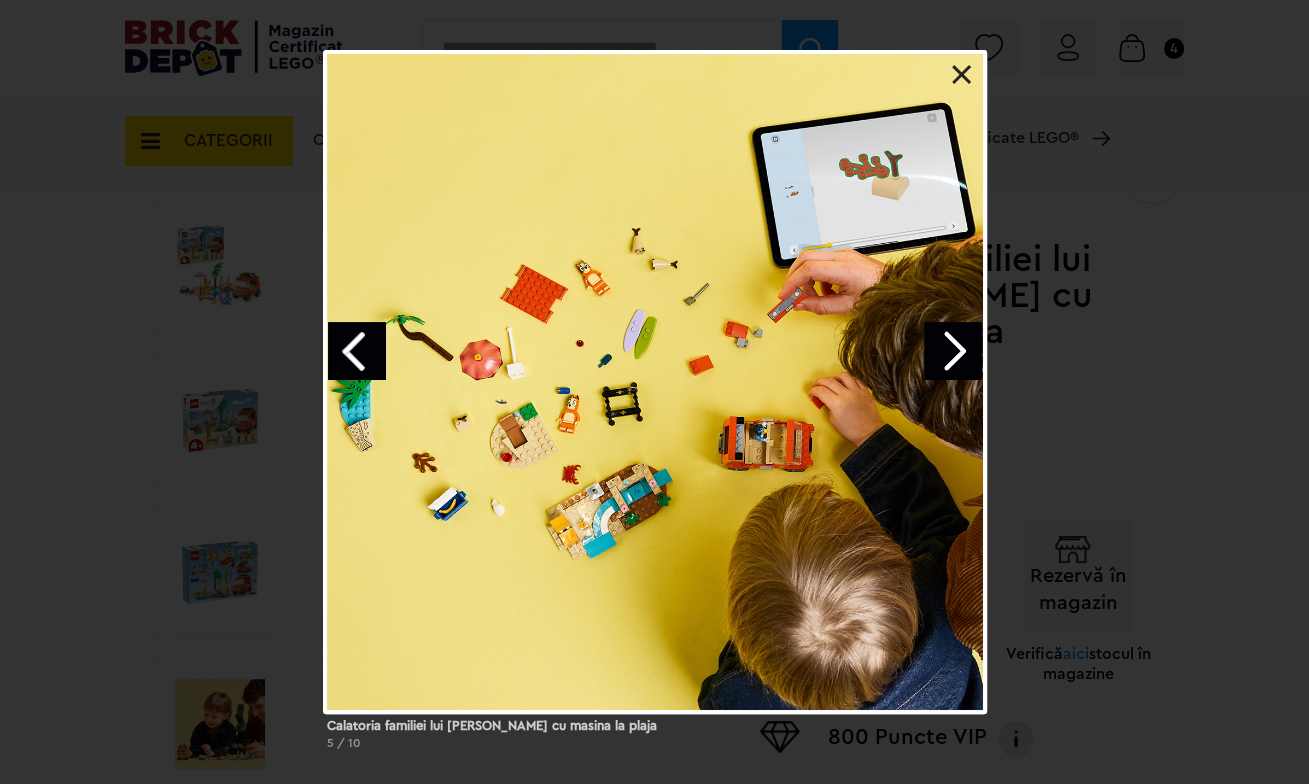 click at bounding box center [962, 75] 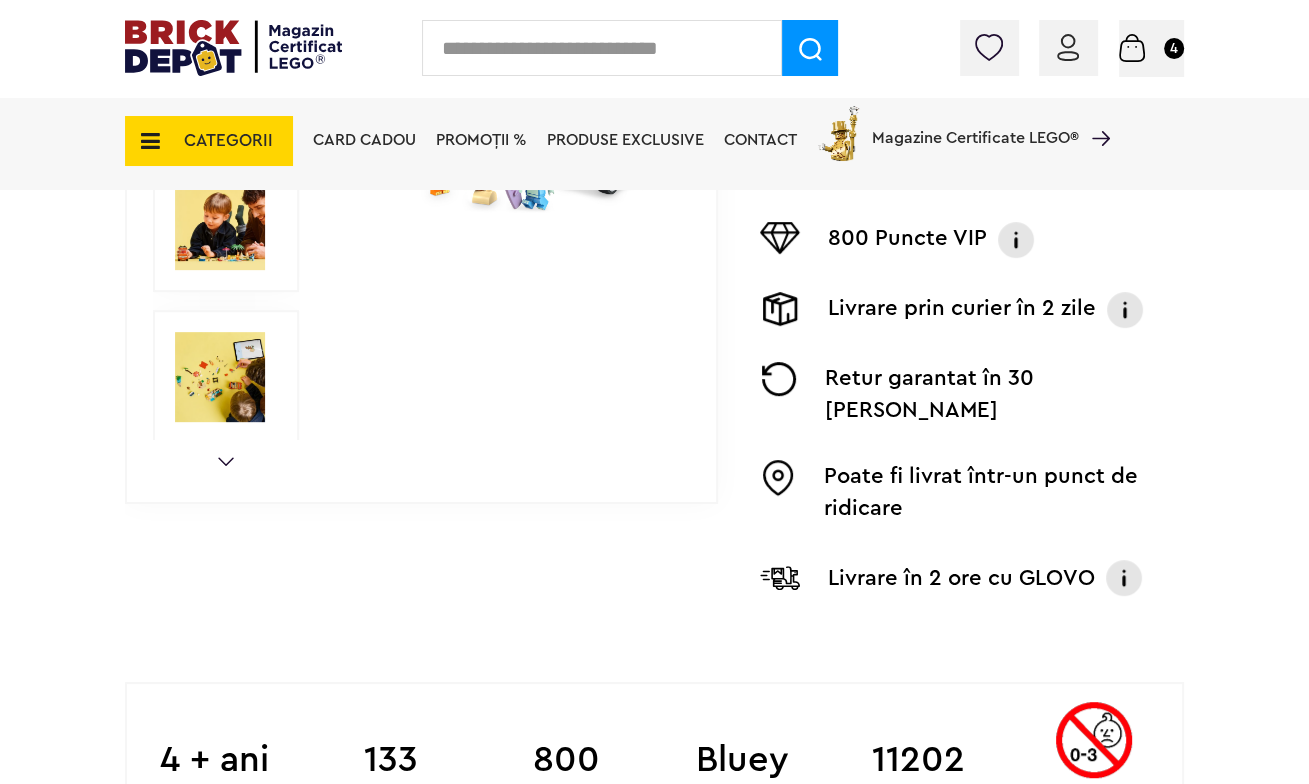 scroll, scrollTop: 700, scrollLeft: 0, axis: vertical 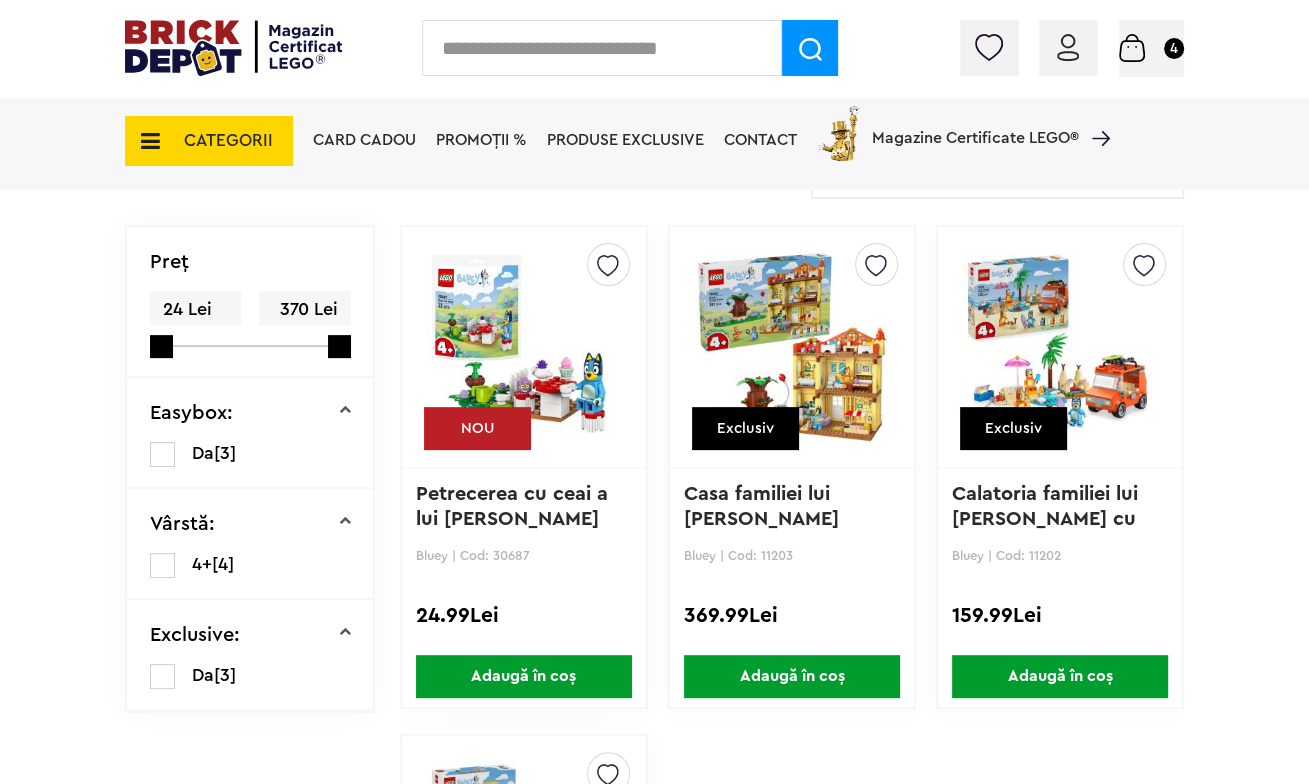 click at bounding box center [792, 347] 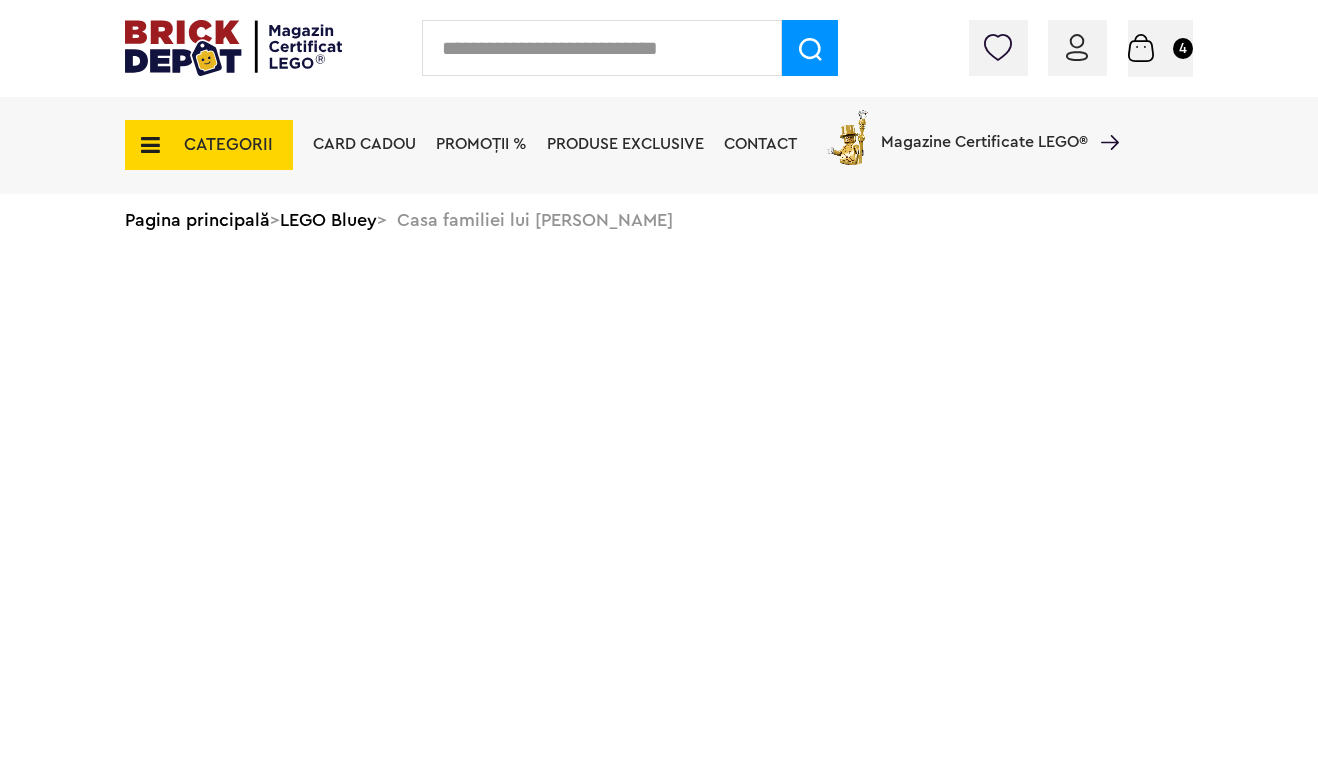 scroll, scrollTop: 0, scrollLeft: 0, axis: both 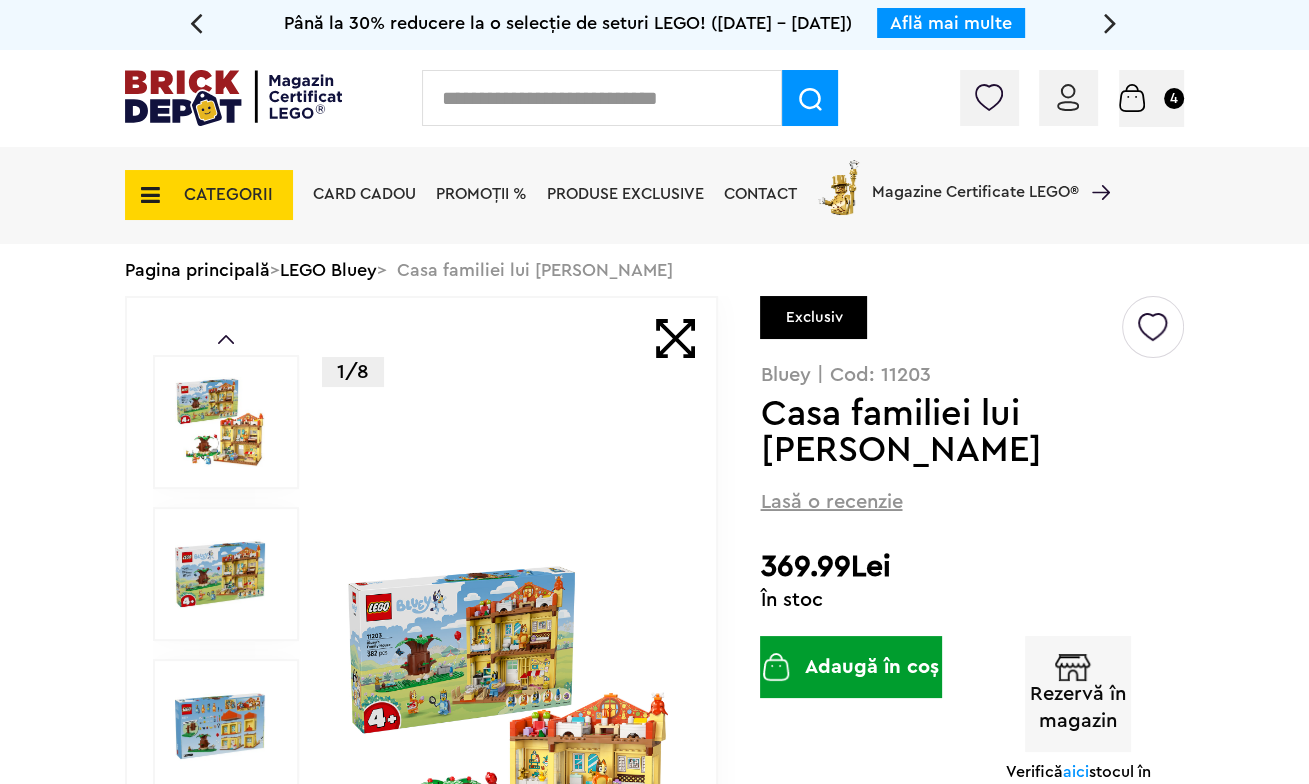 click at bounding box center (220, 422) 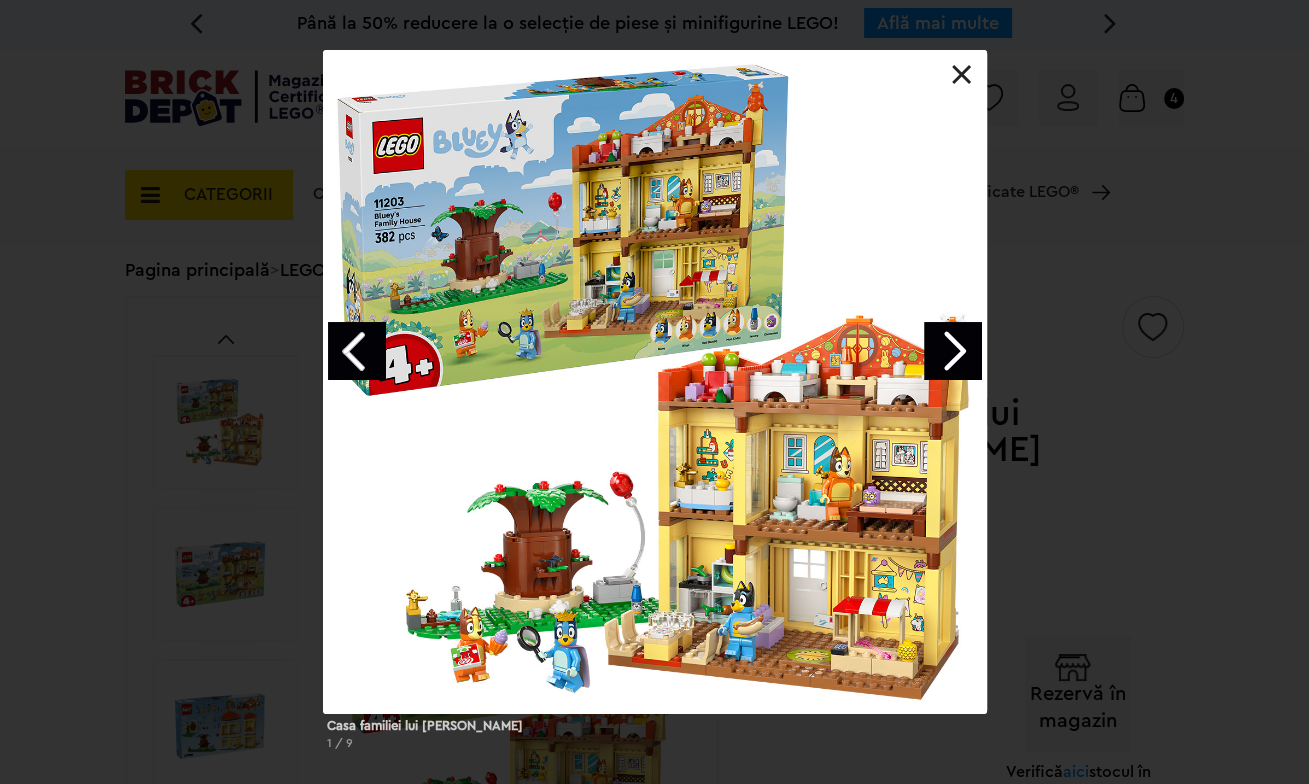 click at bounding box center [953, 351] 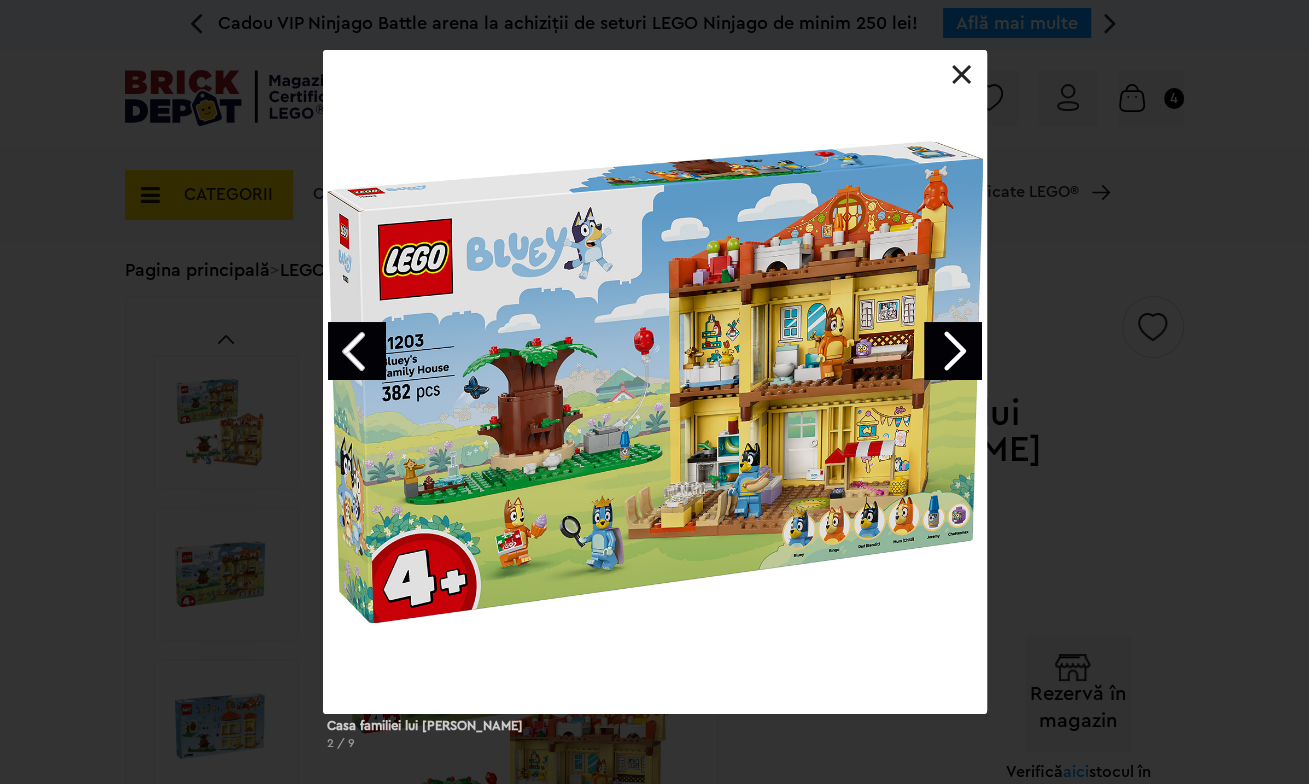 click at bounding box center (953, 351) 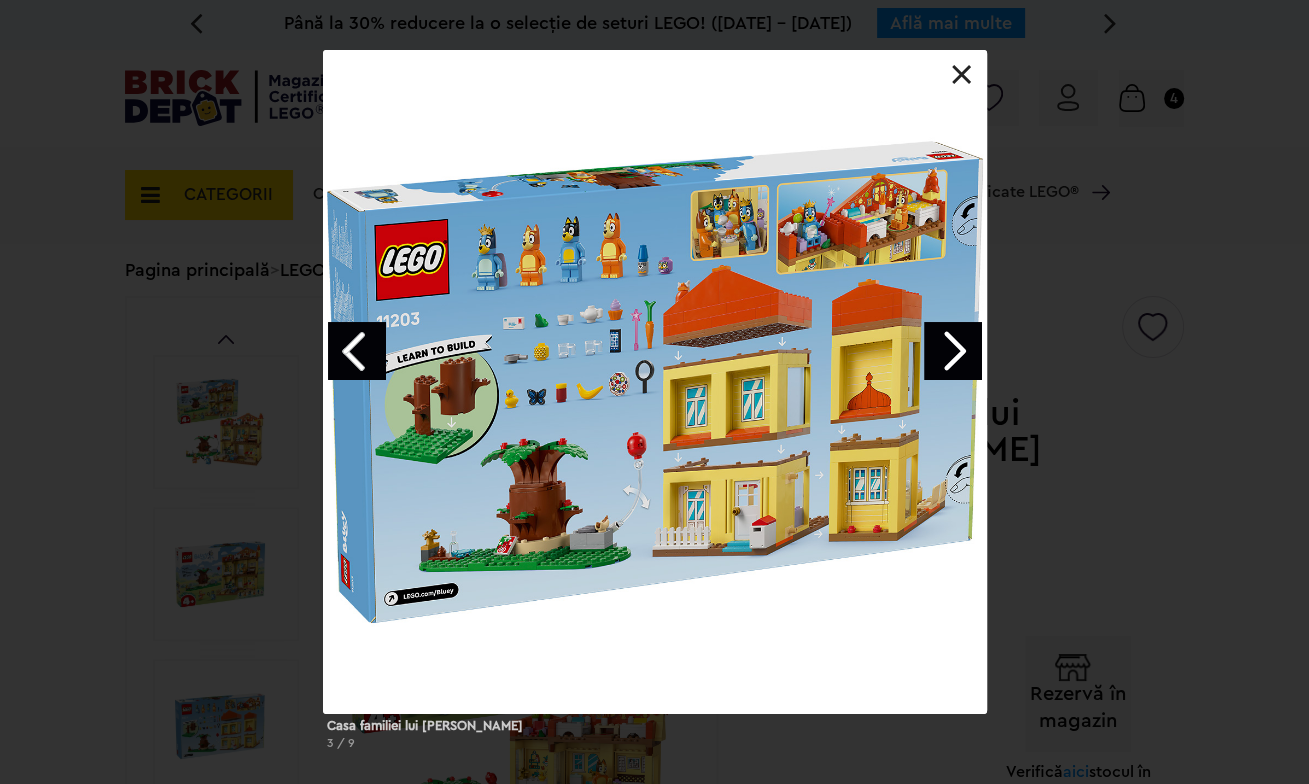 click at bounding box center [953, 351] 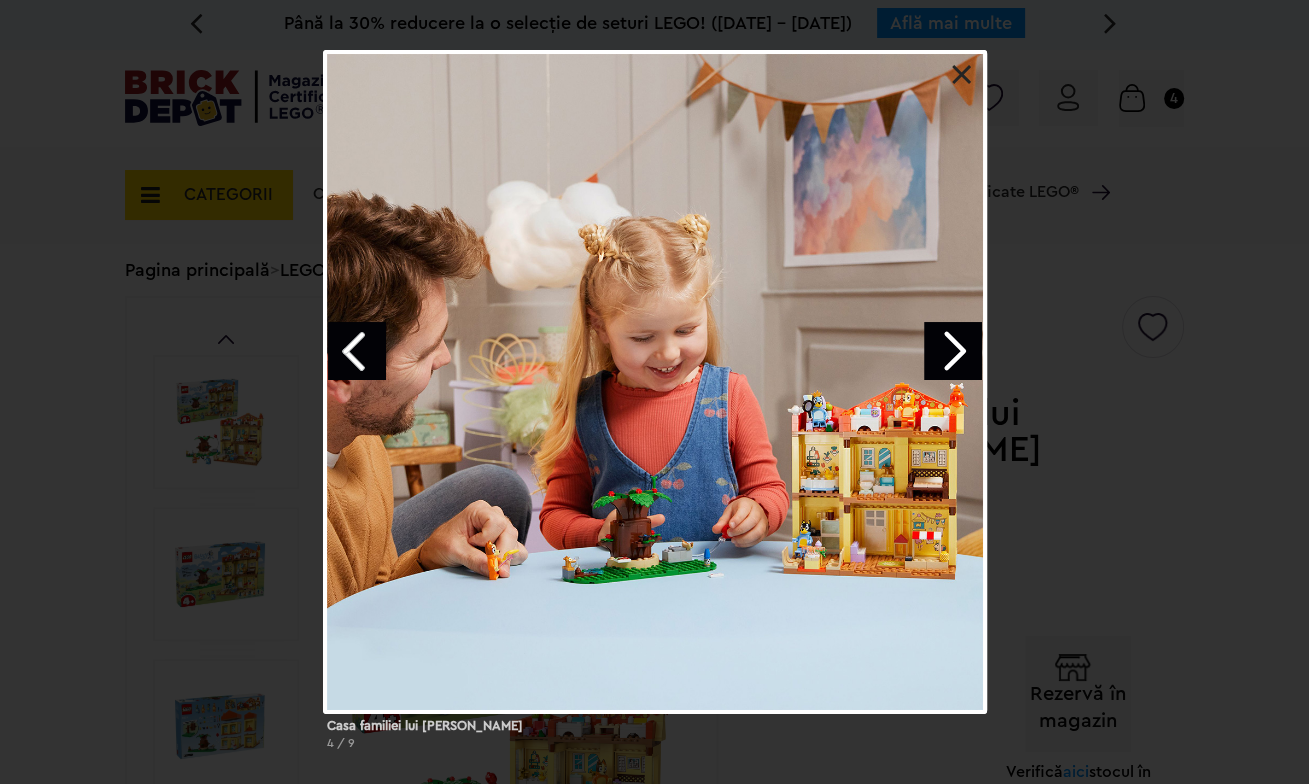 click at bounding box center (953, 351) 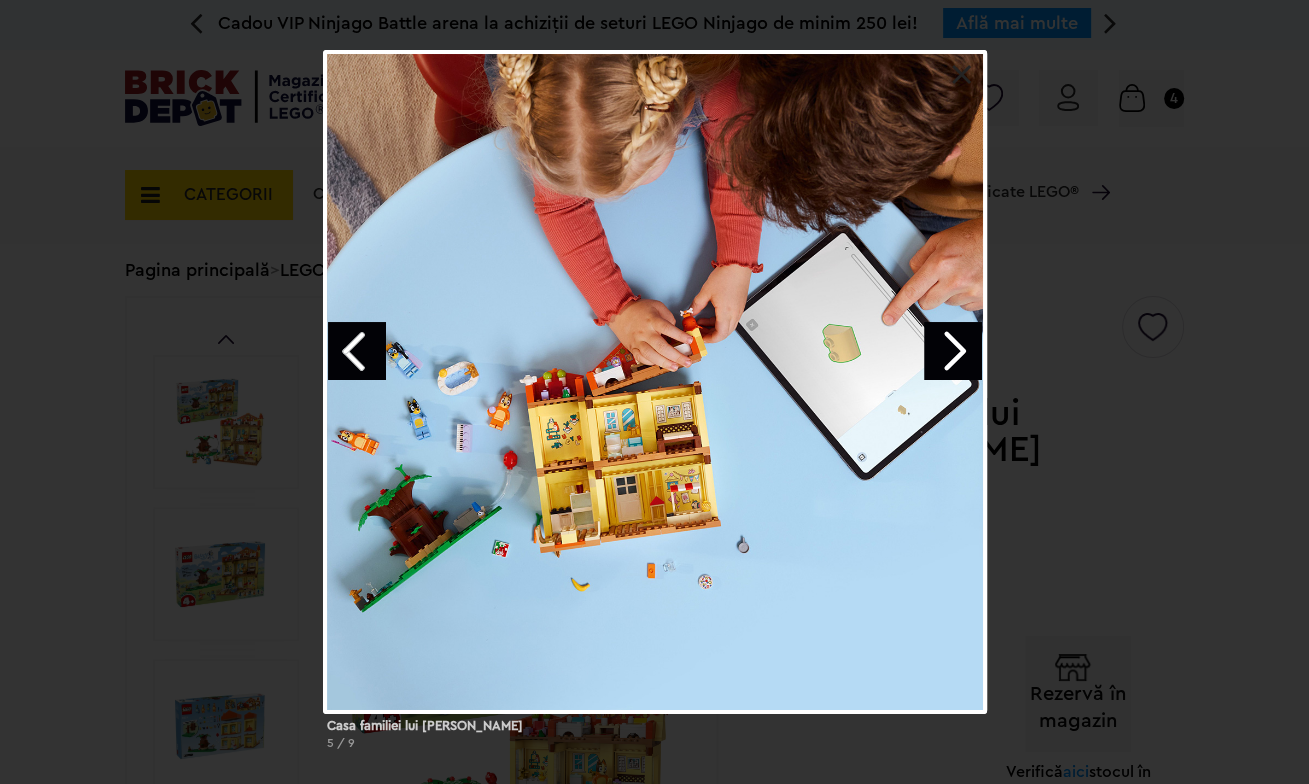 click at bounding box center (953, 351) 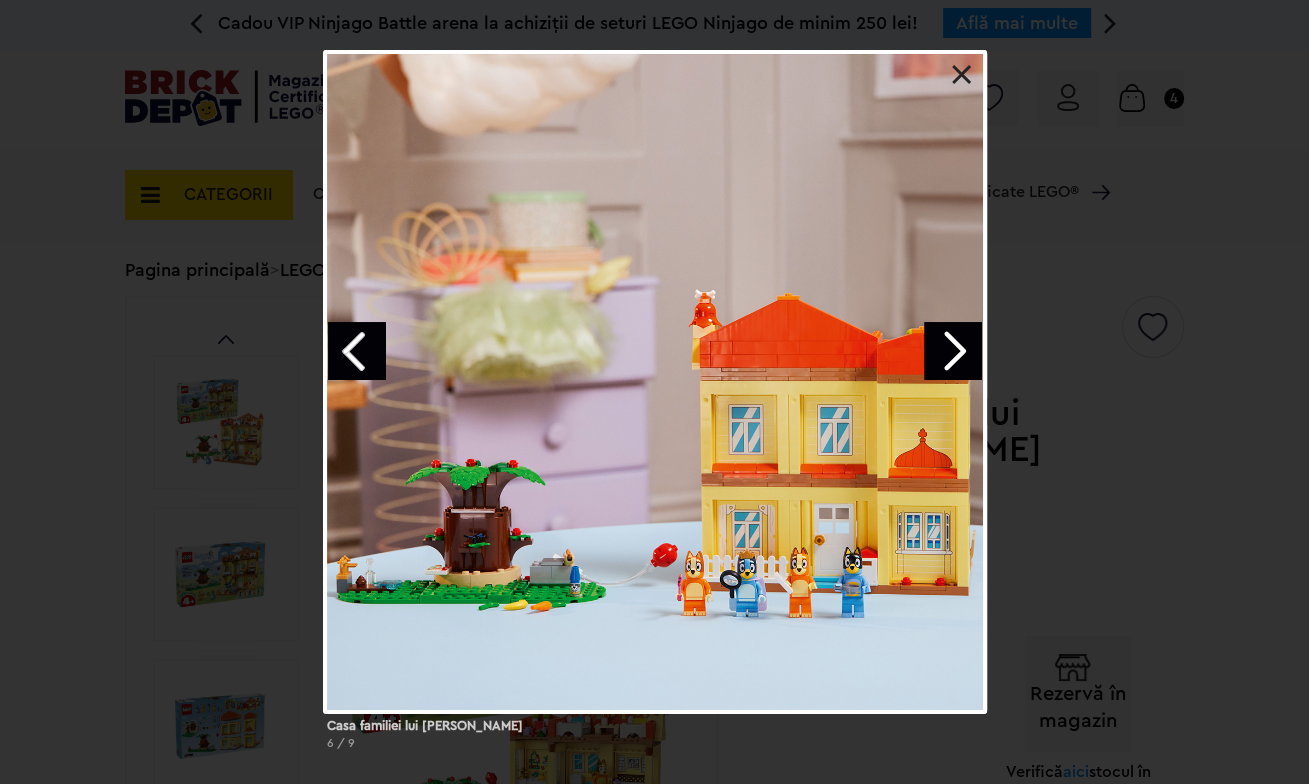 click at bounding box center [953, 351] 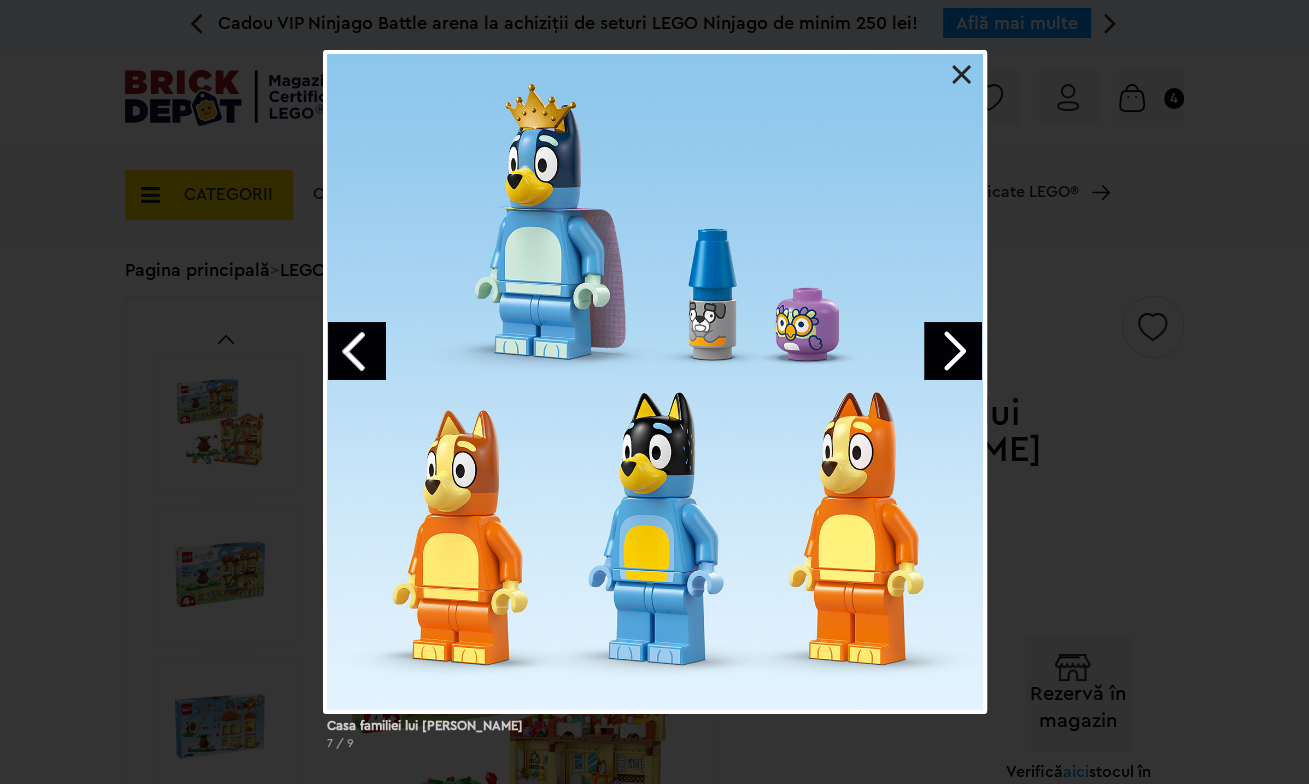click at bounding box center (953, 351) 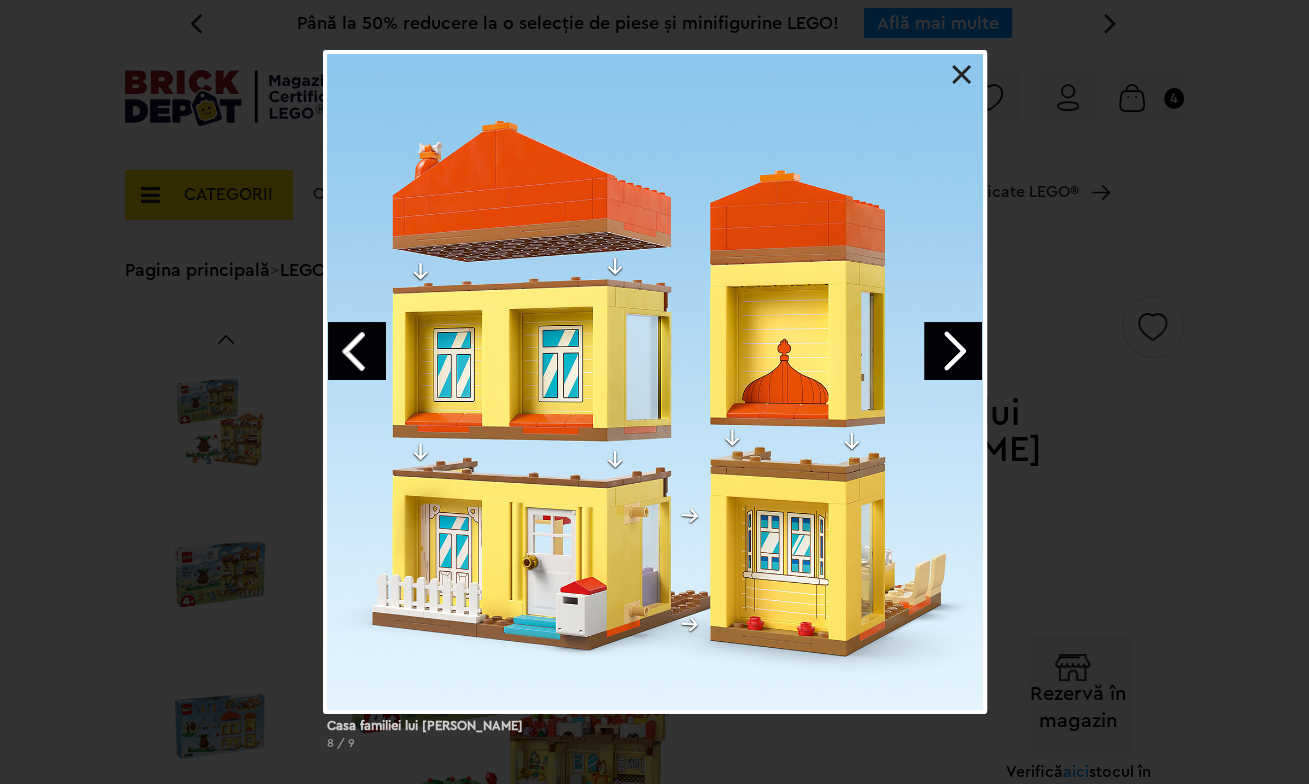 click at bounding box center [953, 351] 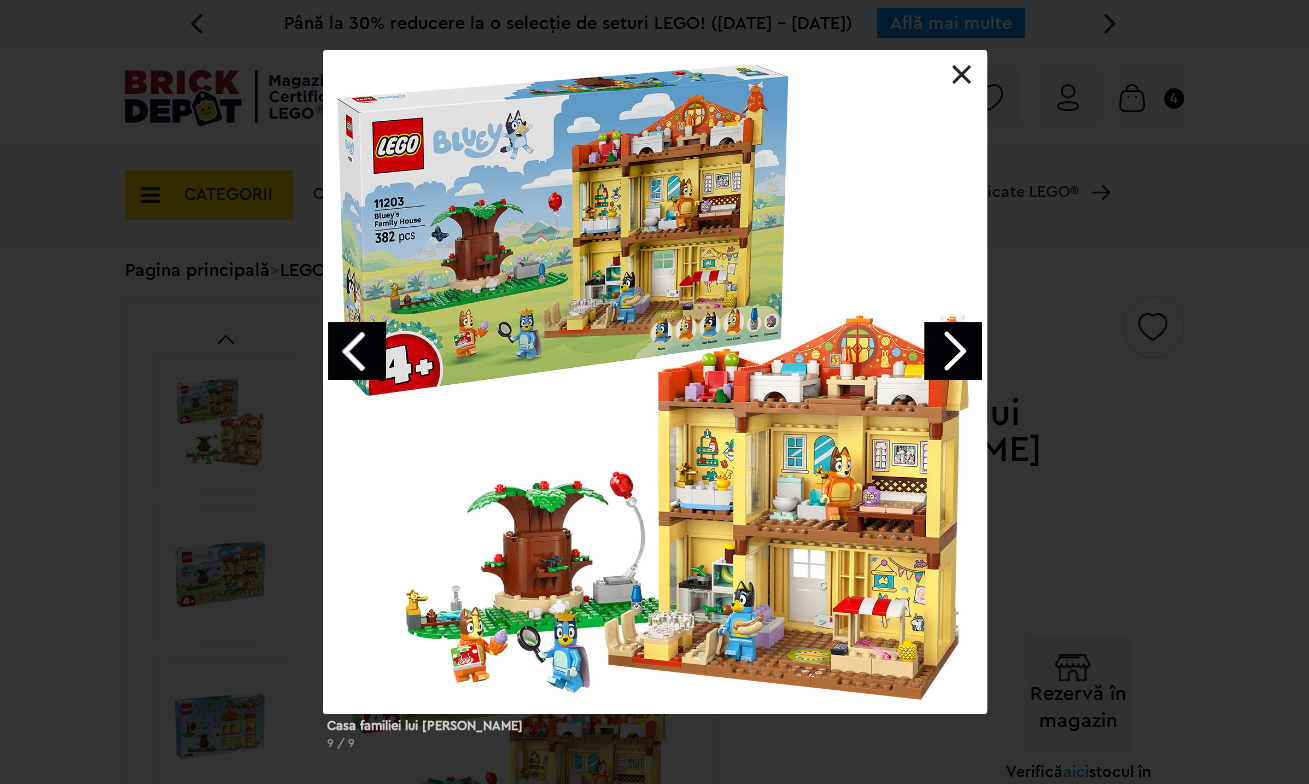 click at bounding box center [962, 75] 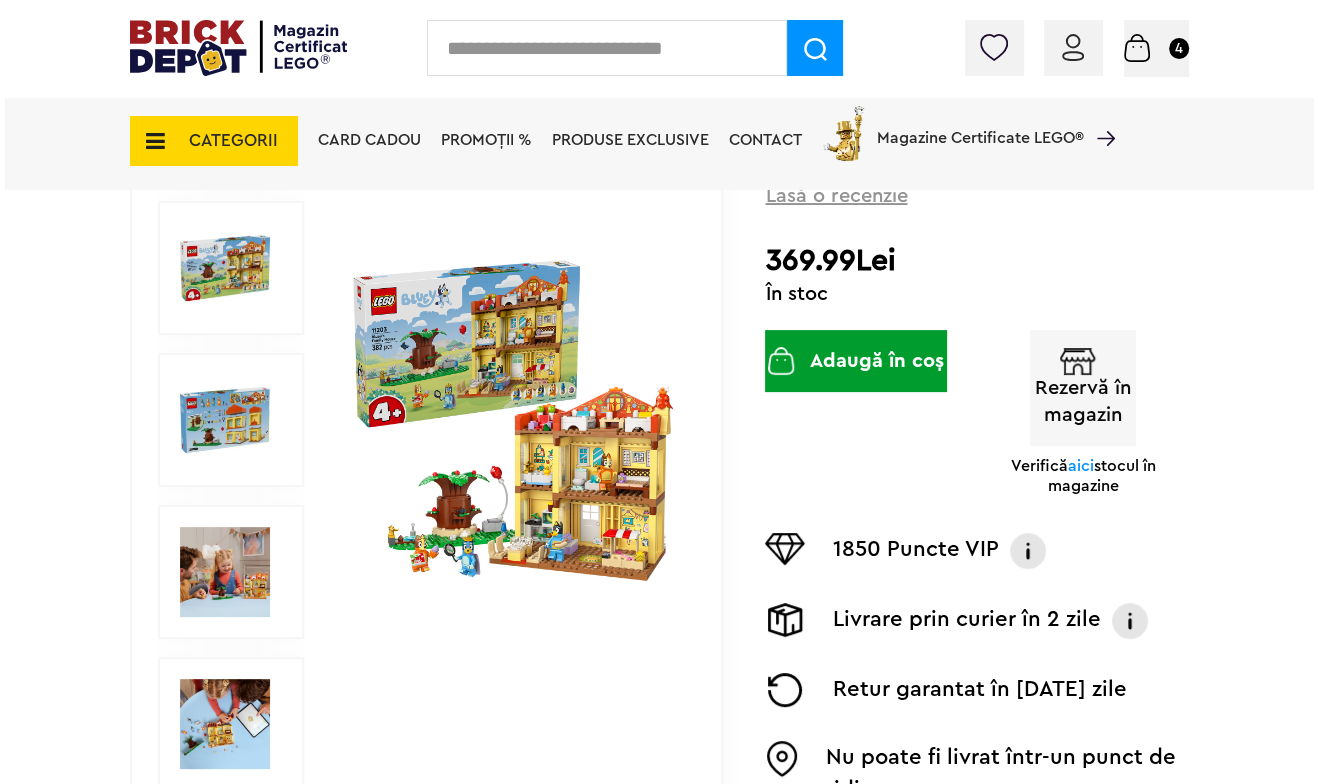 scroll, scrollTop: 300, scrollLeft: 0, axis: vertical 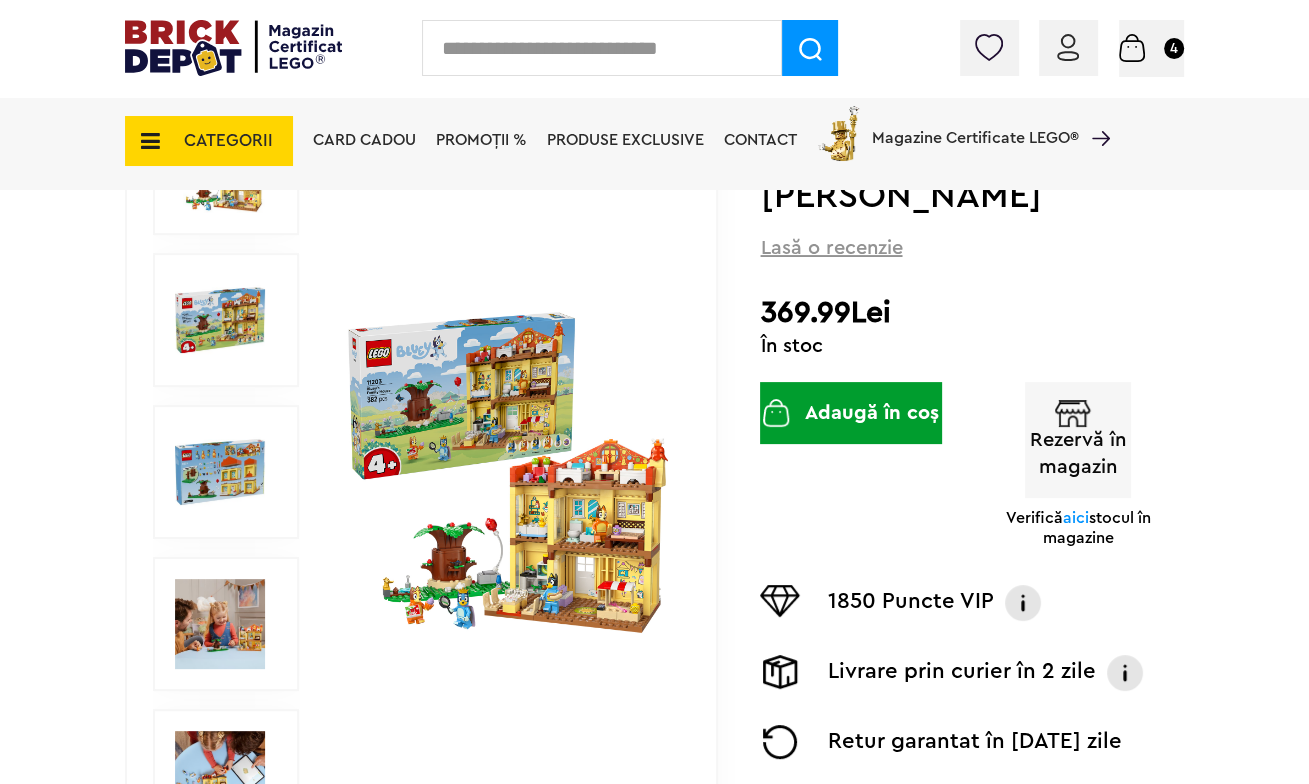 click at bounding box center [144, 141] 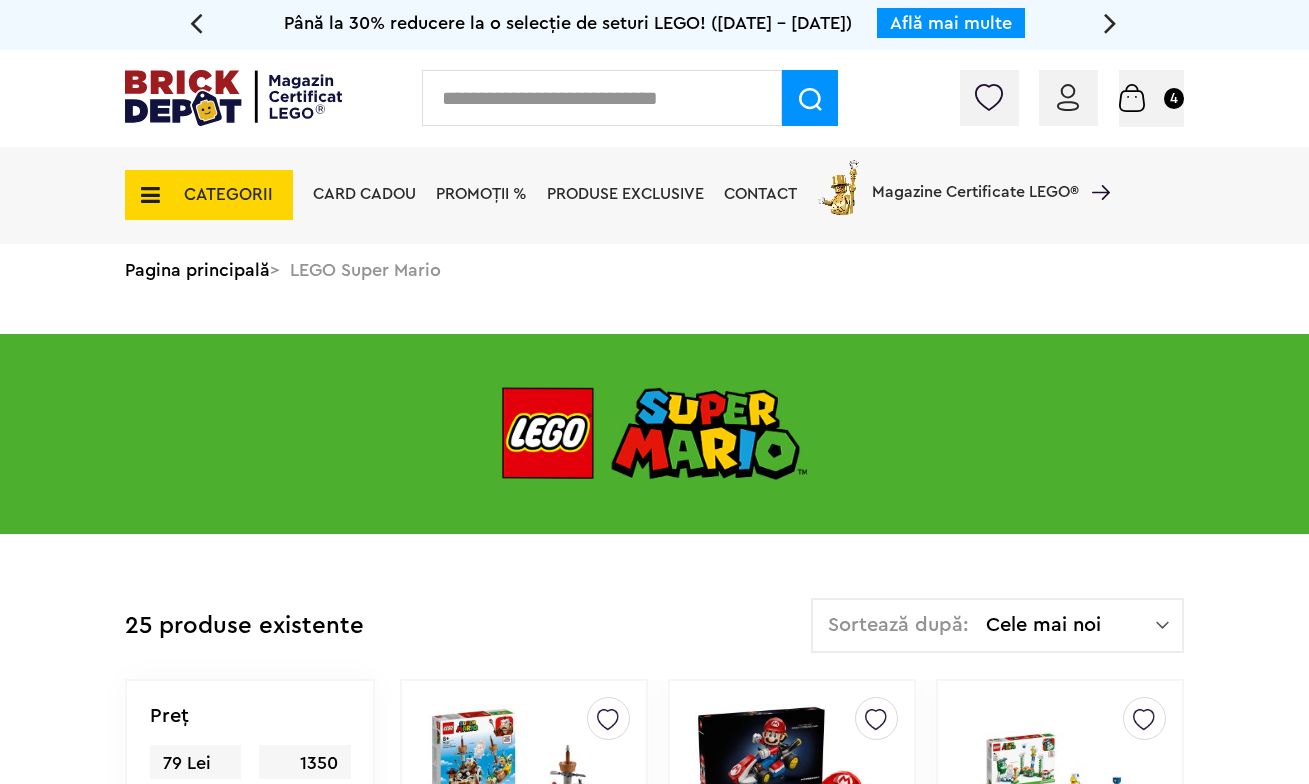 scroll, scrollTop: 0, scrollLeft: 0, axis: both 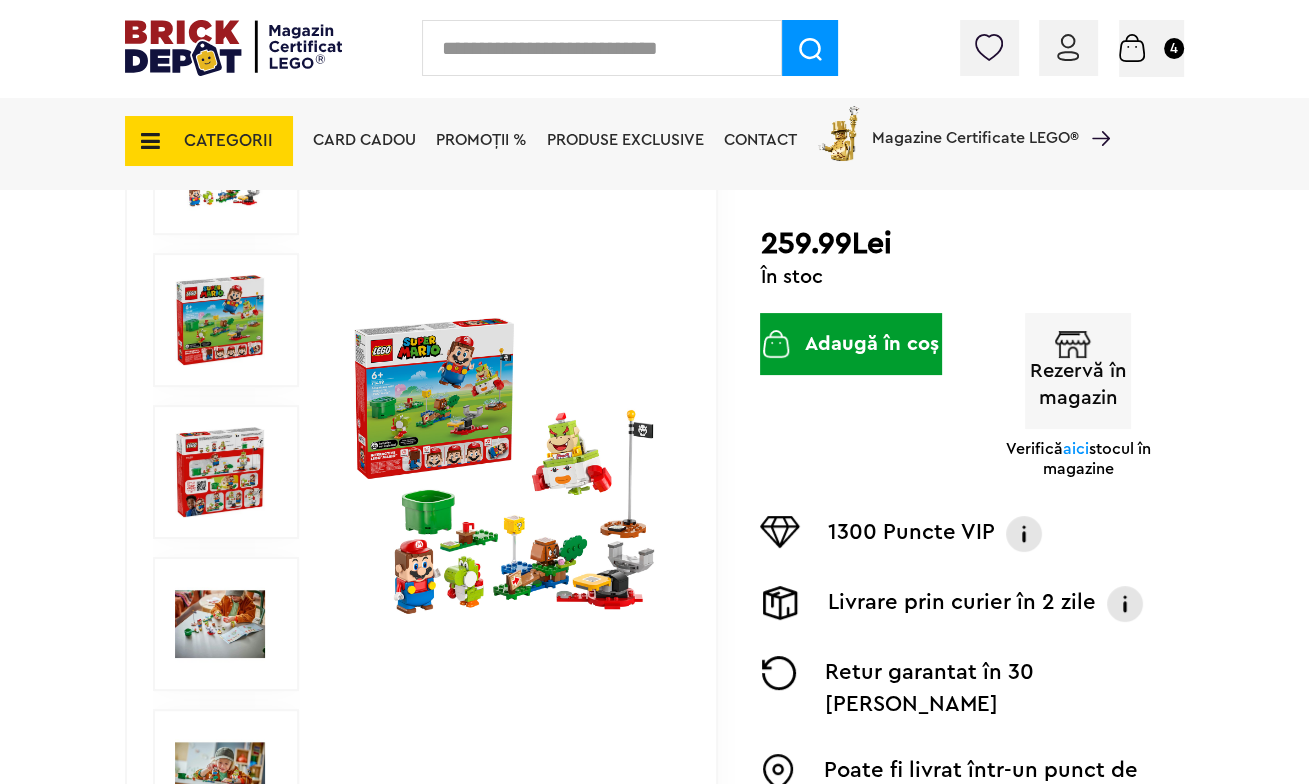 click at bounding box center (508, 472) 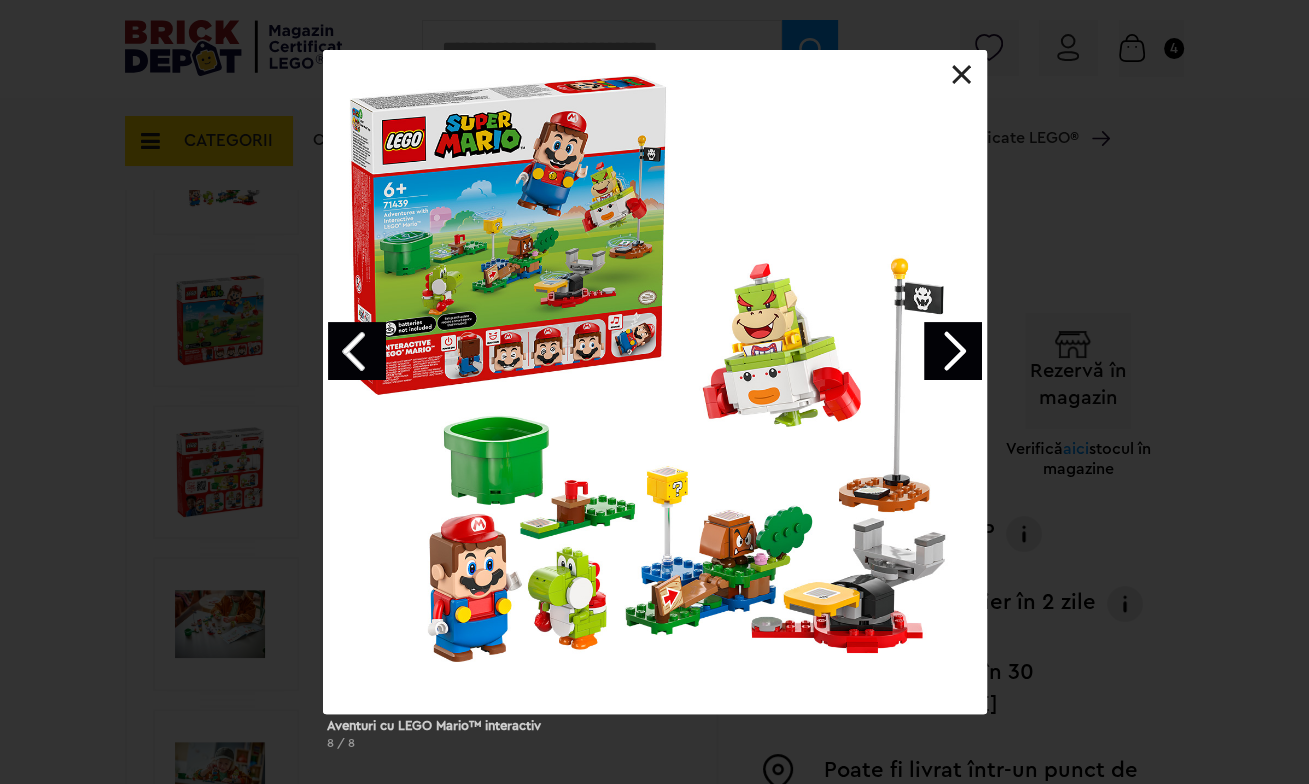 click at bounding box center [953, 351] 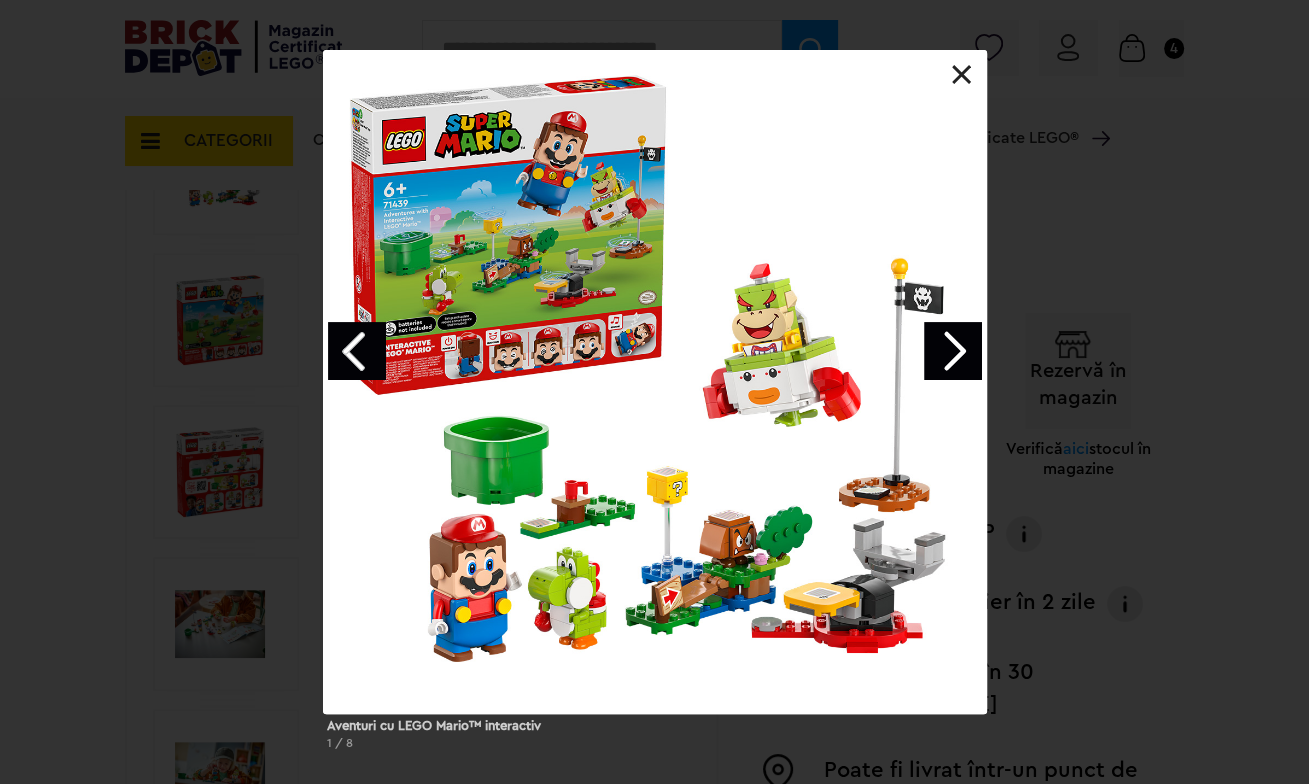 click at bounding box center (953, 351) 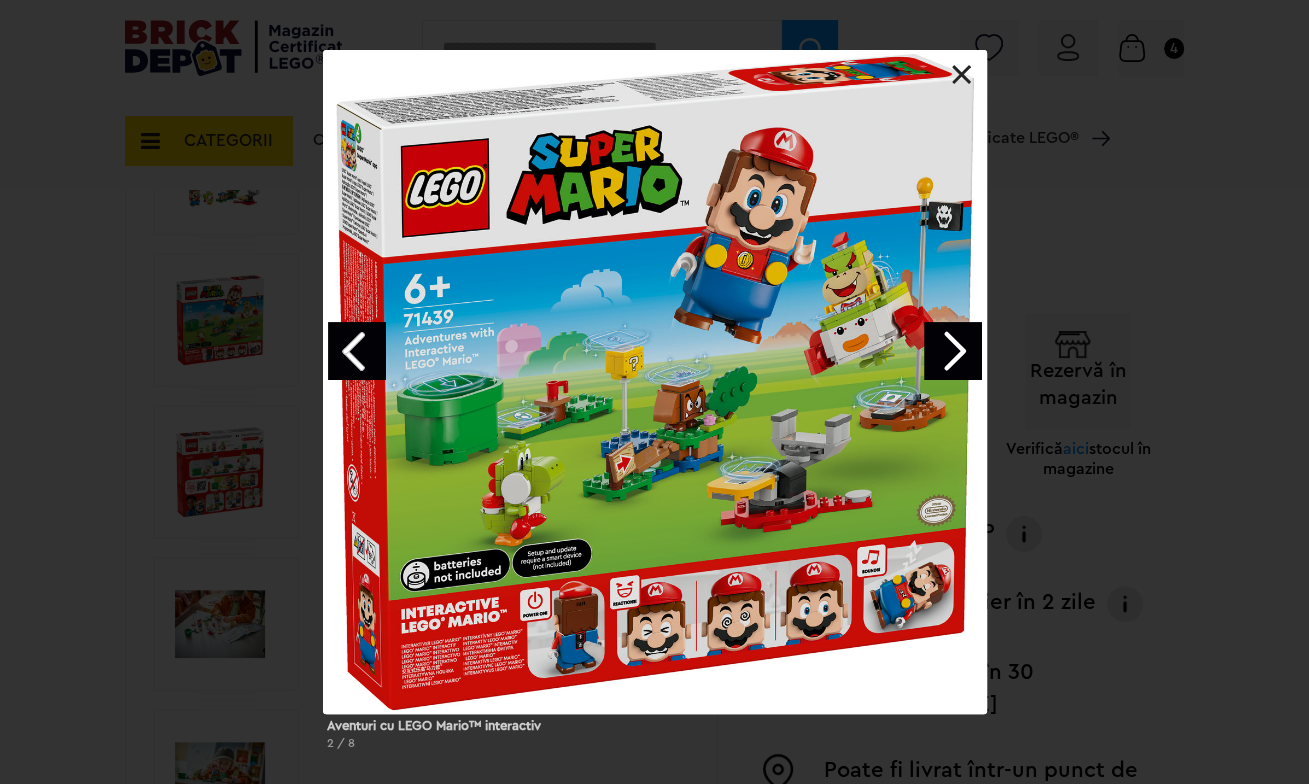 click at bounding box center [953, 351] 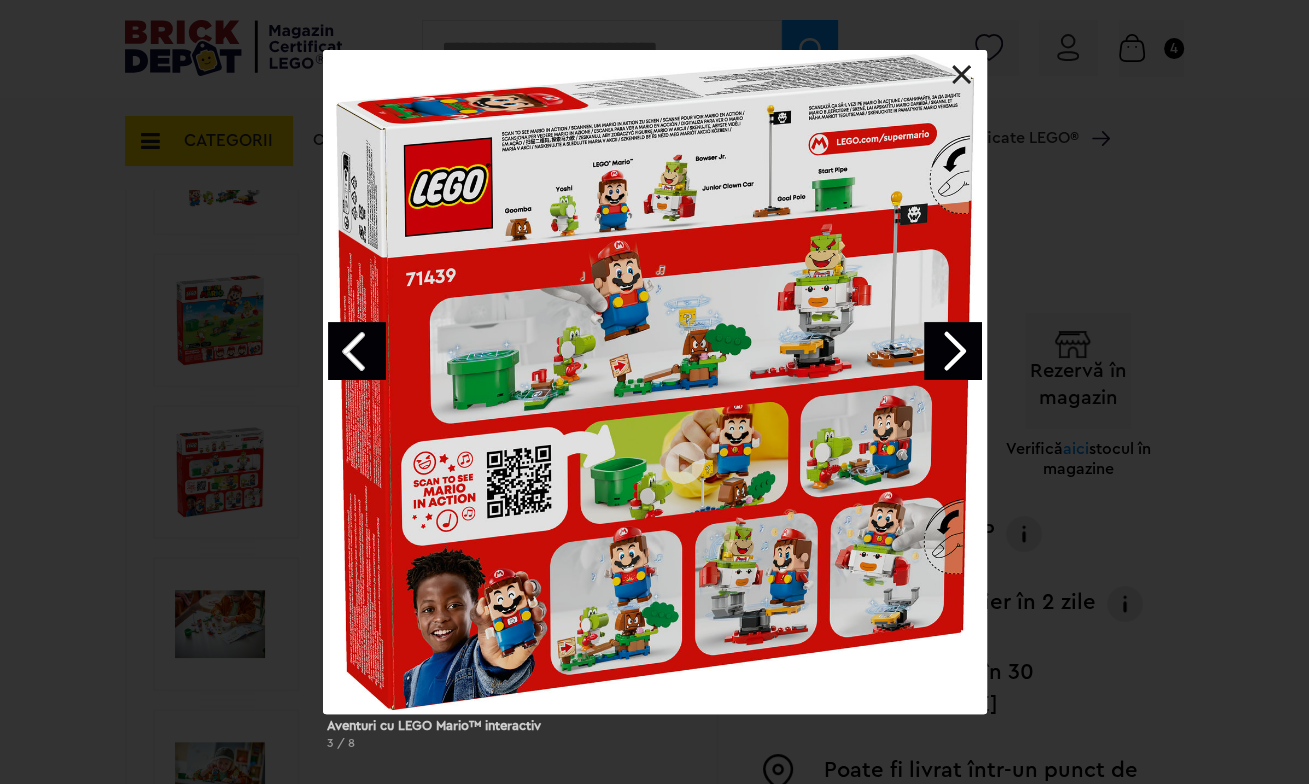 click at bounding box center [953, 351] 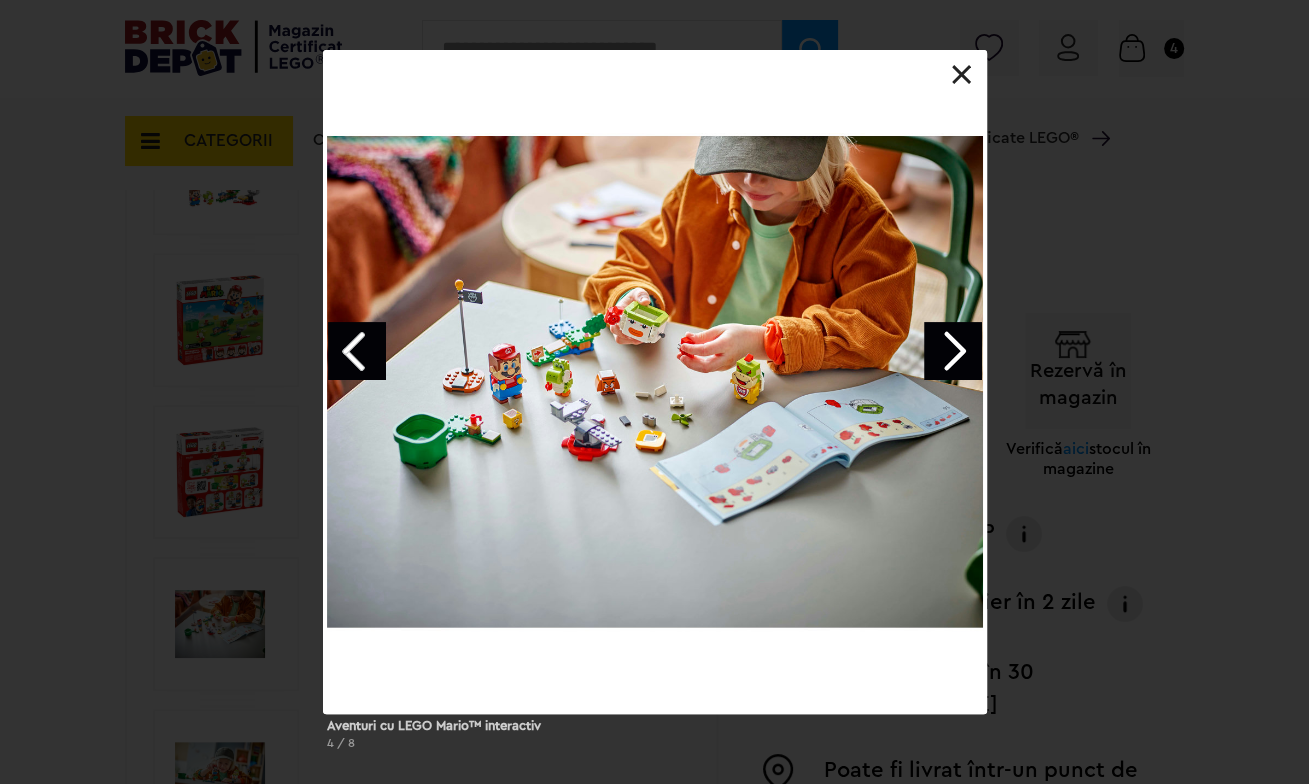 click at bounding box center [357, 351] 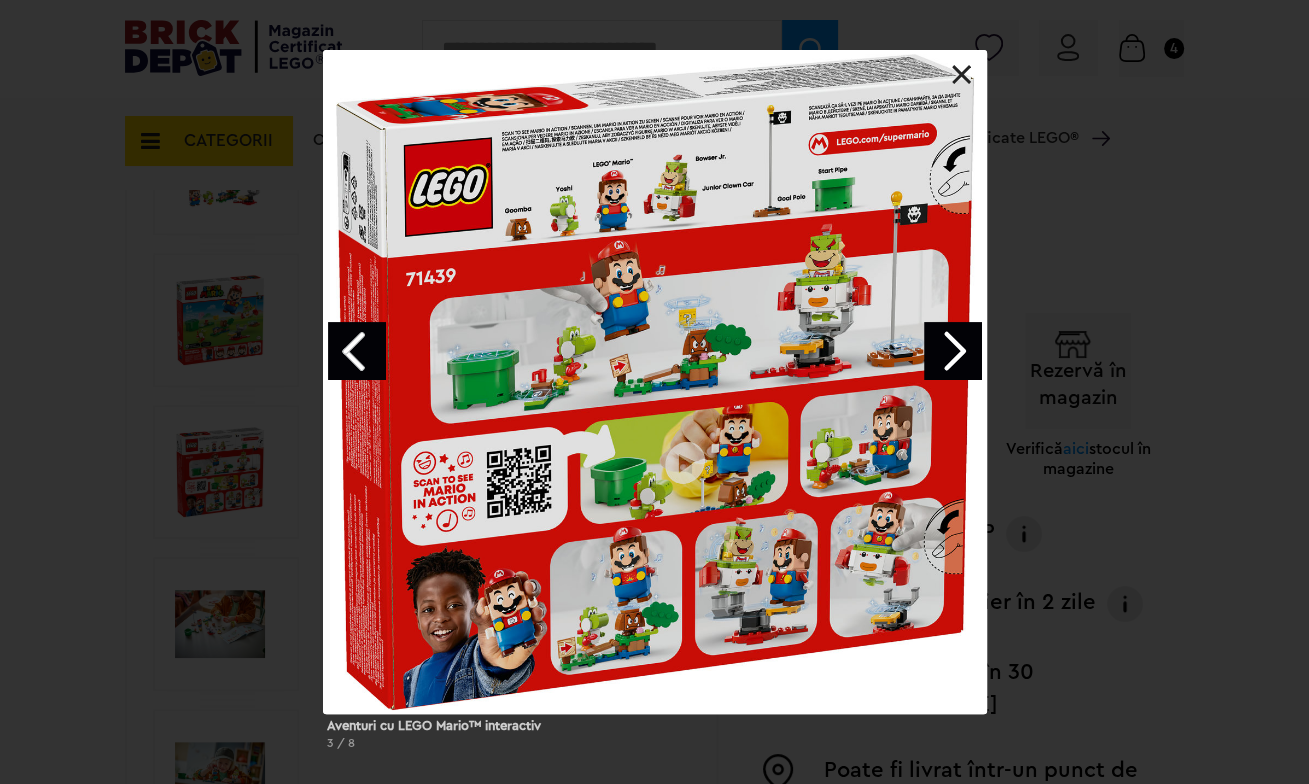 click at bounding box center [655, 382] 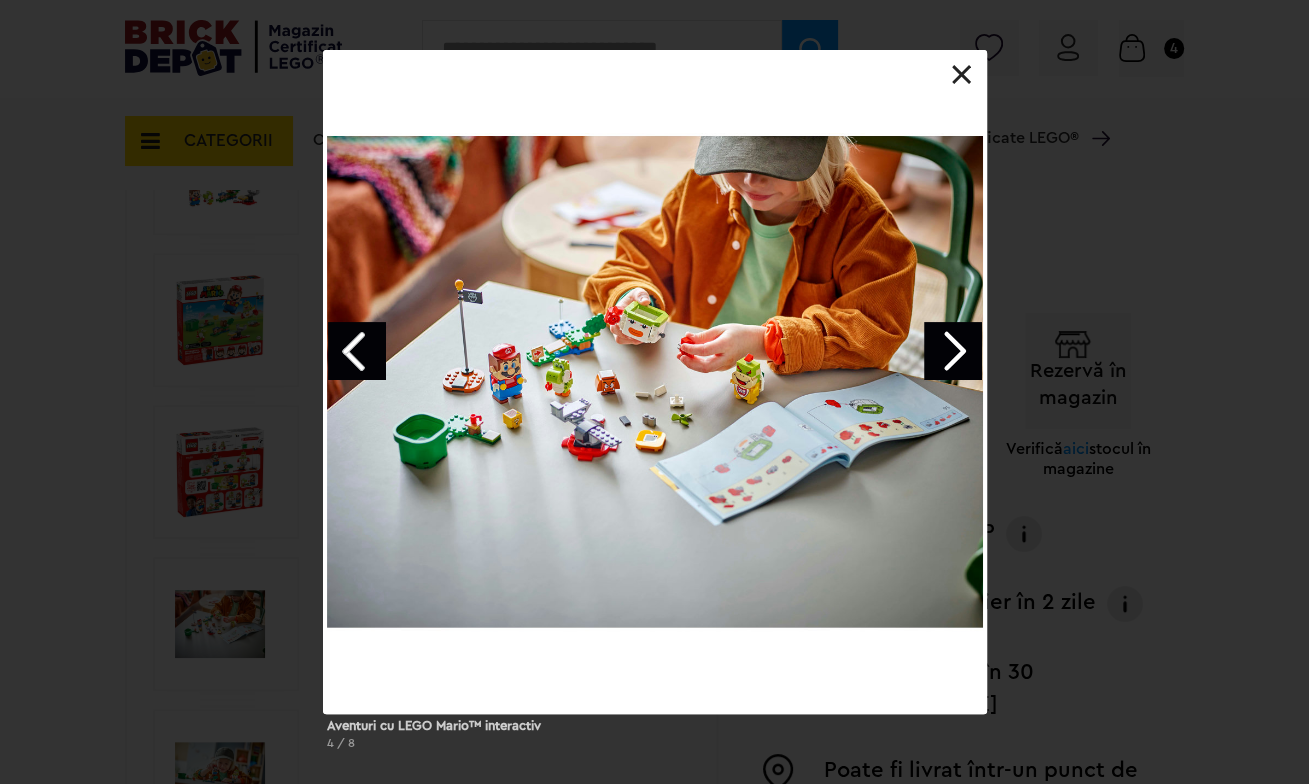 click at bounding box center (953, 351) 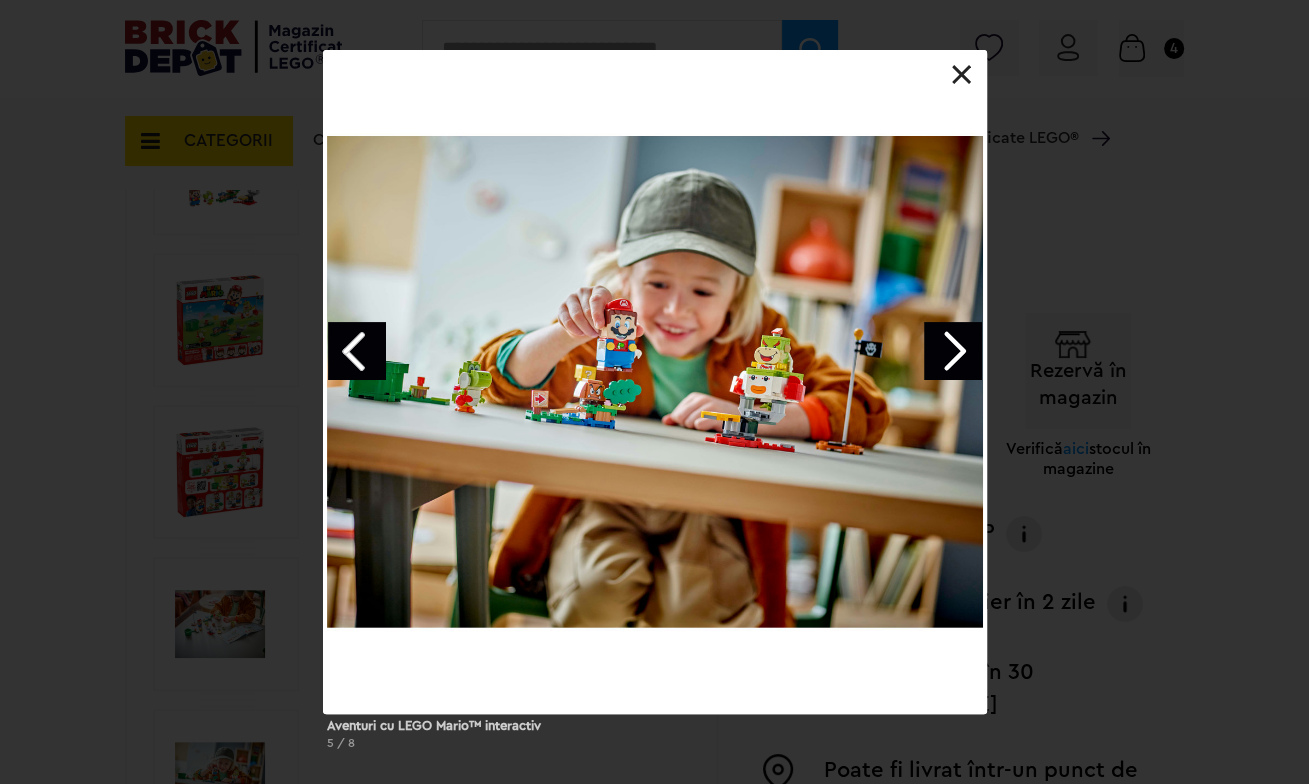 click at bounding box center [953, 351] 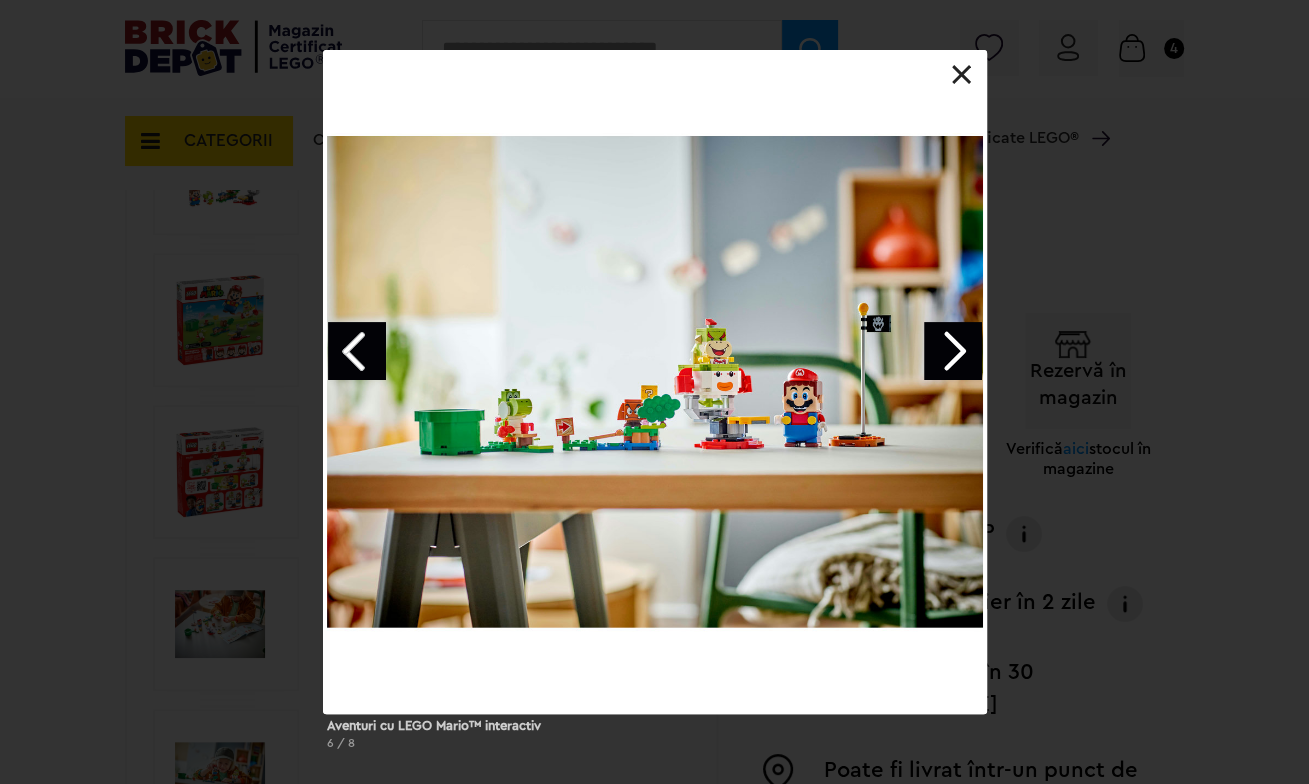 click at bounding box center (953, 351) 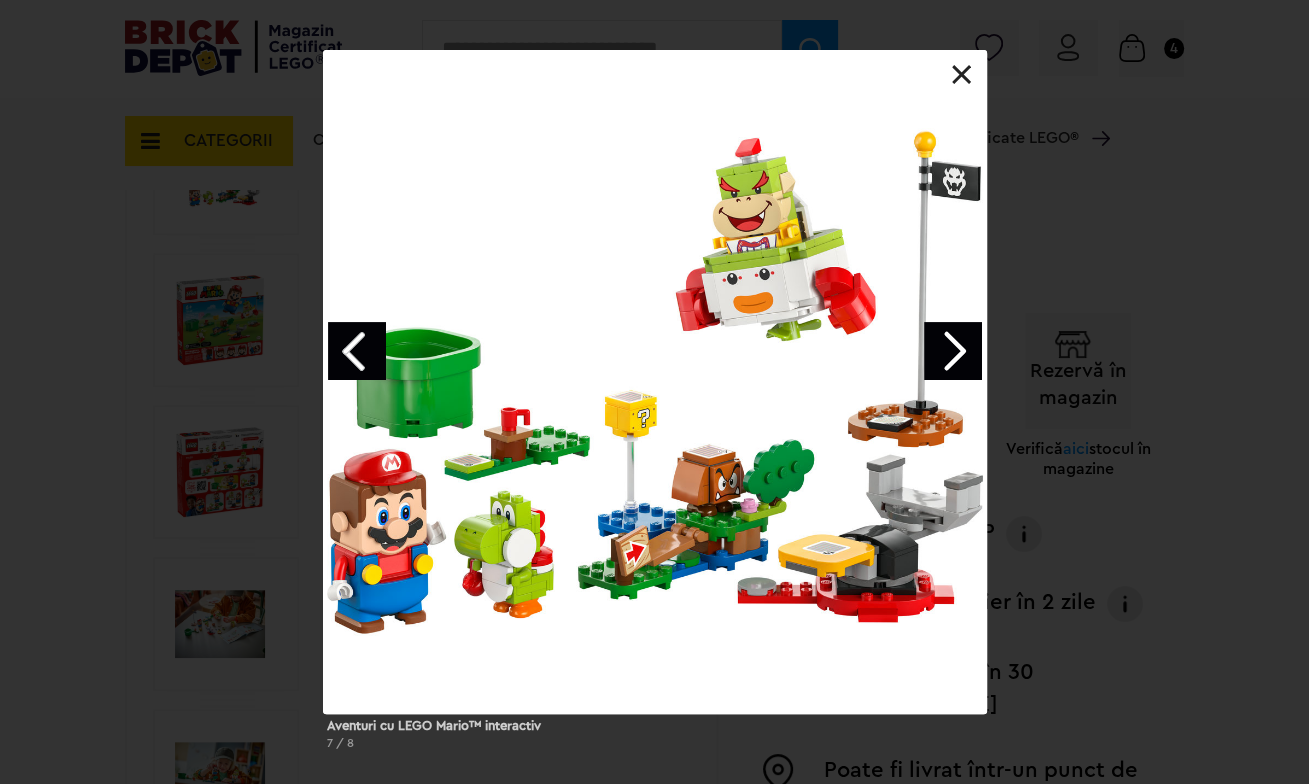 click at bounding box center [953, 351] 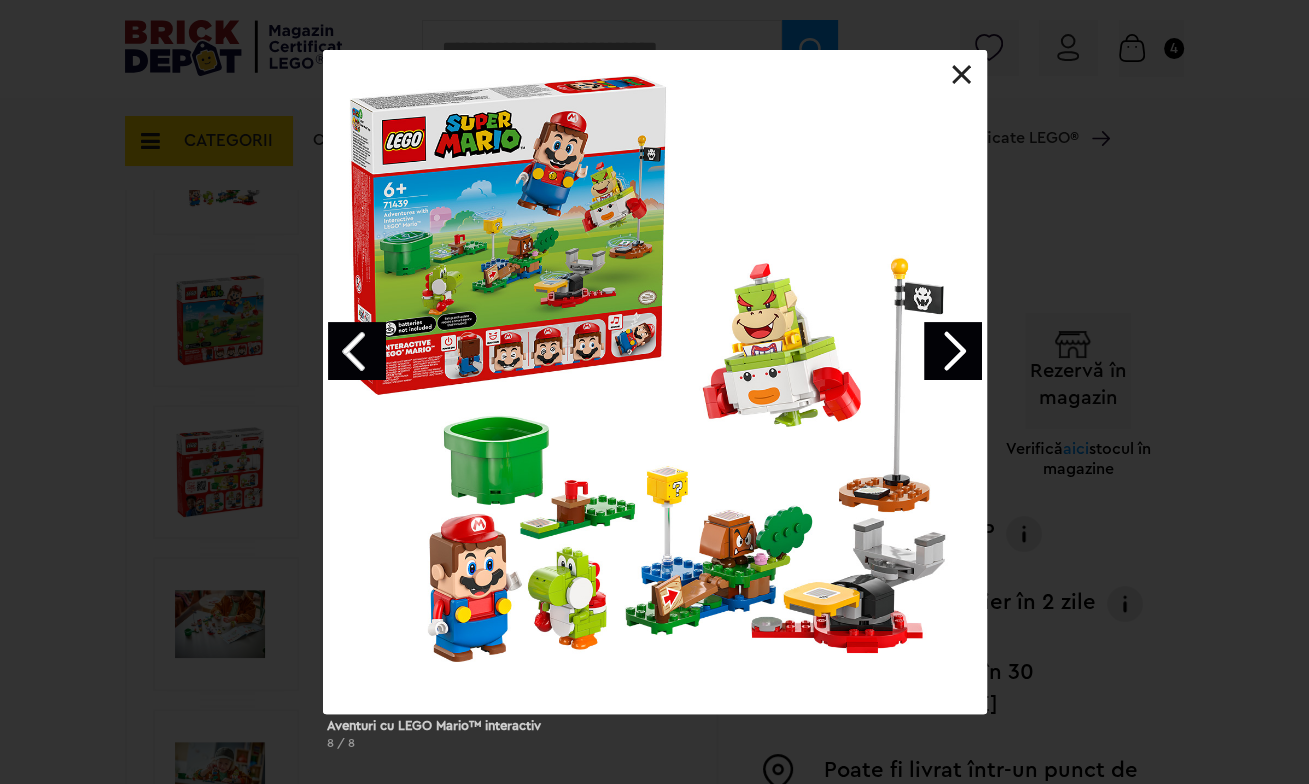 click at bounding box center [953, 351] 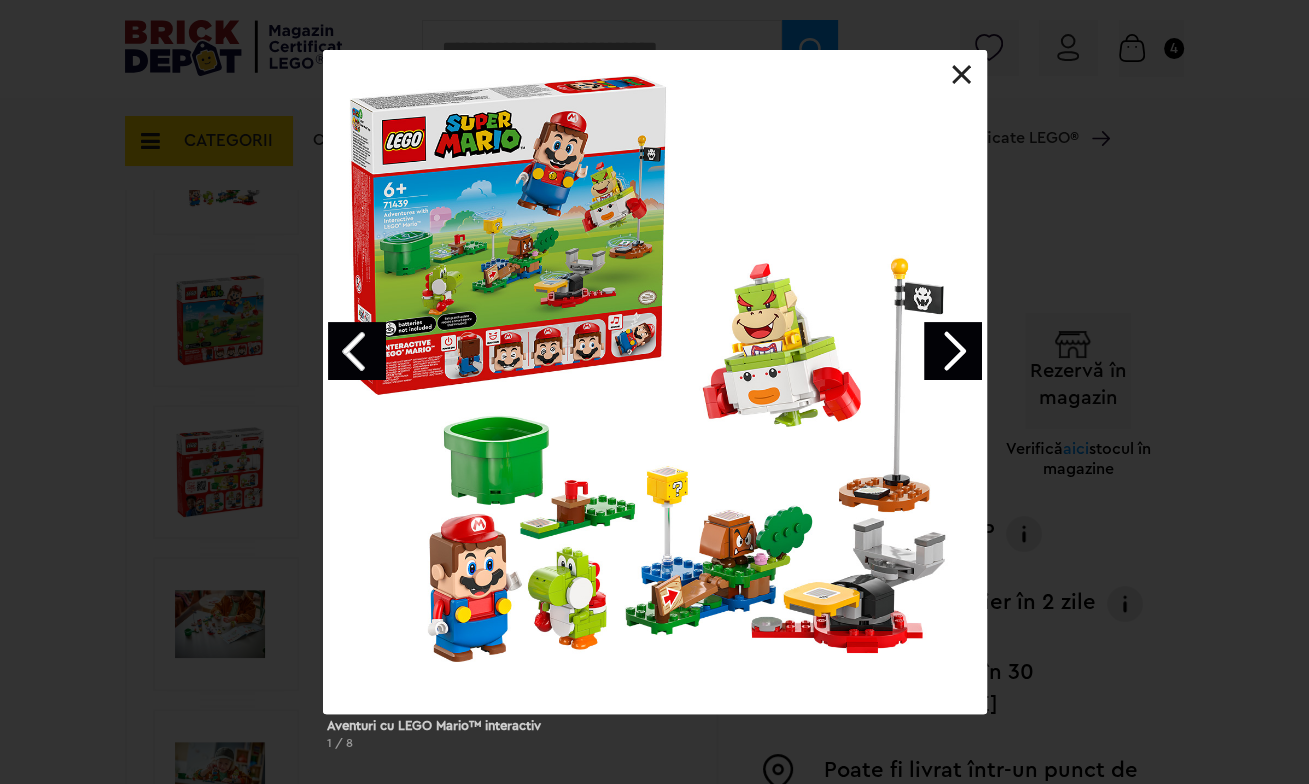 click at bounding box center [962, 75] 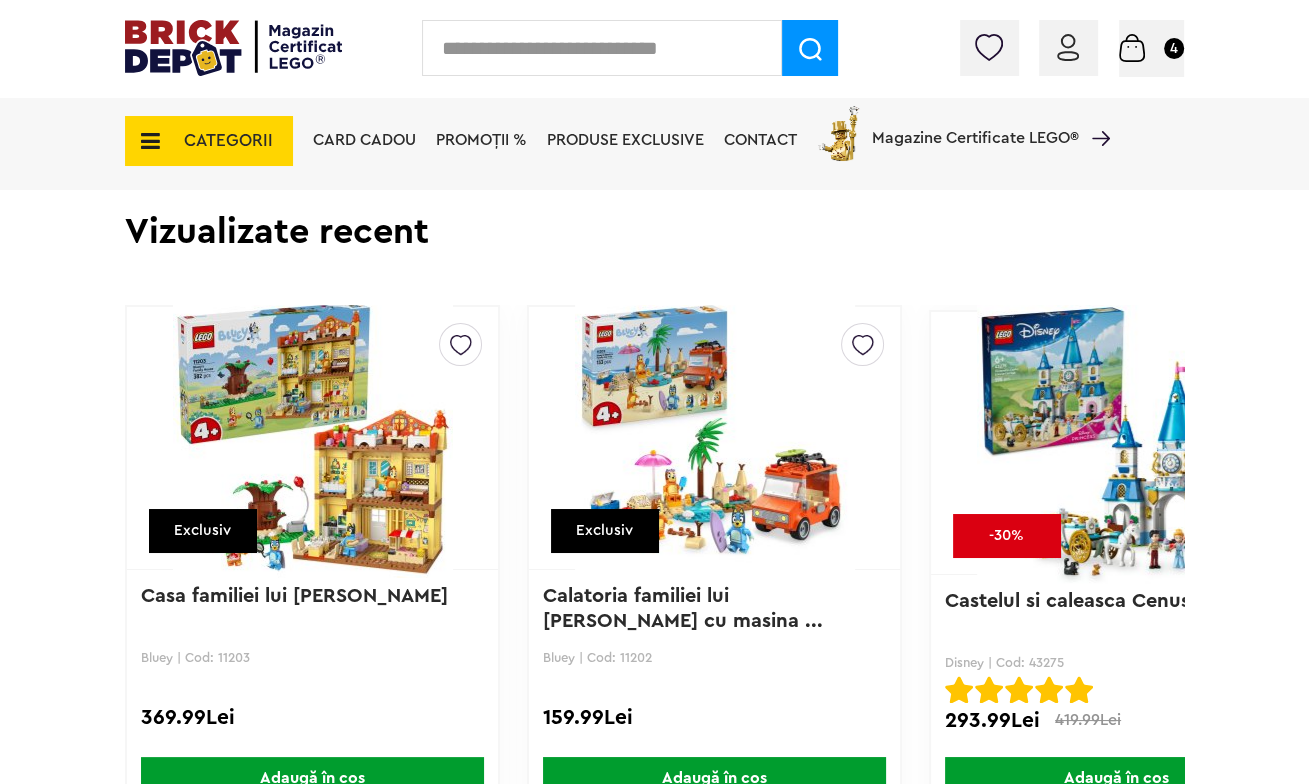 scroll, scrollTop: 2700, scrollLeft: 0, axis: vertical 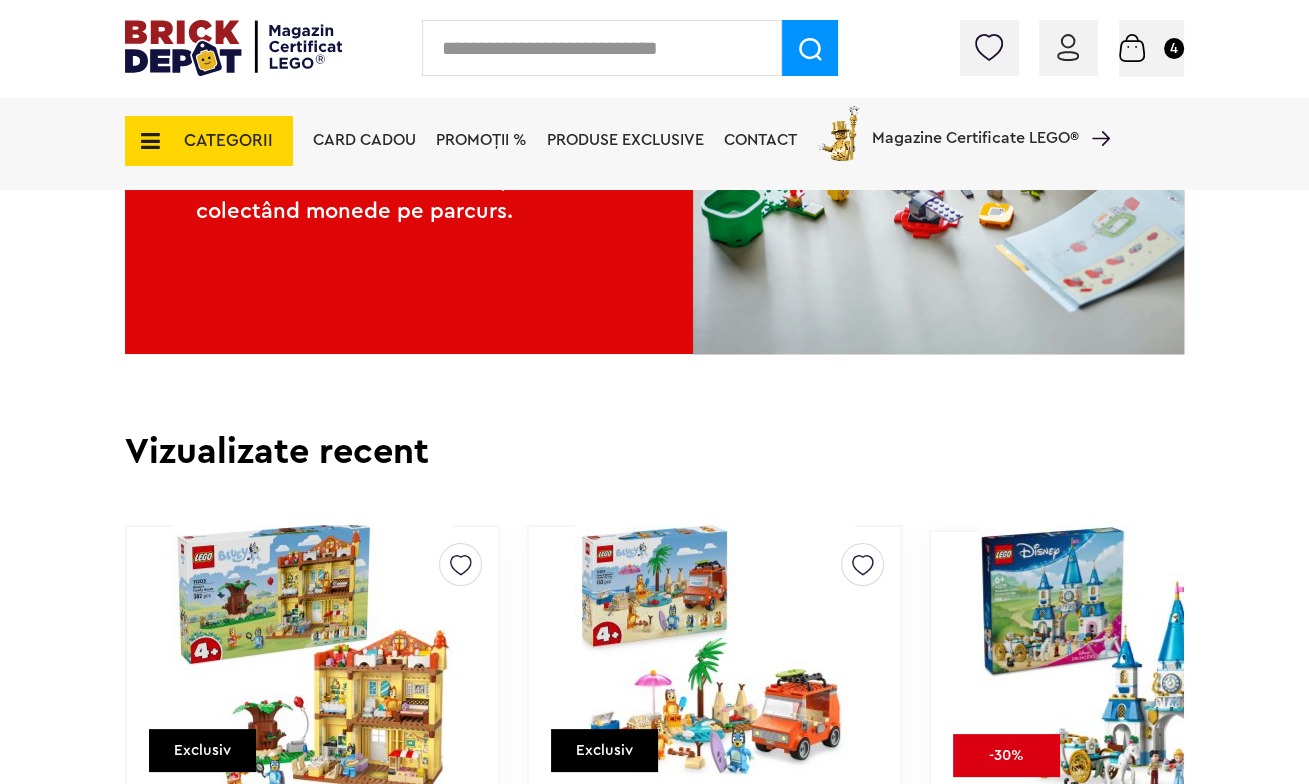 click on "PROMOȚII %" at bounding box center (481, 140) 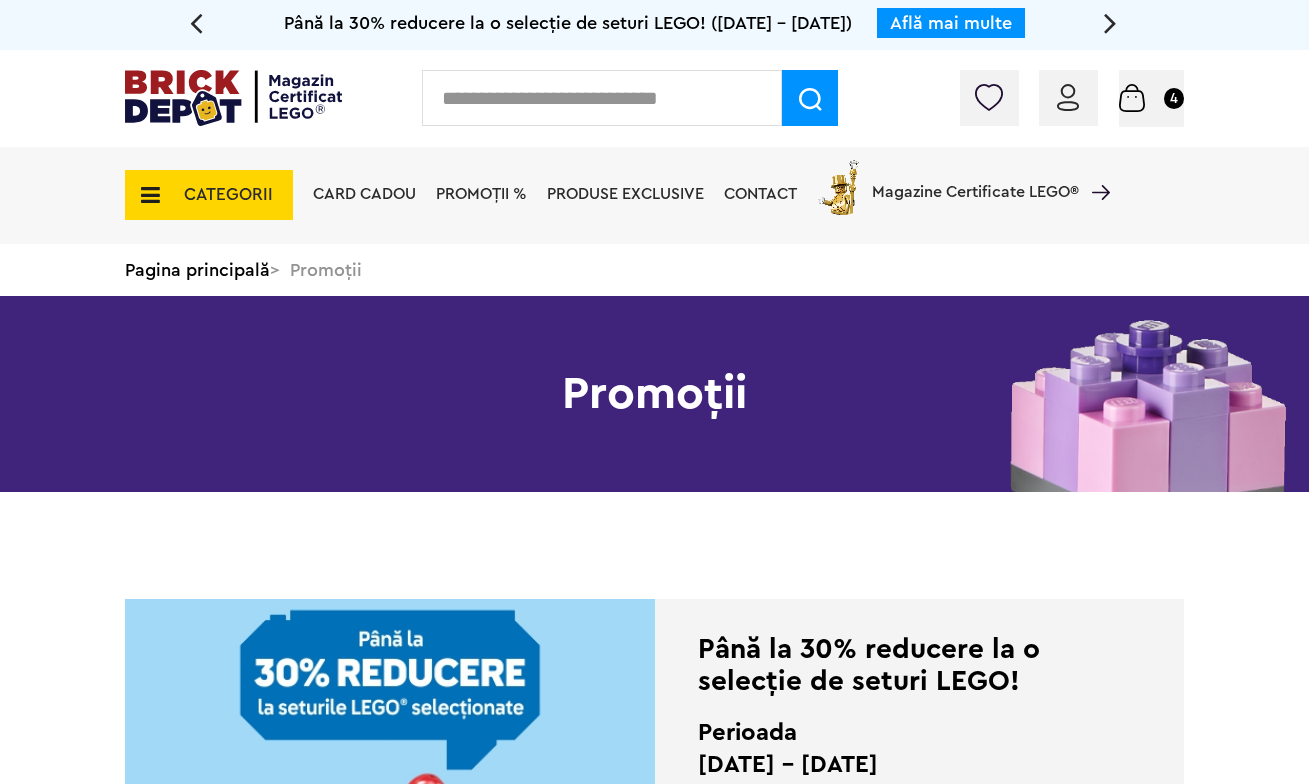 scroll, scrollTop: 0, scrollLeft: 0, axis: both 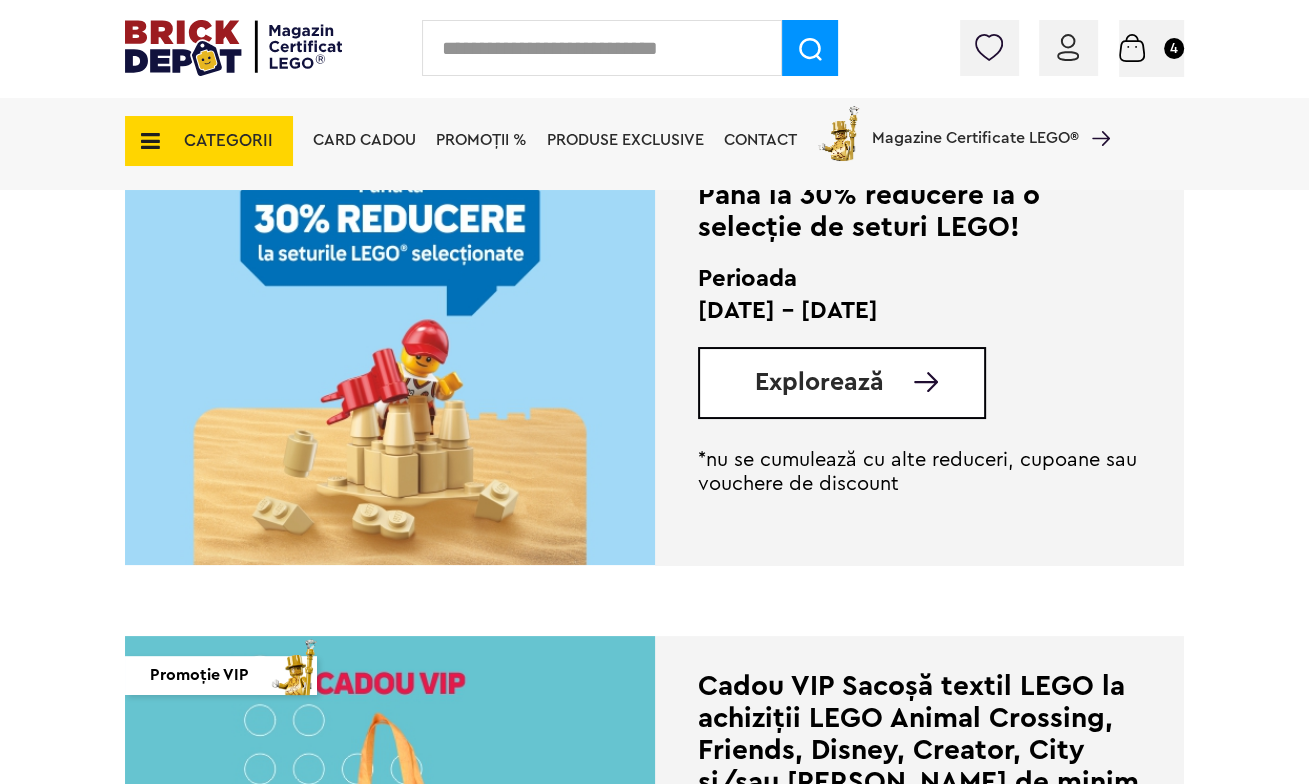 click on "Explorează" at bounding box center (819, 382) 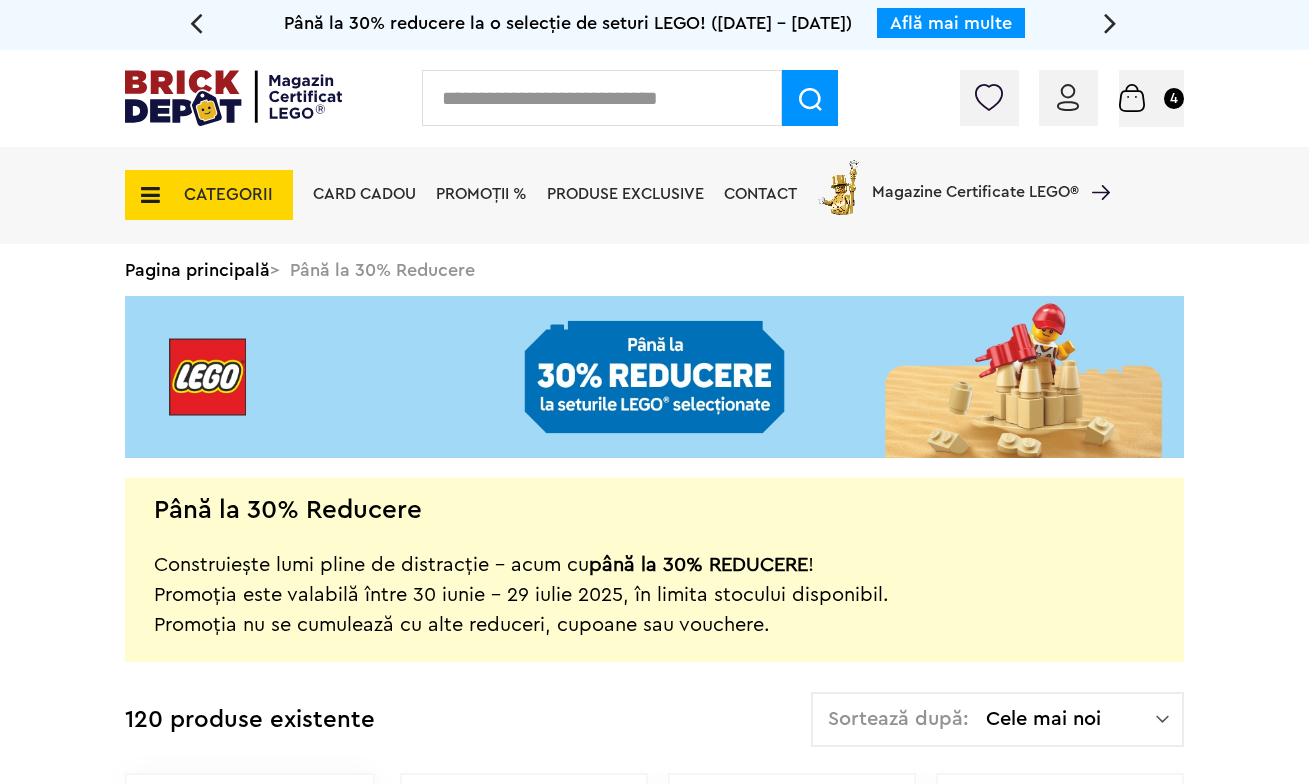 scroll, scrollTop: 0, scrollLeft: 0, axis: both 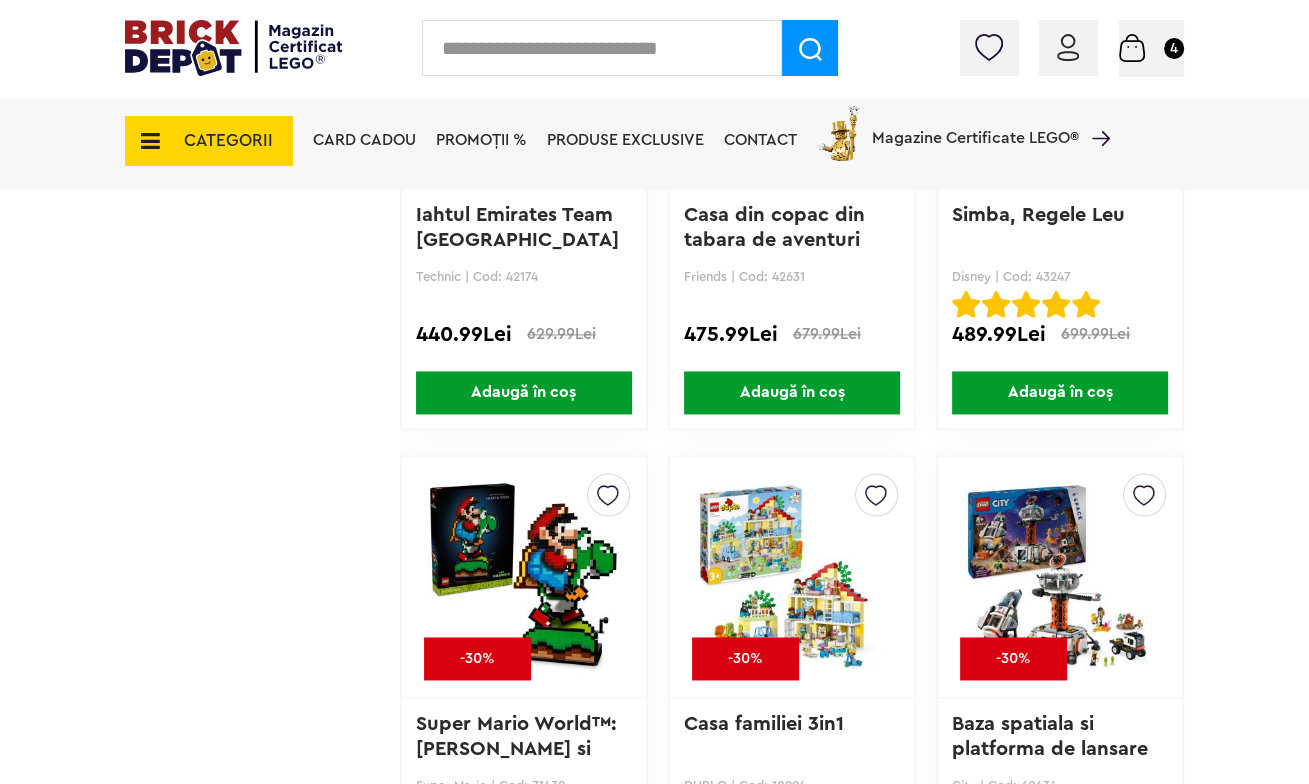 click on "Până la 30% reducere la o selecție de seturi LEGO! (30.06 - 29.07.2025) Află mai multe Cadou VIP Ninjago Battle arena la achiziții de seturi LEGO Ninjago de minim 250 lei! Află mai multe Până la 50% reducere la o selecție de piese și minifigurine LEGO! Află mai multe Până la 30% reducere la o selecție de seturi LEGO! (30.06 - 29.07.2025) Află mai multe Cadou VIP Ninjago Battle arena la achiziții de seturi LEGO Ninjago de minim 250 lei! Află mai multe
Contul meu
Contul meu
Comenzile mele
Date personale
Adrese
Parolă
Listă dorințe
Recenziile mele
VIP
Delogare
Coș   4" at bounding box center (654, 346) 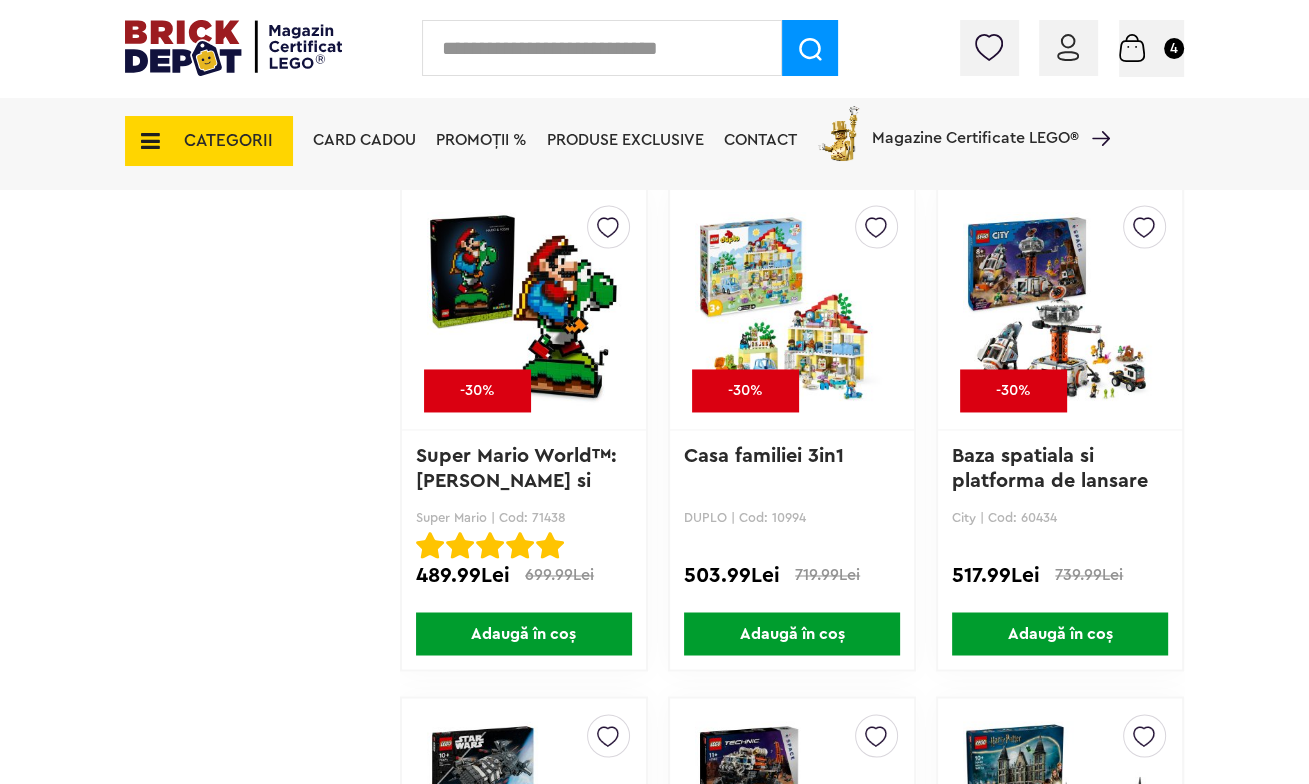 scroll, scrollTop: 2700, scrollLeft: 0, axis: vertical 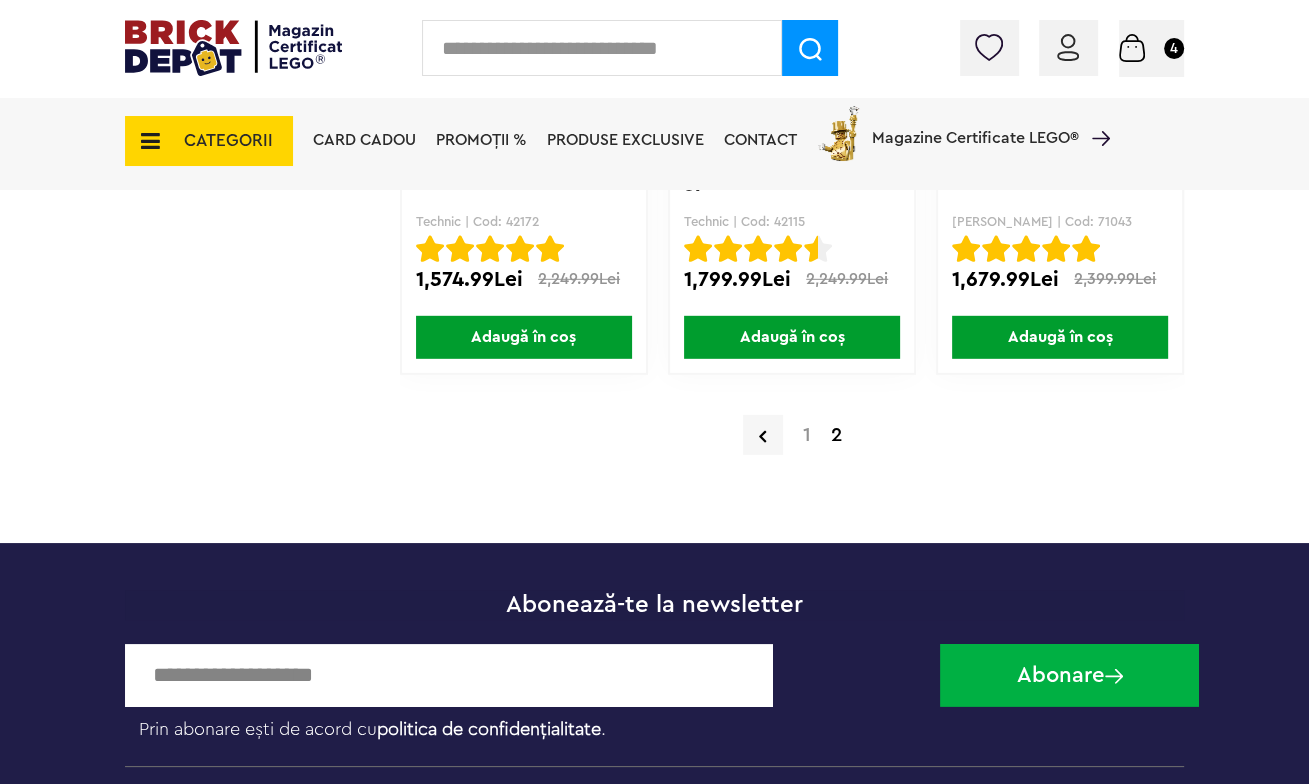 click on "2" at bounding box center (836, 435) 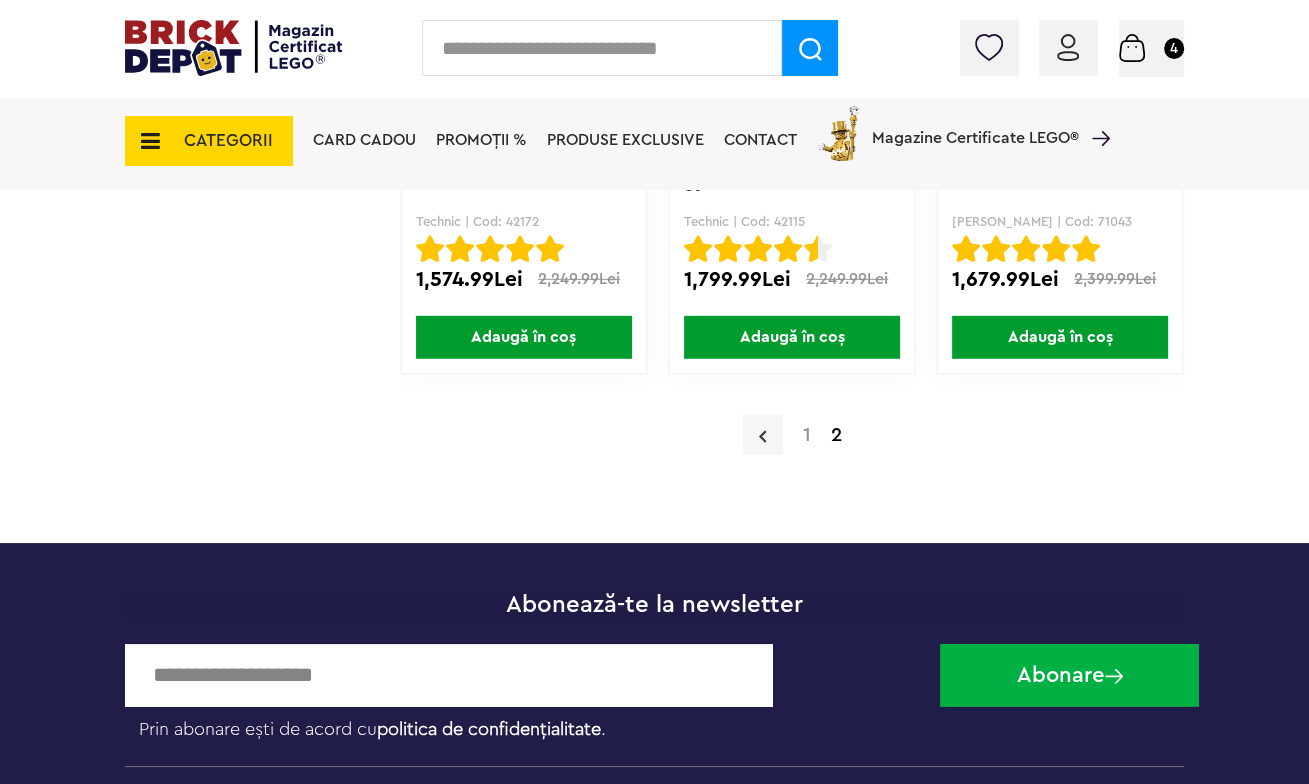 click at bounding box center (763, 435) 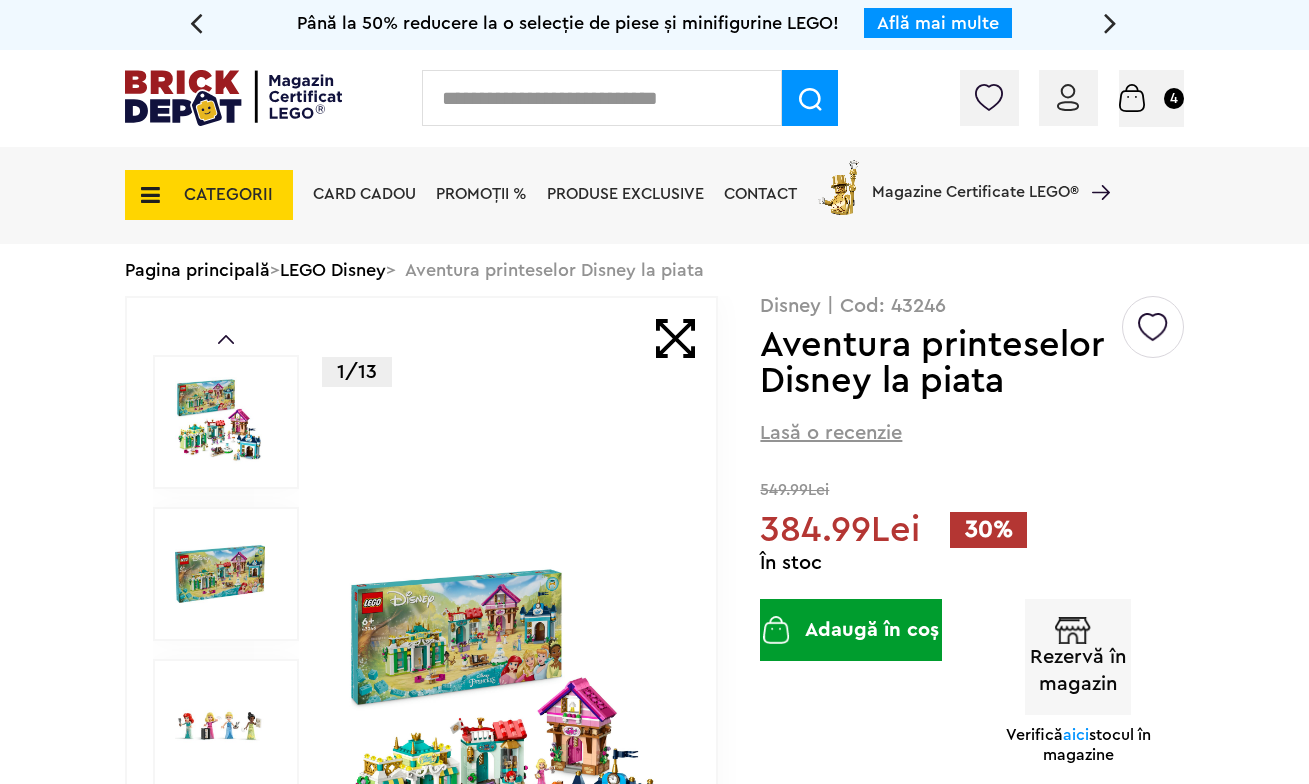 scroll, scrollTop: 0, scrollLeft: 0, axis: both 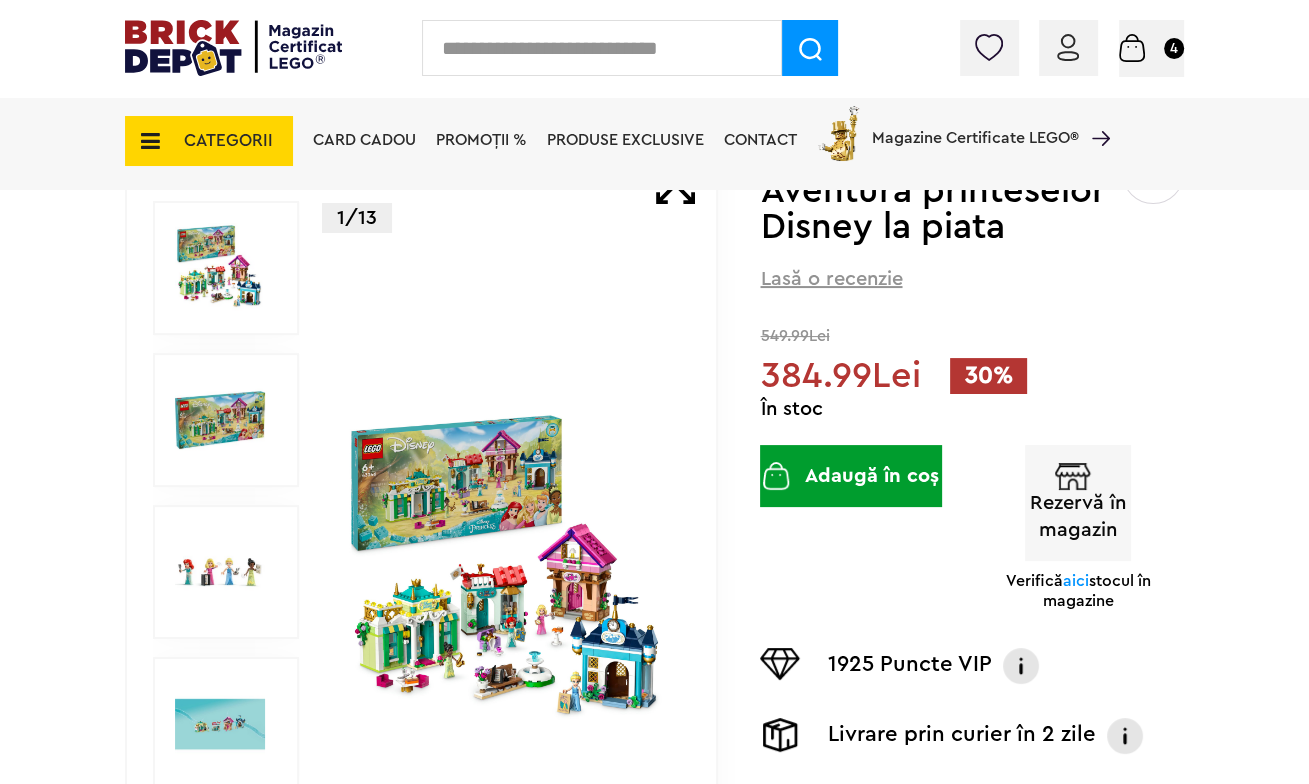 click at bounding box center [508, 572] 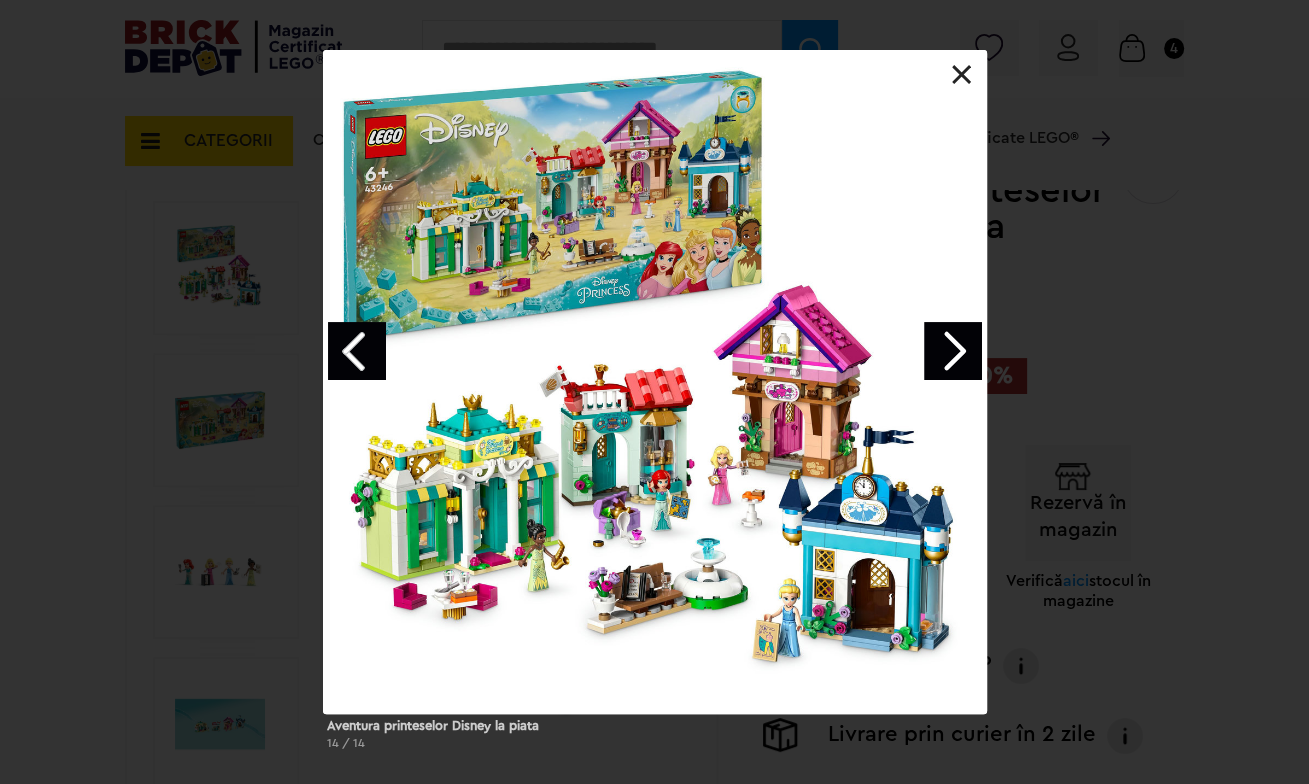 click at bounding box center [953, 351] 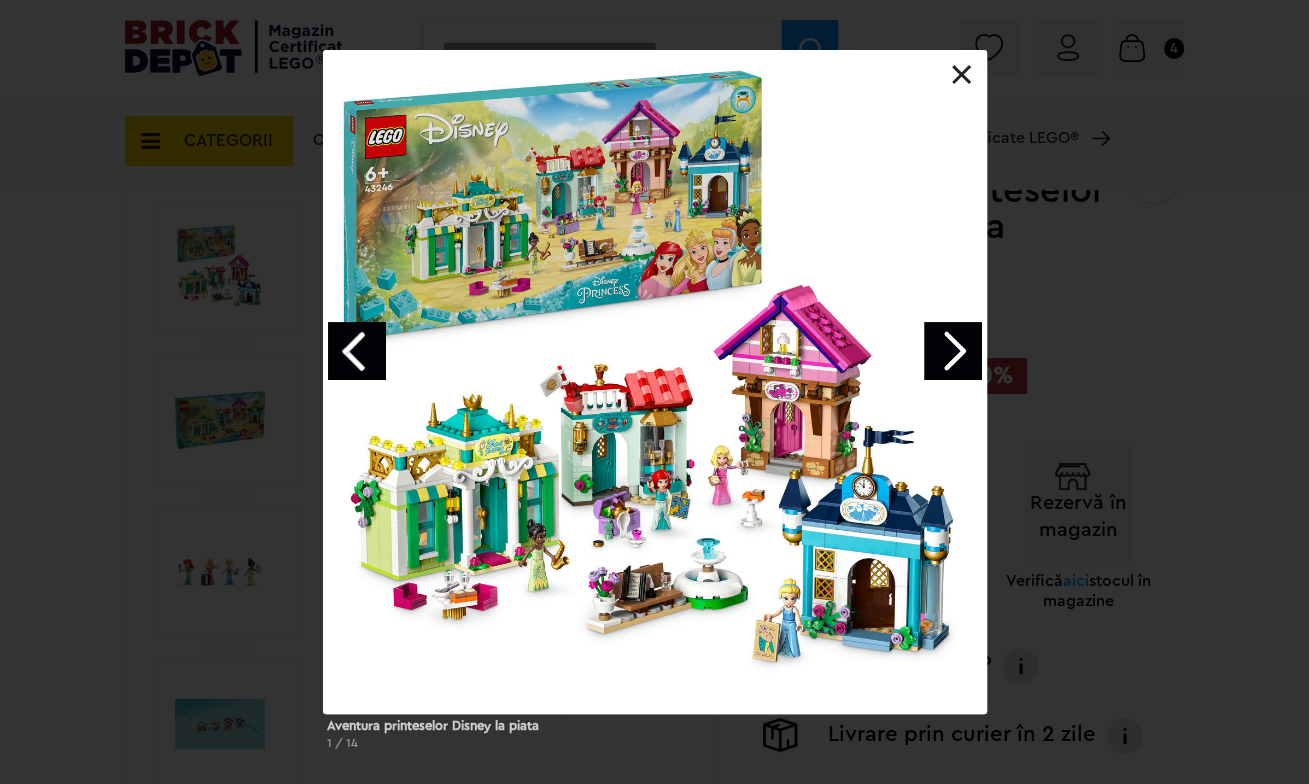 click at bounding box center (953, 351) 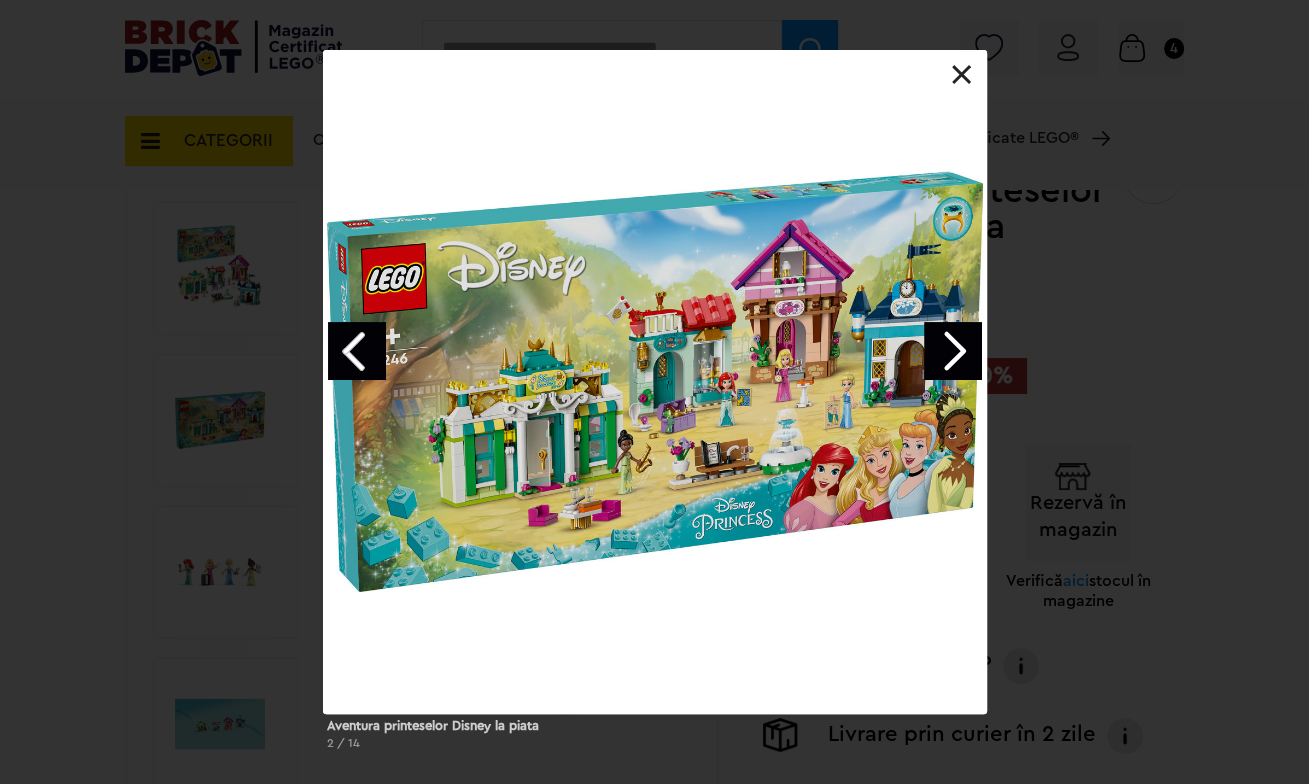 click at bounding box center (953, 351) 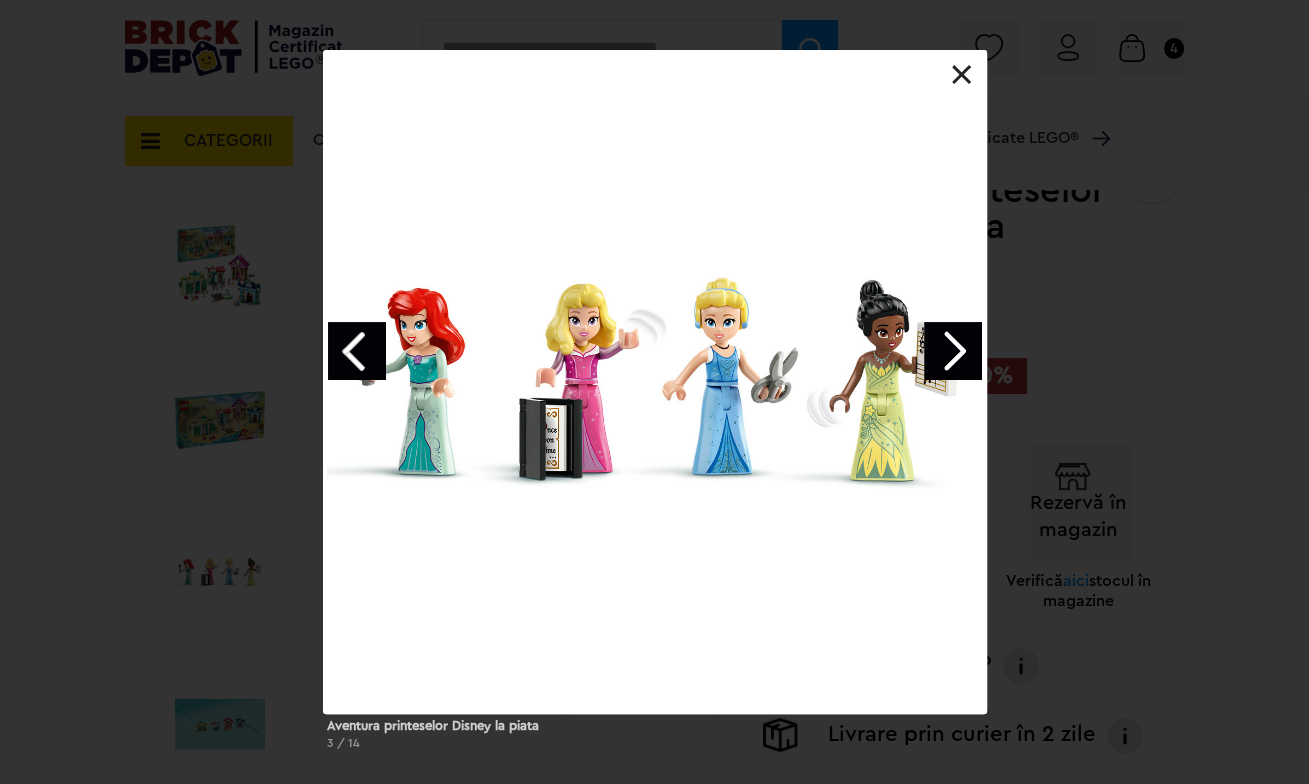 click at bounding box center [953, 351] 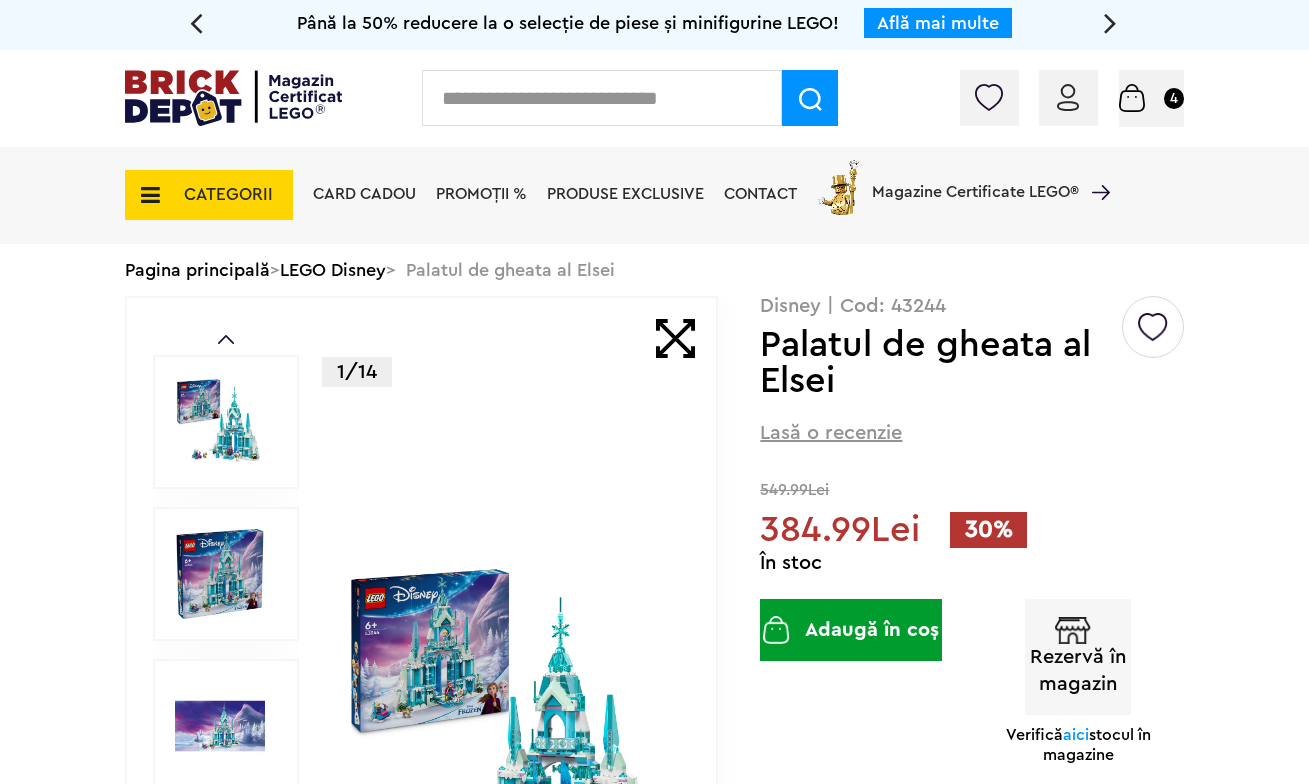 scroll, scrollTop: 0, scrollLeft: 0, axis: both 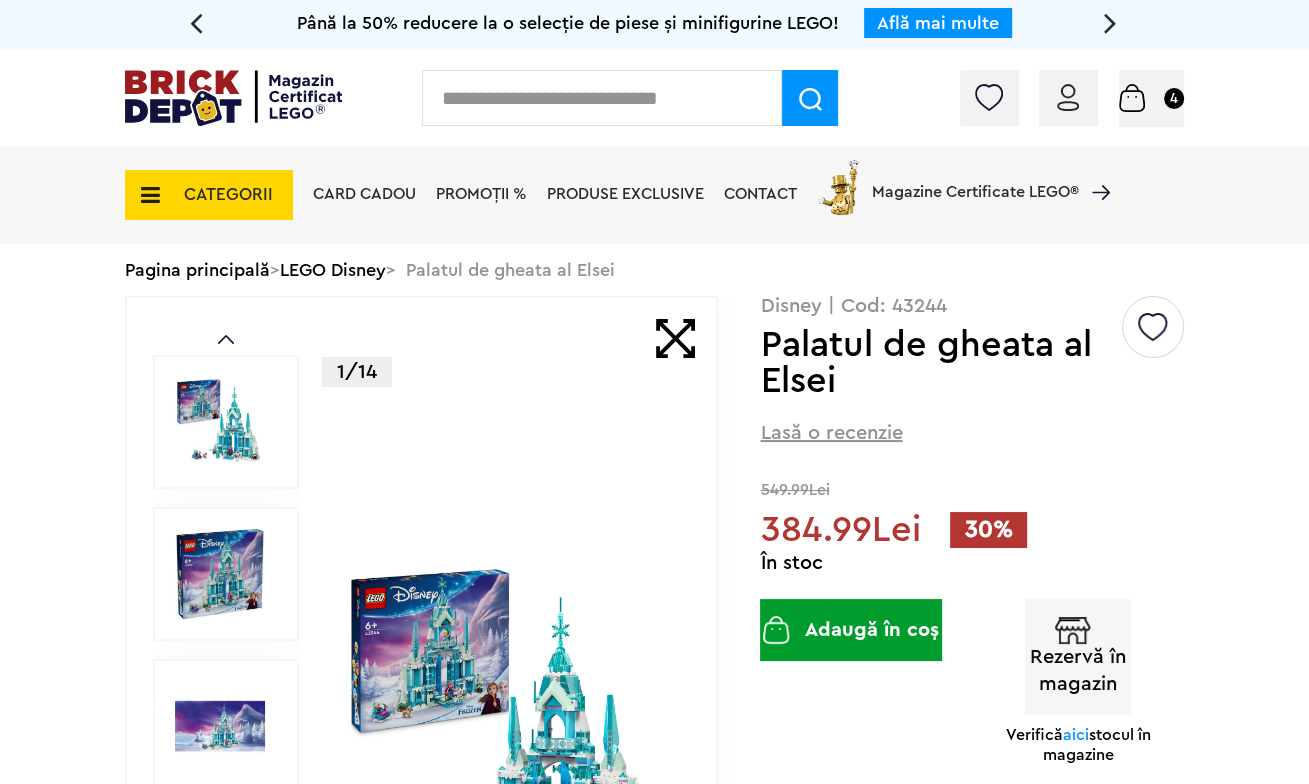 click at bounding box center [508, 726] 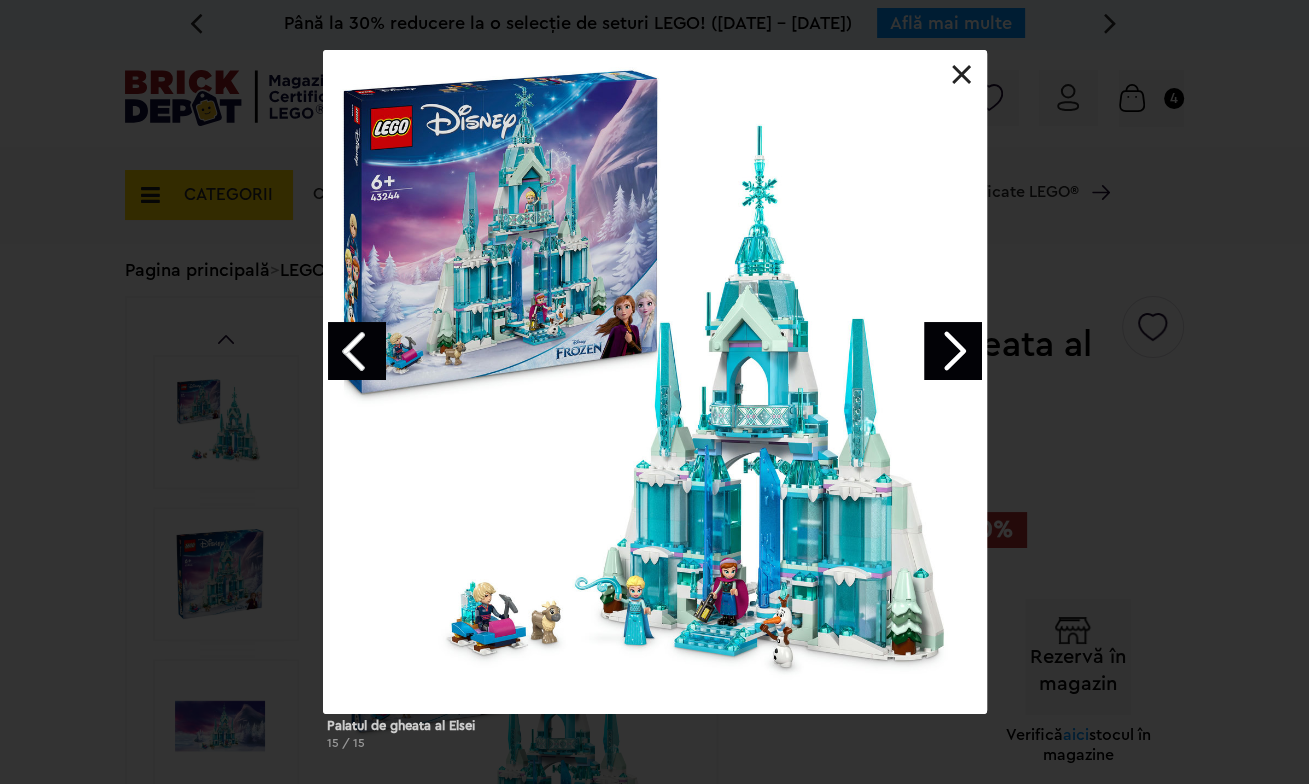 click at bounding box center [953, 351] 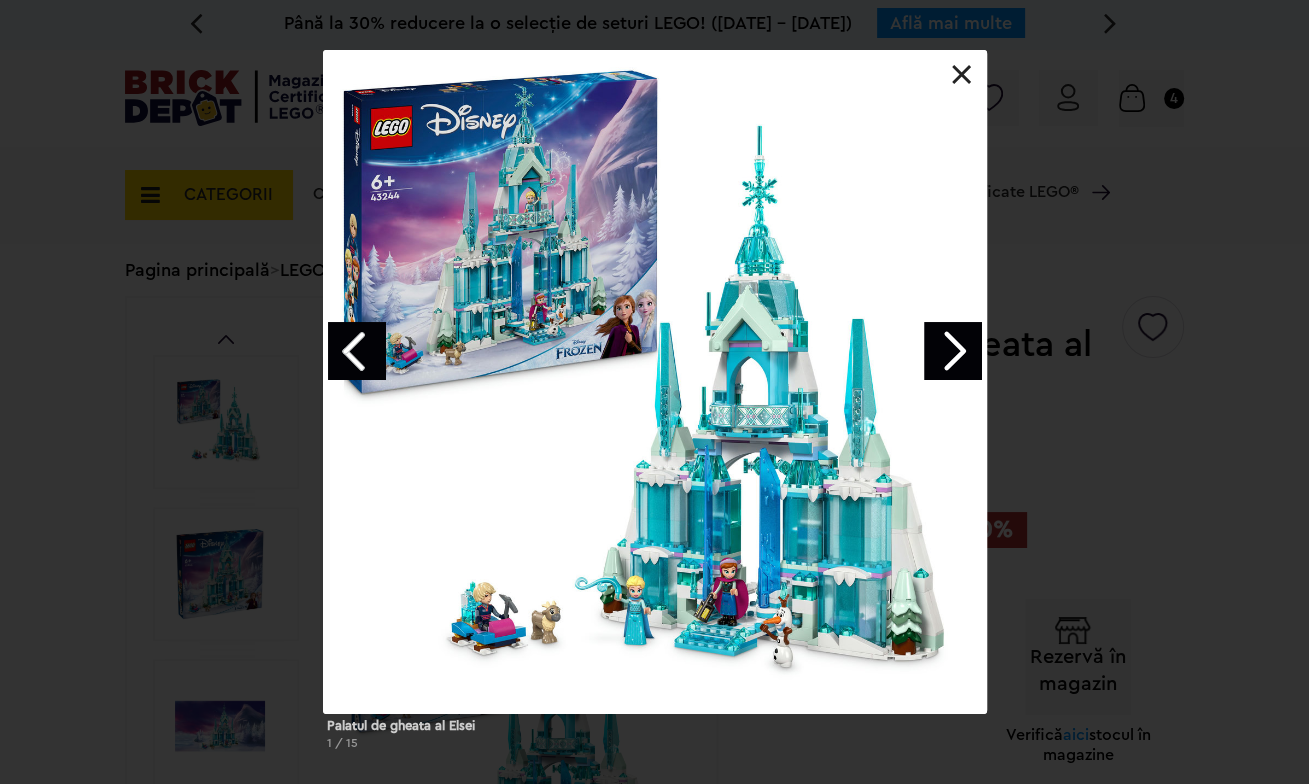 click at bounding box center [953, 351] 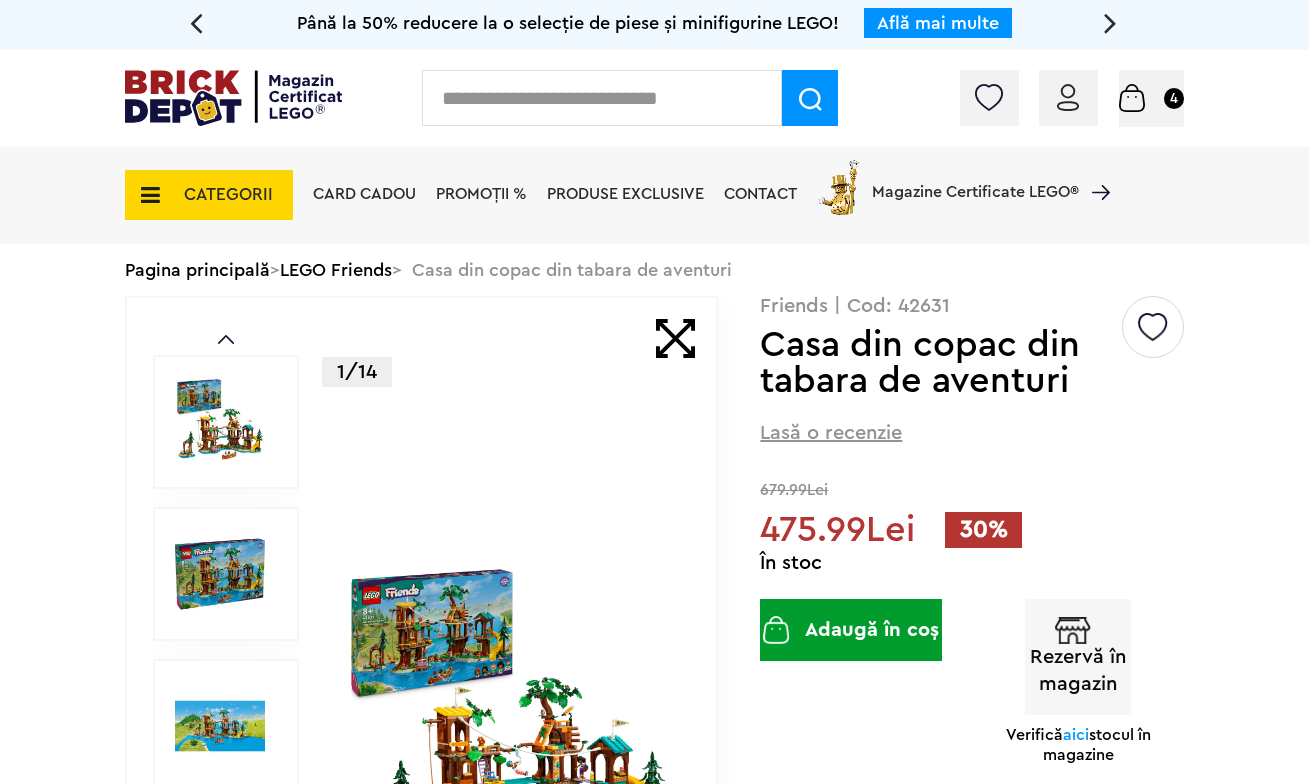 scroll, scrollTop: 0, scrollLeft: 0, axis: both 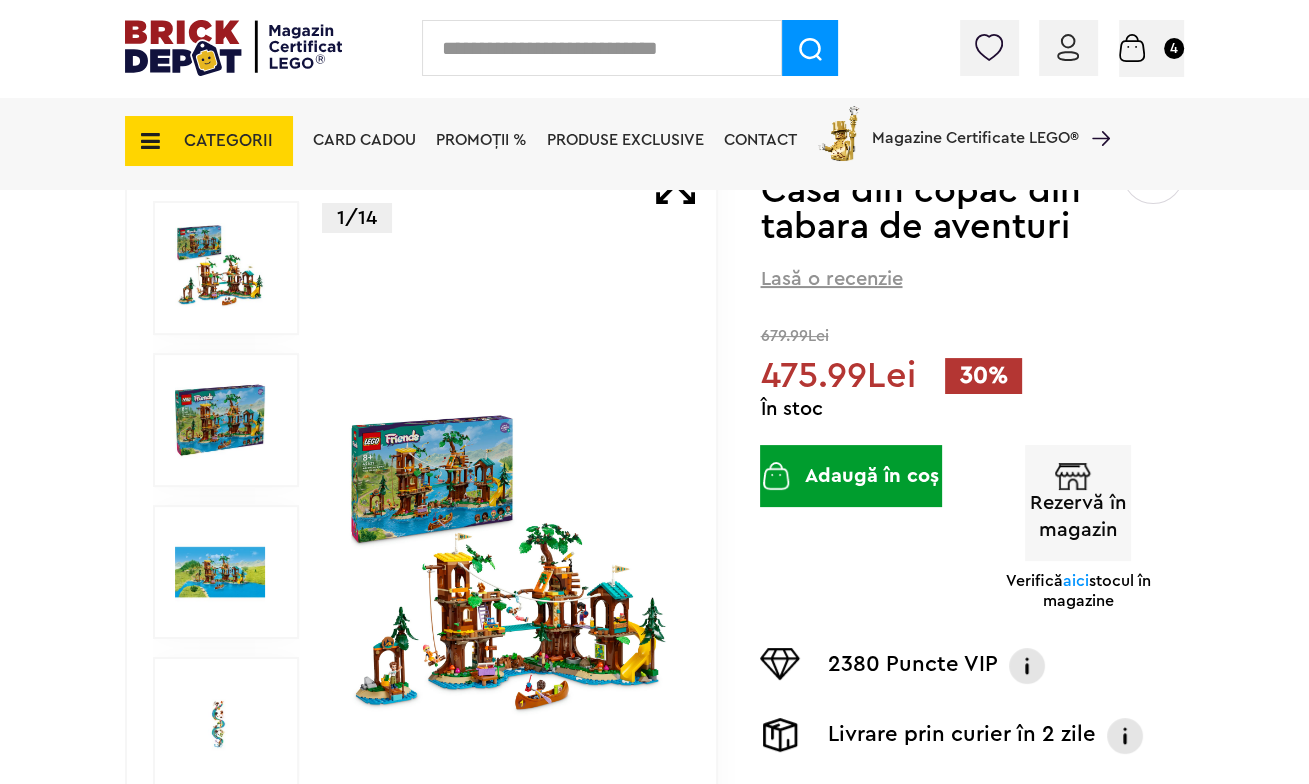 click at bounding box center (508, 572) 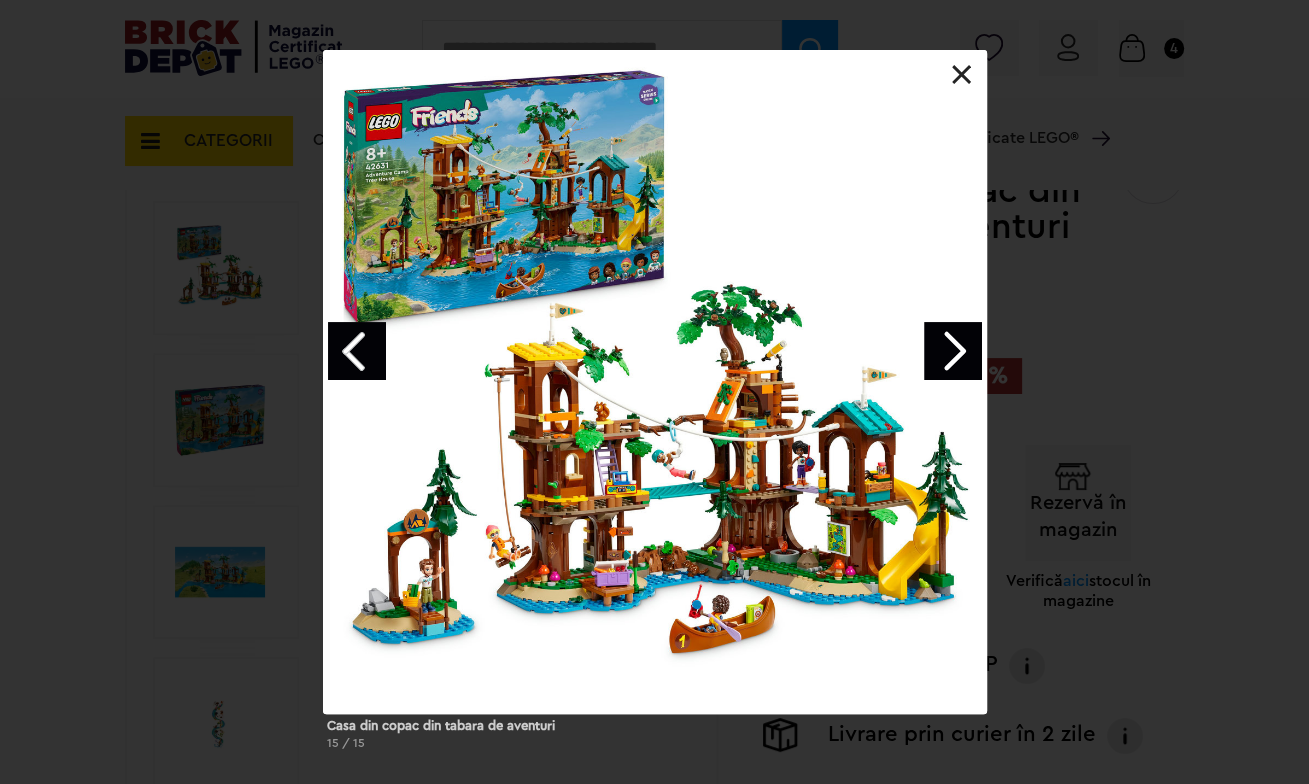 click at bounding box center [953, 351] 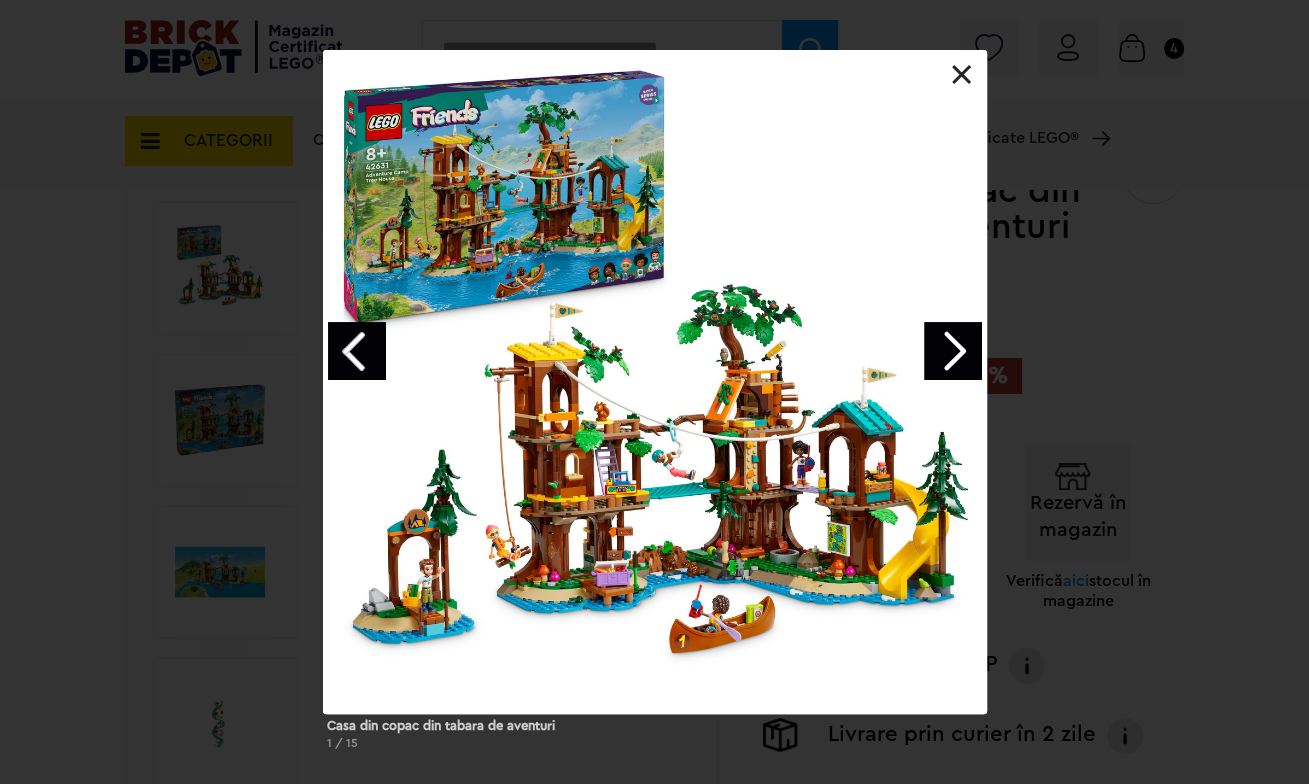 click at bounding box center [953, 351] 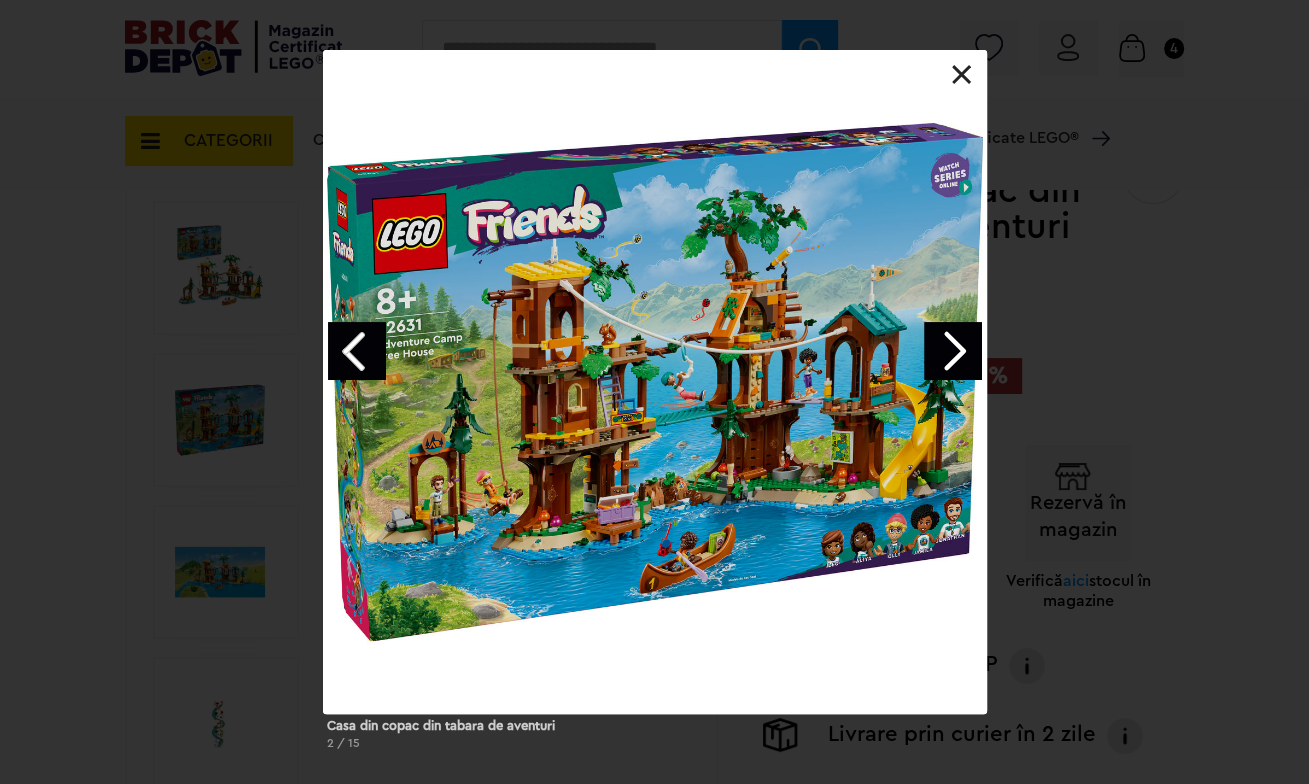 click at bounding box center (953, 351) 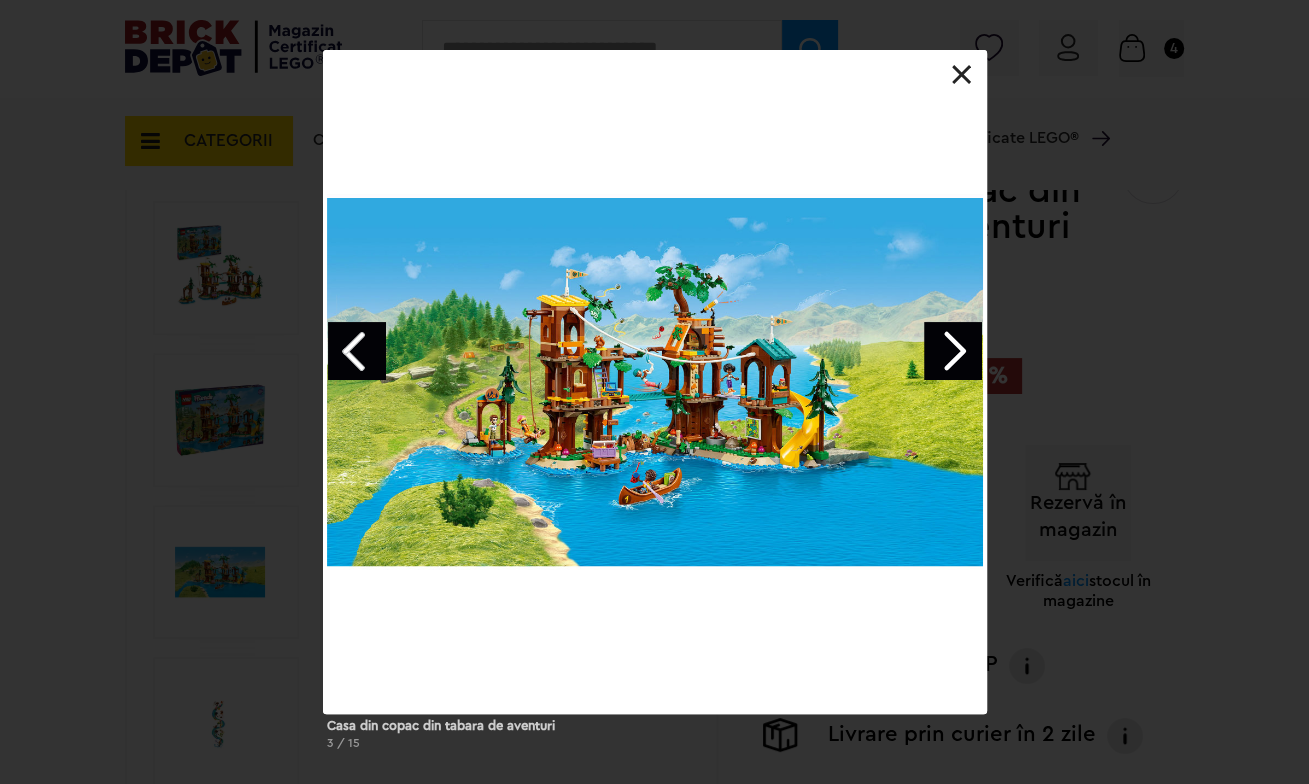 click at bounding box center [953, 351] 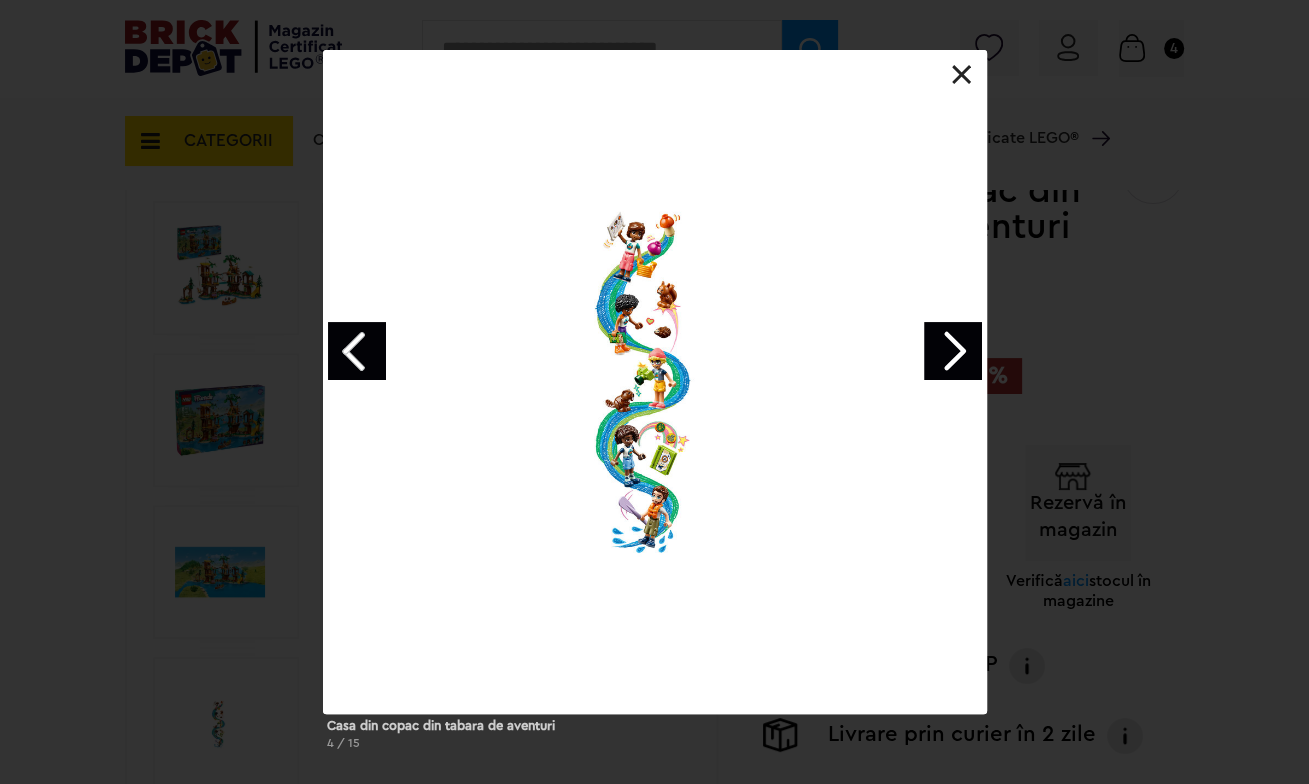click at bounding box center (953, 351) 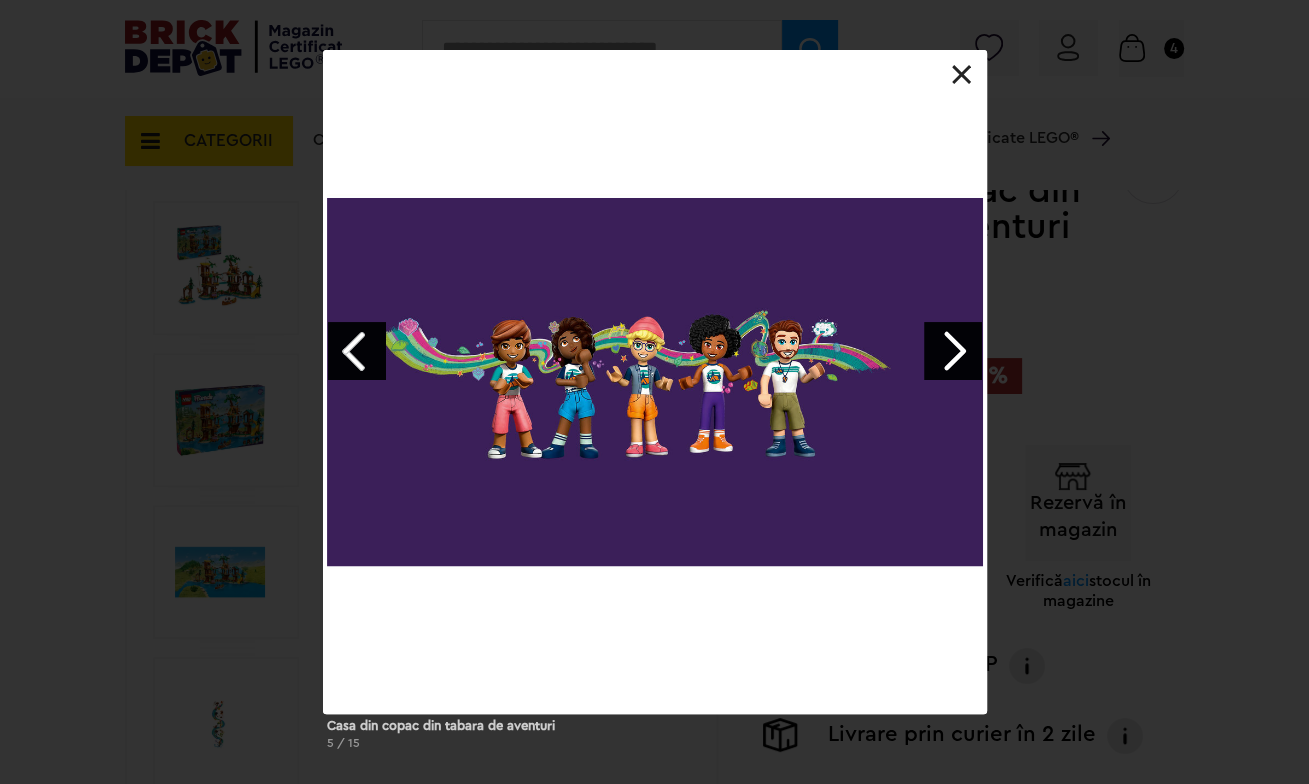 click at bounding box center [953, 351] 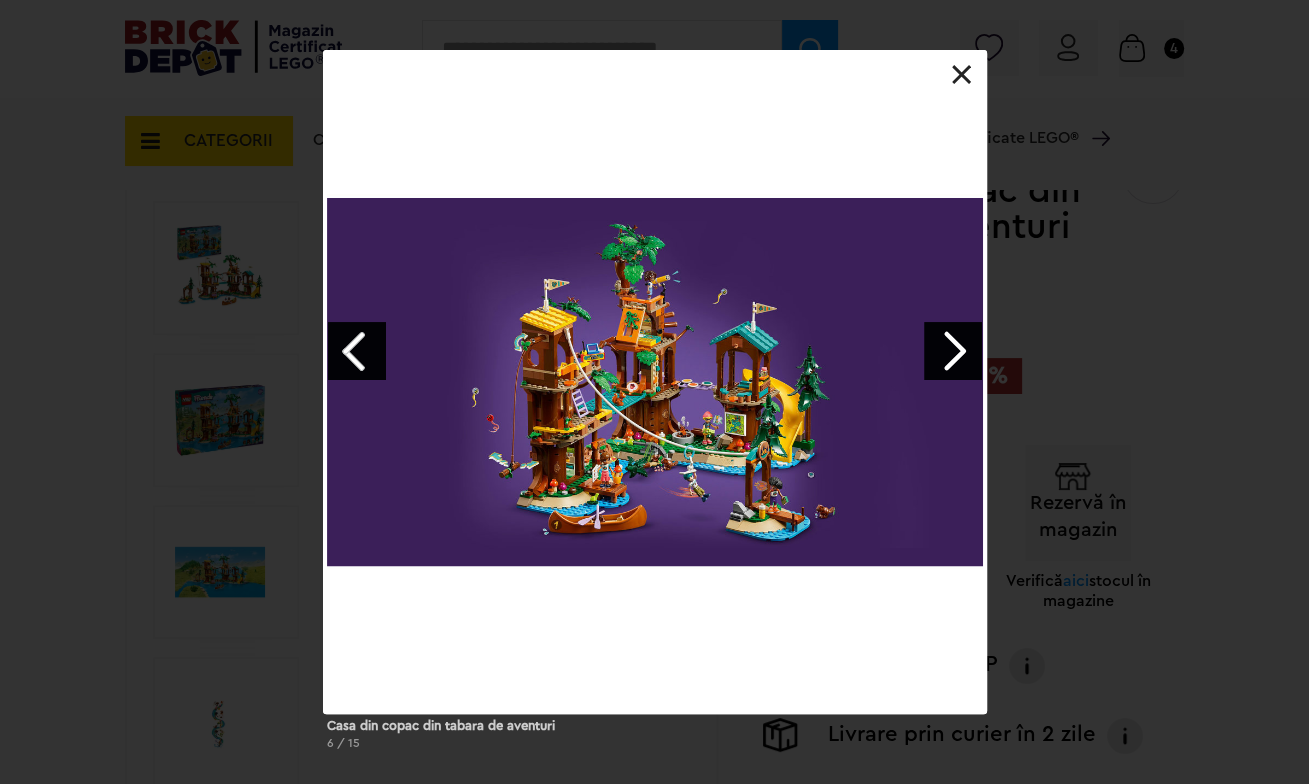 click at bounding box center (953, 351) 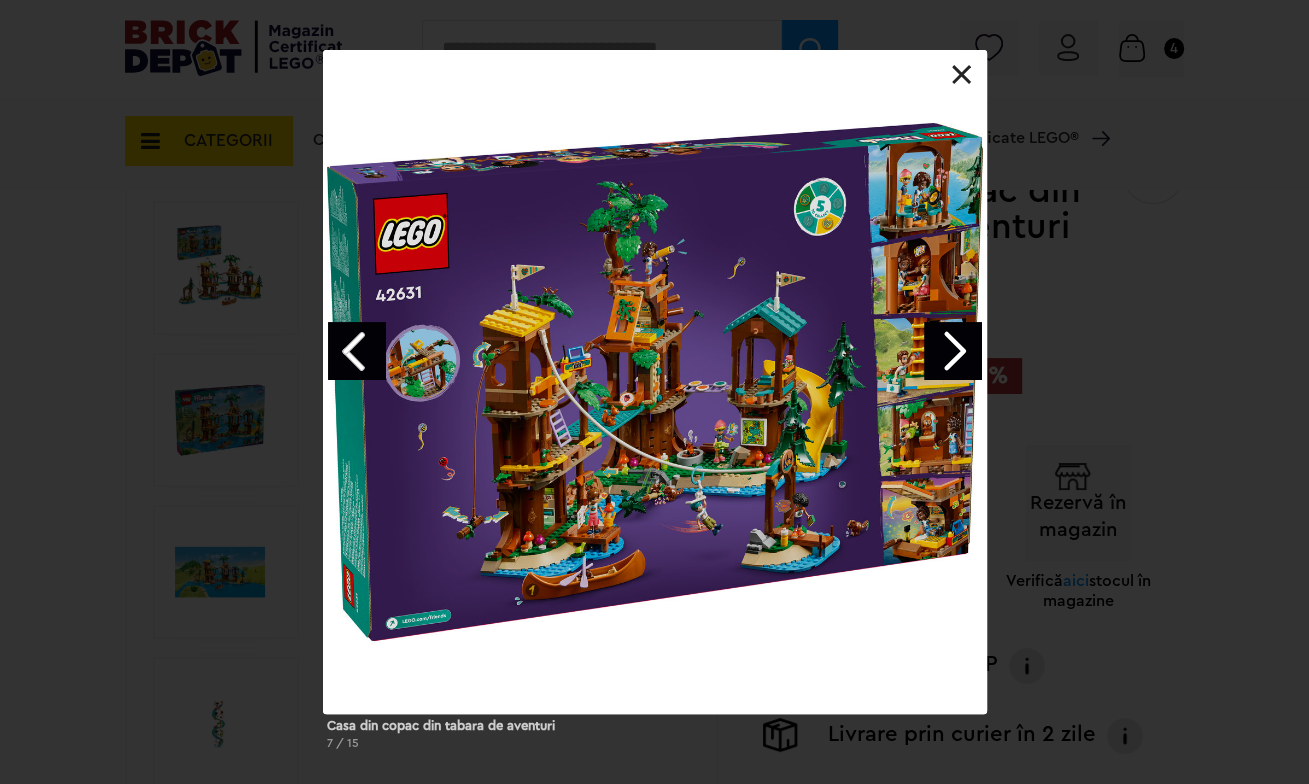 click at bounding box center (953, 351) 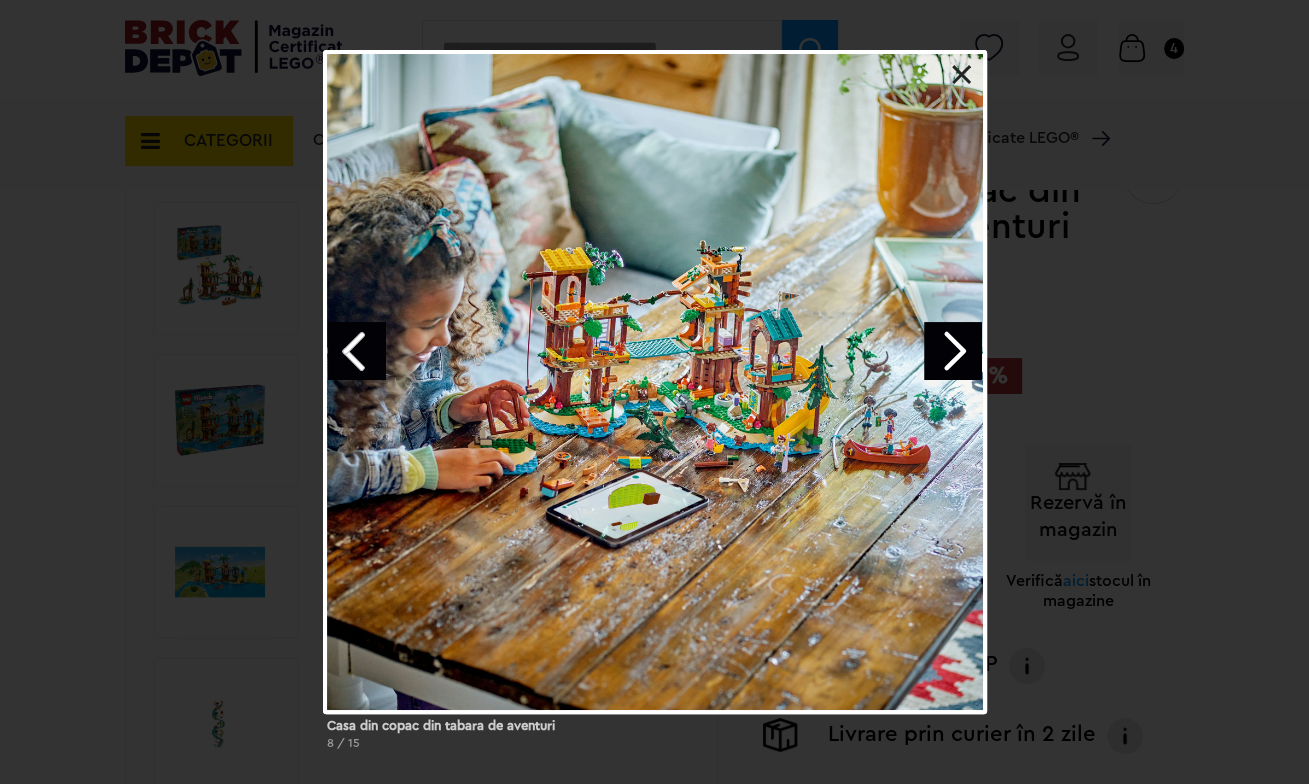 click at bounding box center (953, 351) 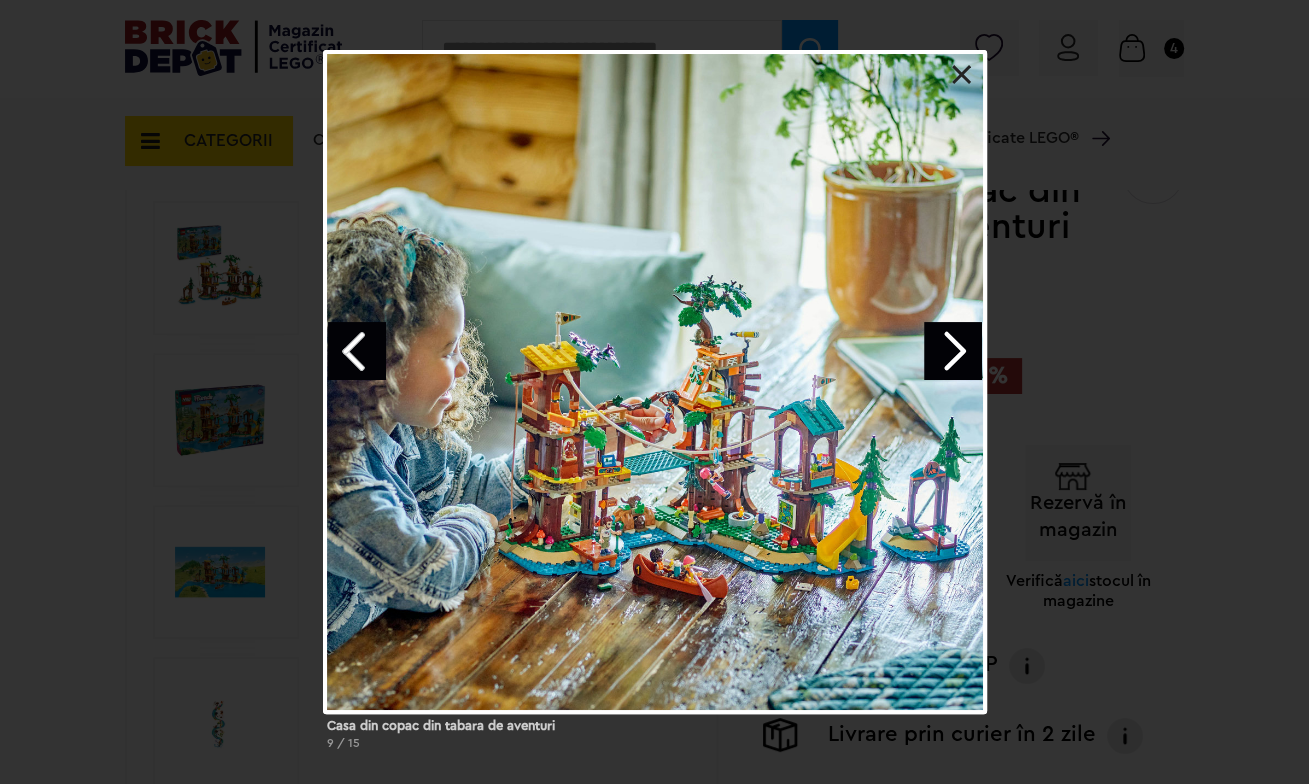 click at bounding box center [953, 351] 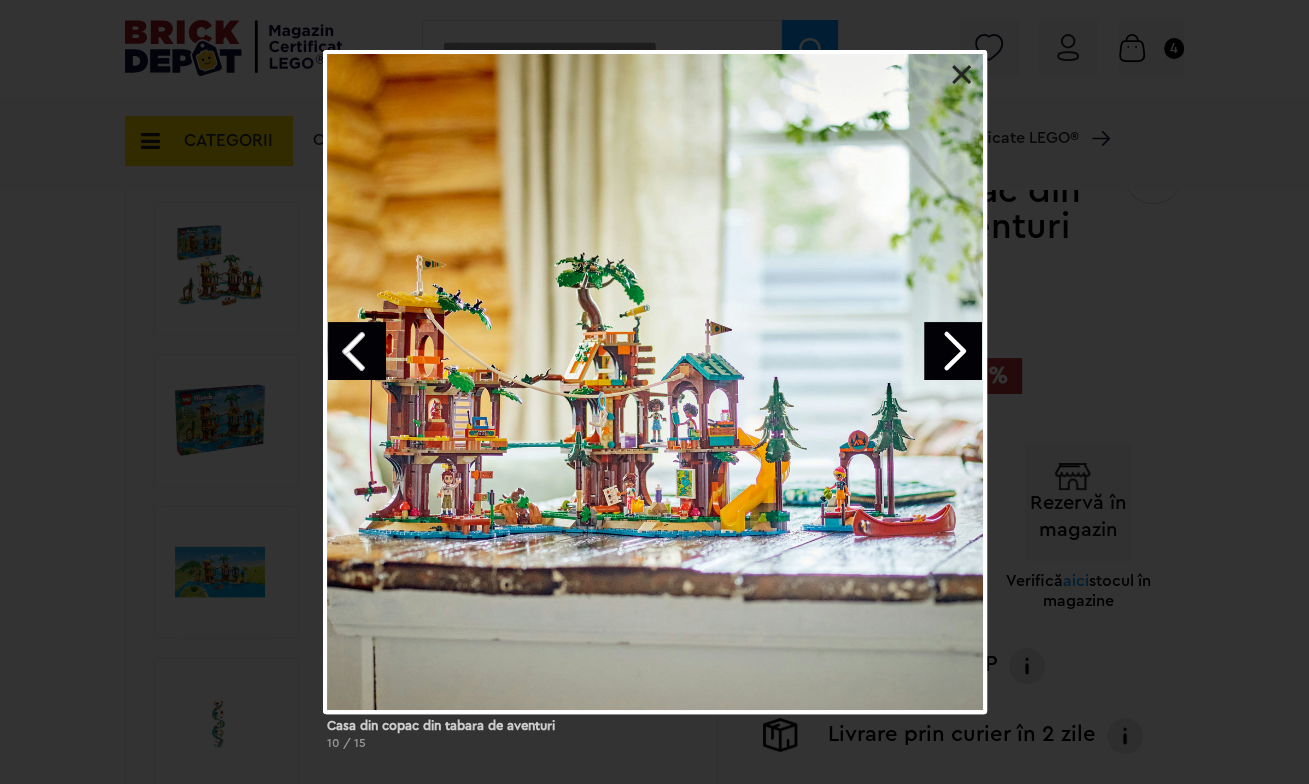 click at bounding box center (953, 351) 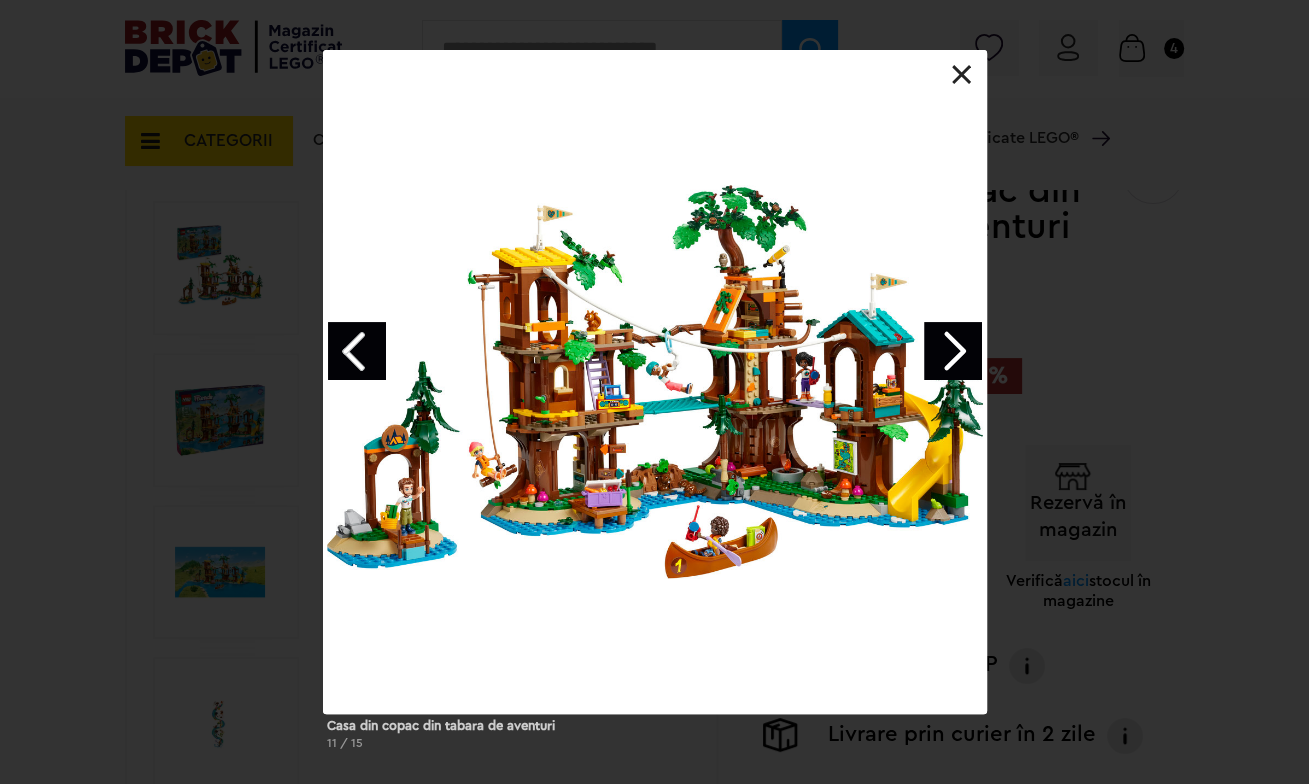 click at bounding box center [962, 75] 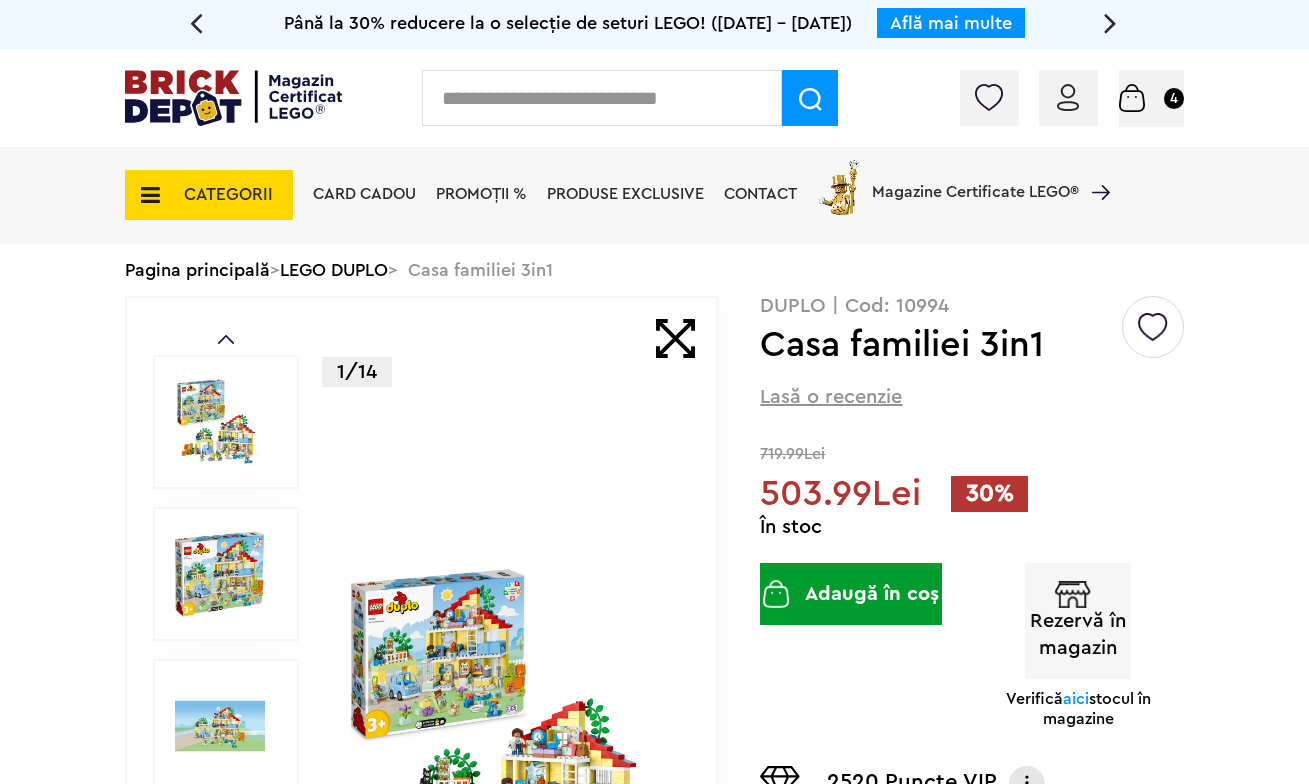 scroll, scrollTop: 0, scrollLeft: 0, axis: both 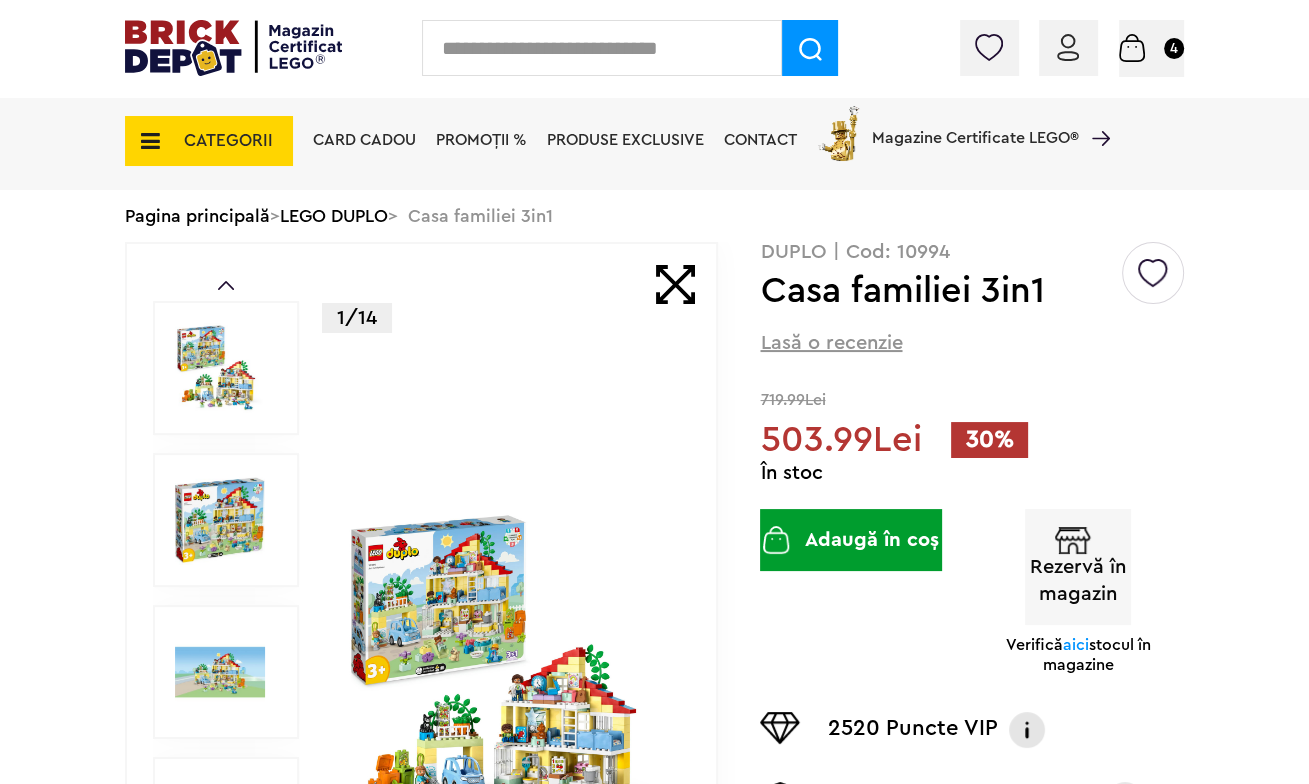 click on "Prev Next
1/14" at bounding box center (421, 672) 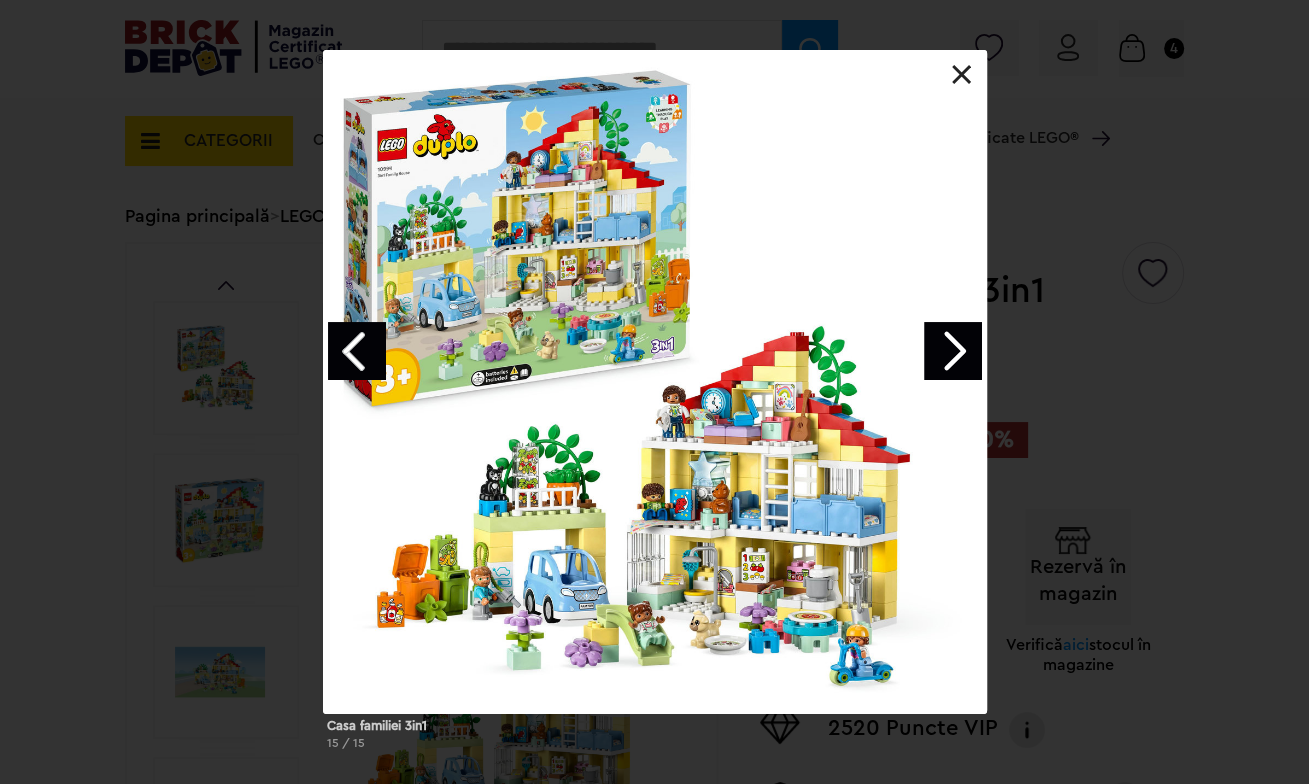 click at bounding box center (953, 351) 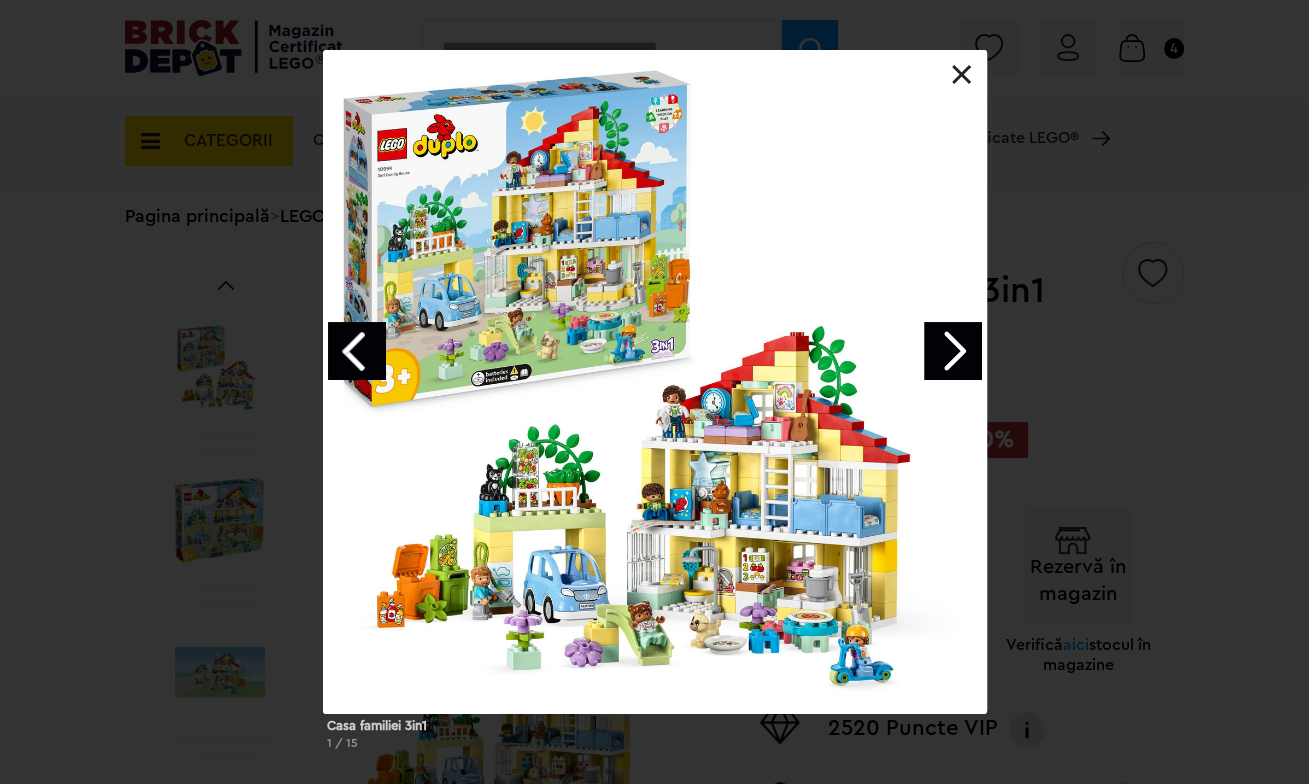 click at bounding box center (953, 351) 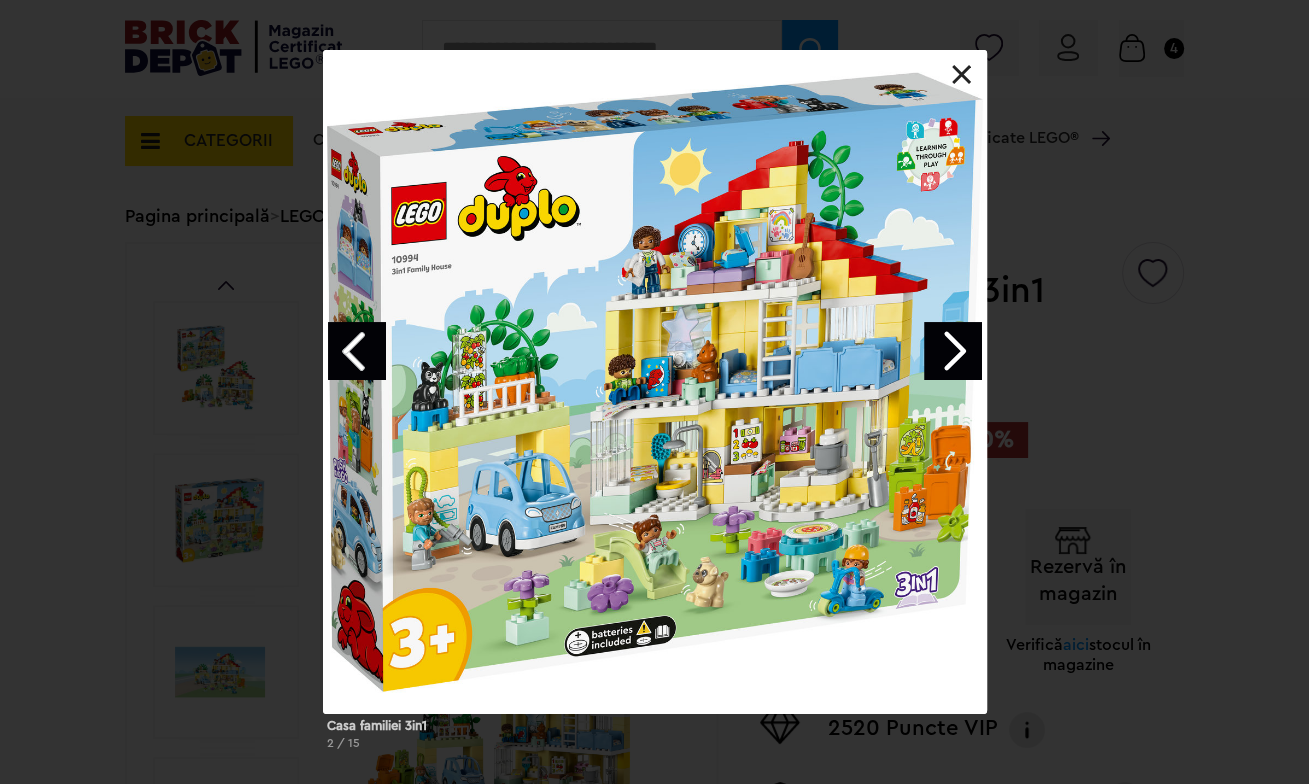 click at bounding box center (953, 351) 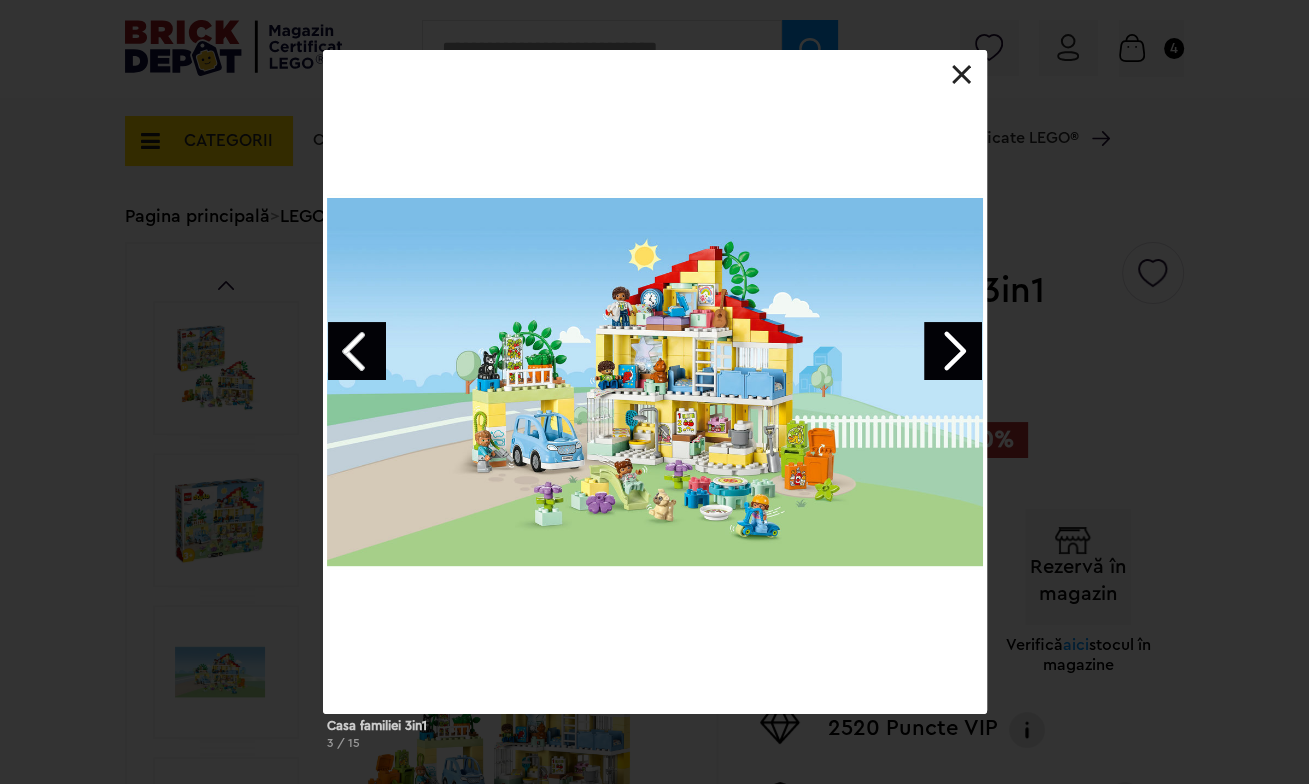 click at bounding box center (953, 351) 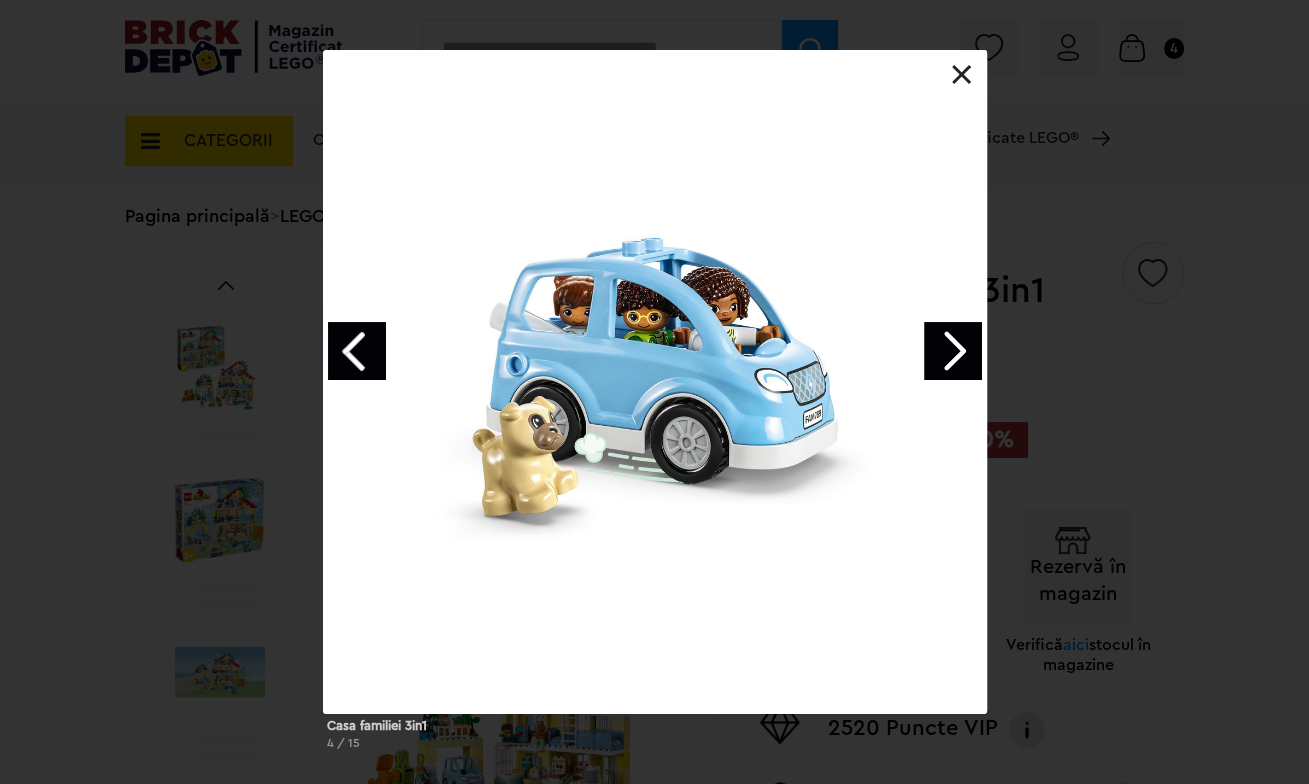 click at bounding box center [962, 75] 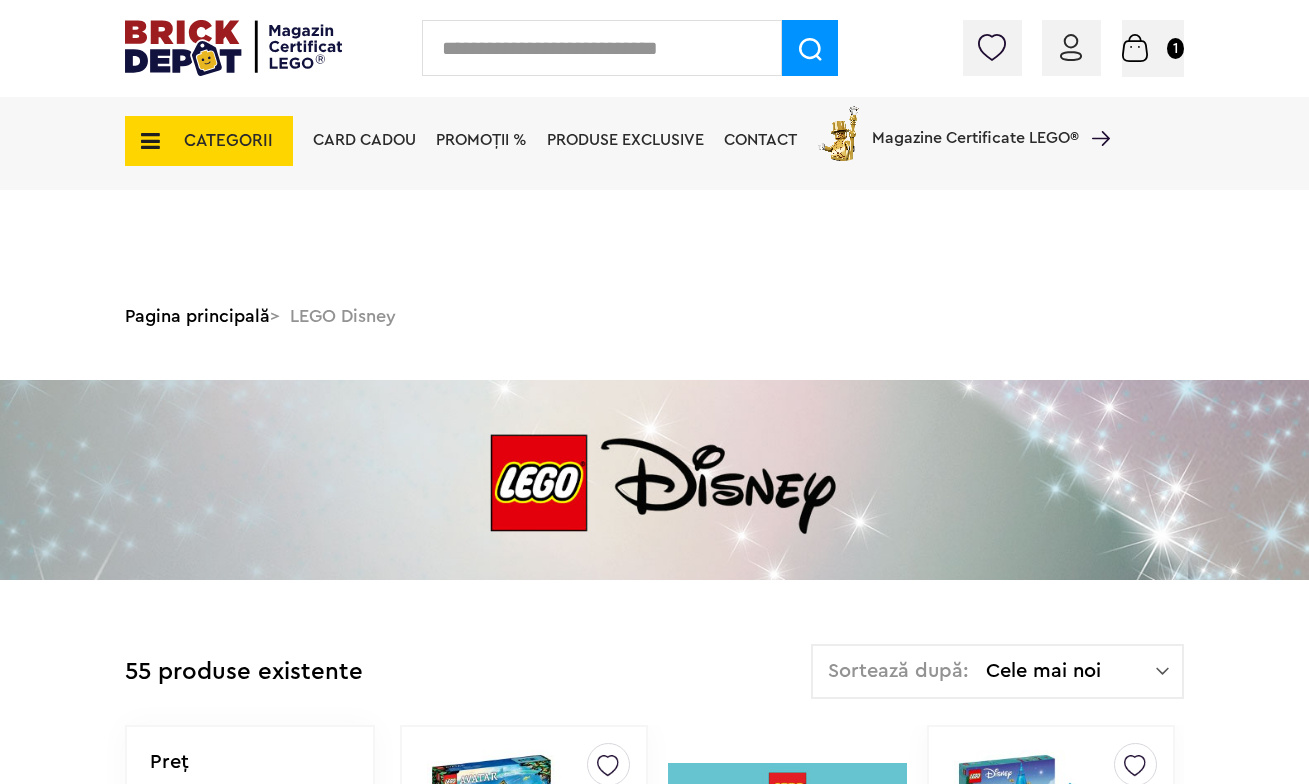 scroll, scrollTop: 1000, scrollLeft: 0, axis: vertical 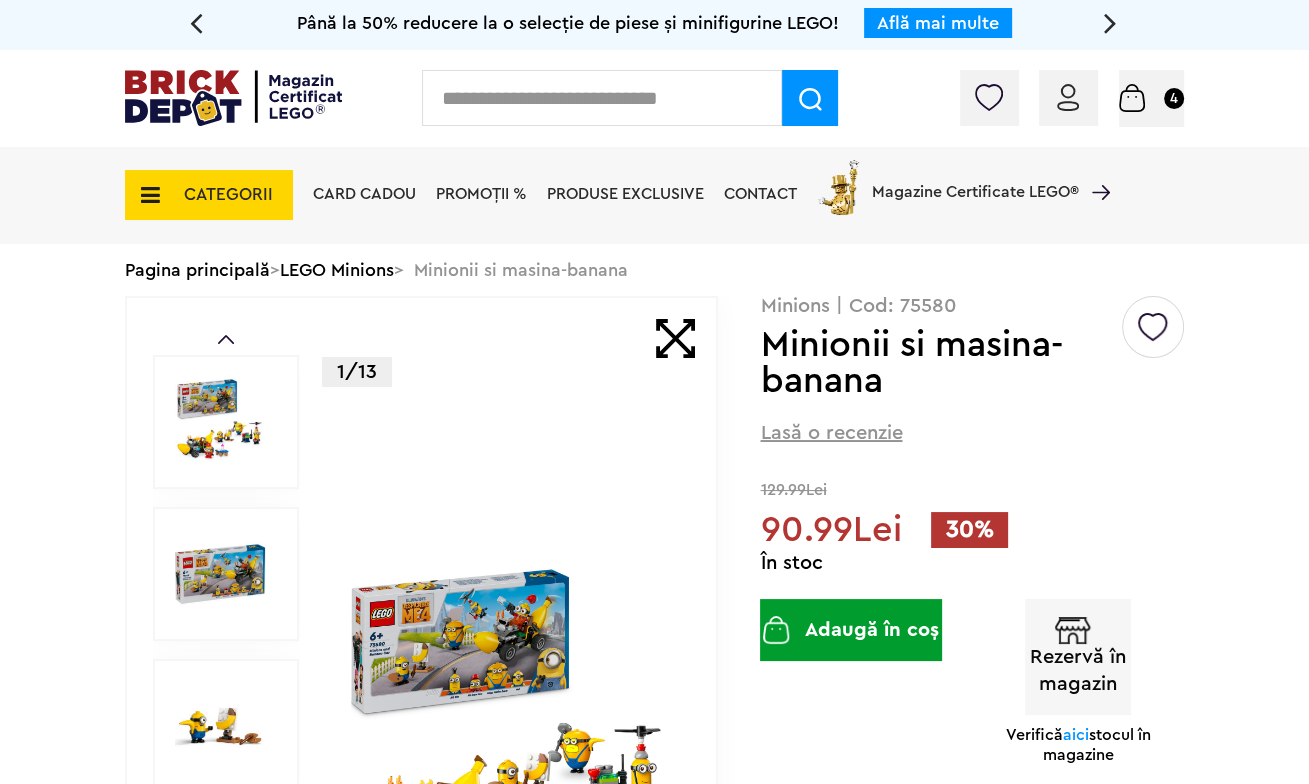 click at bounding box center (508, 726) 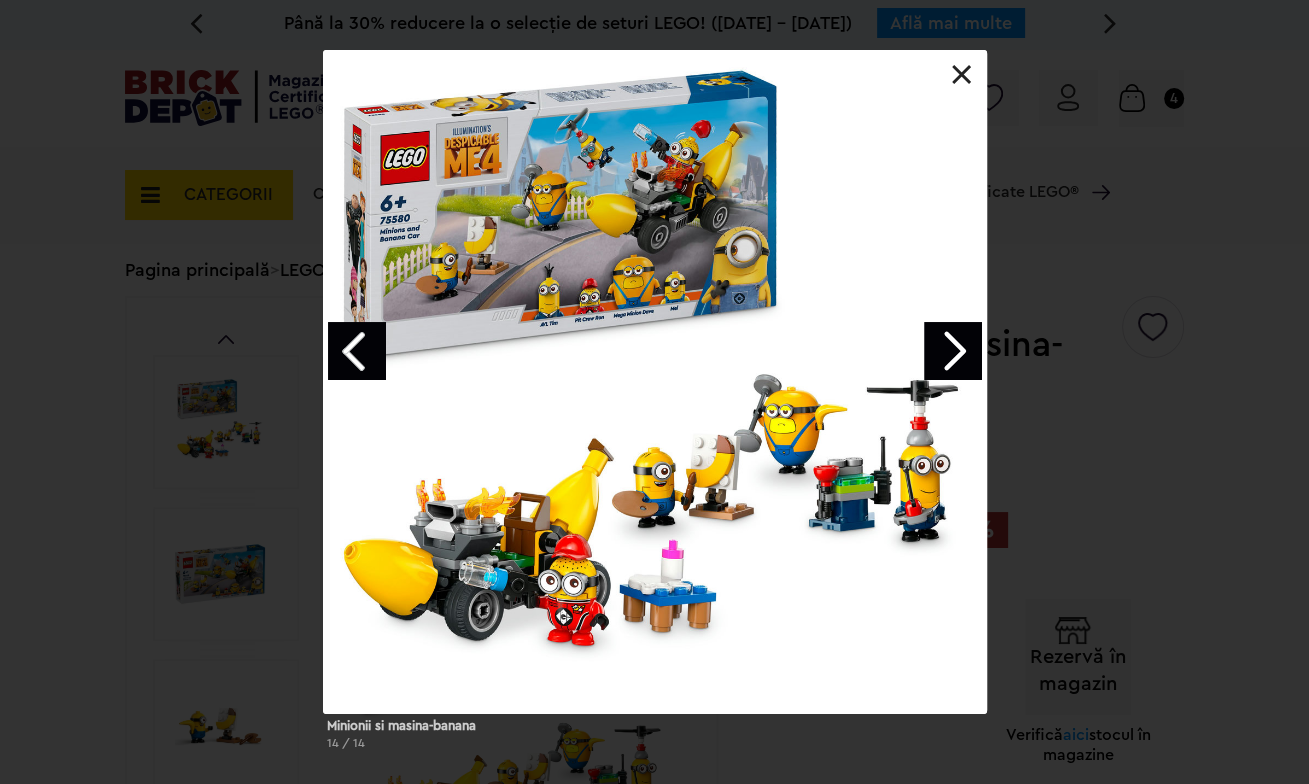 click at bounding box center (953, 351) 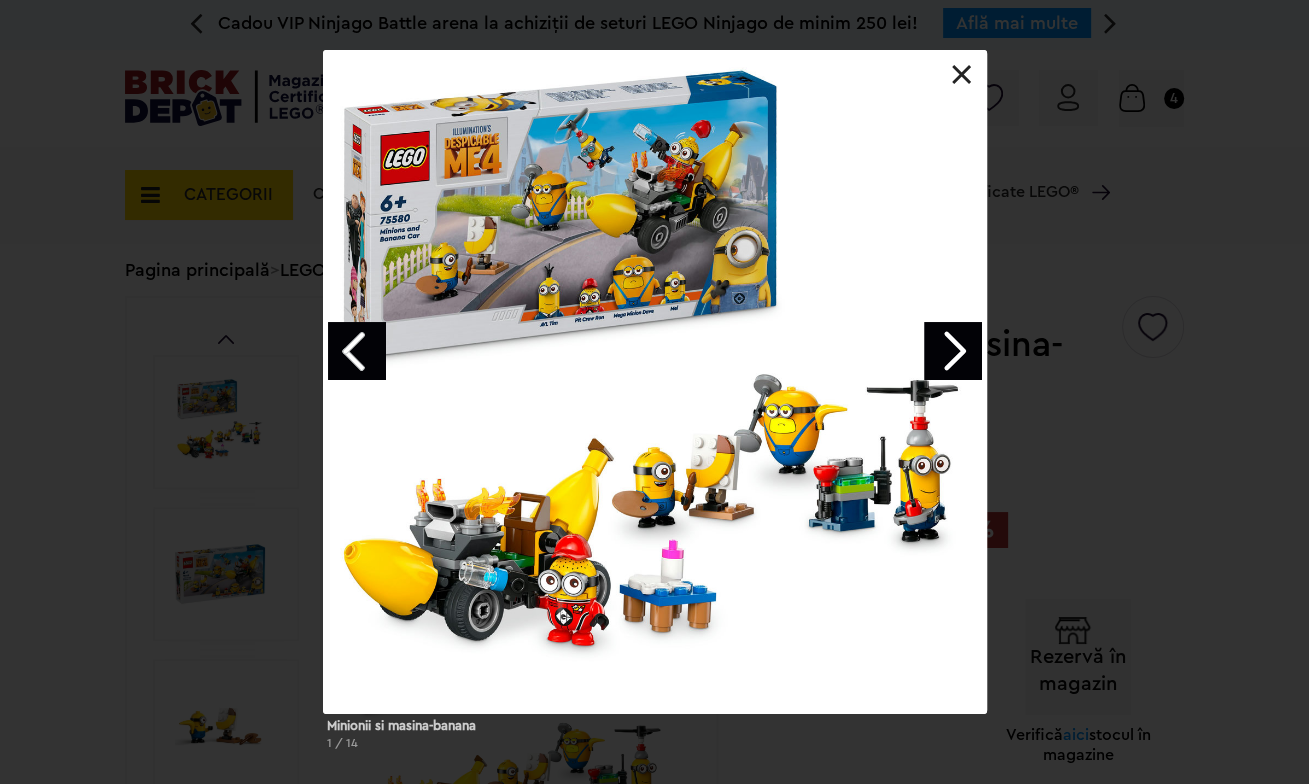 click at bounding box center (953, 351) 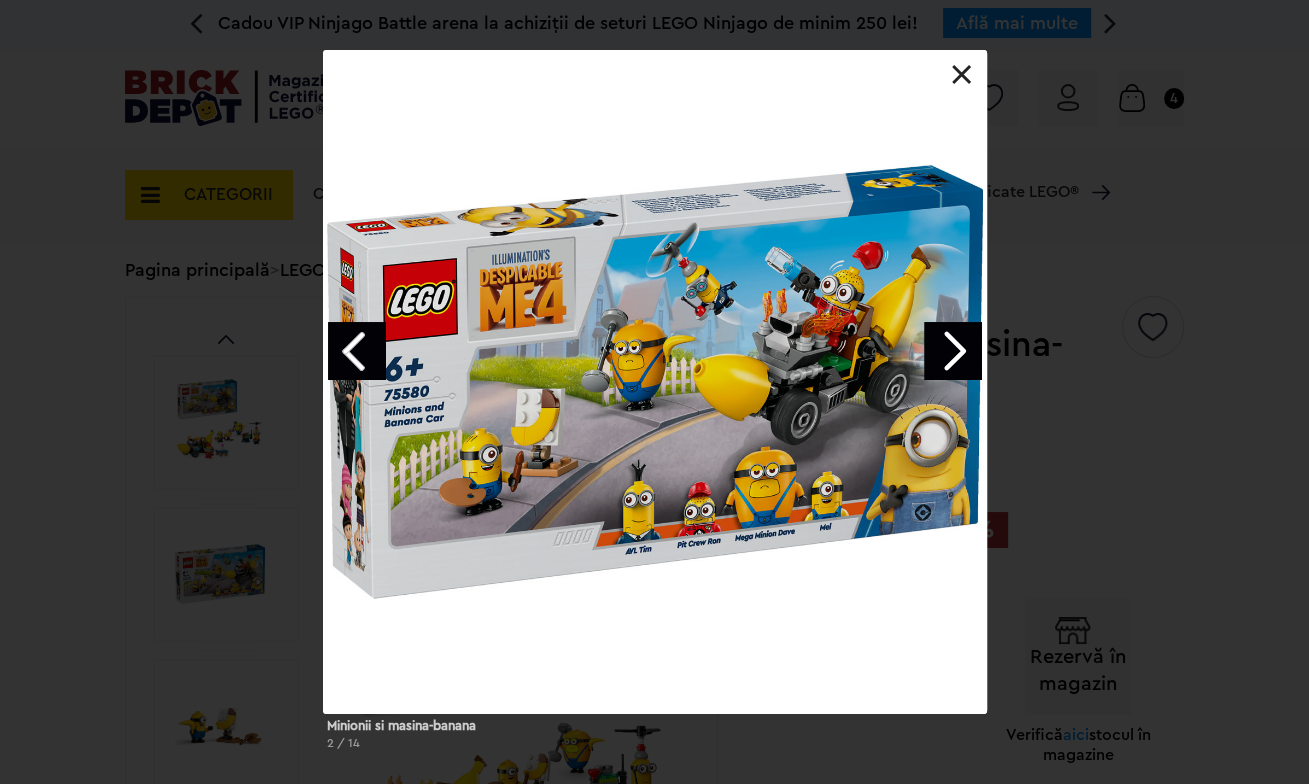 click at bounding box center [953, 351] 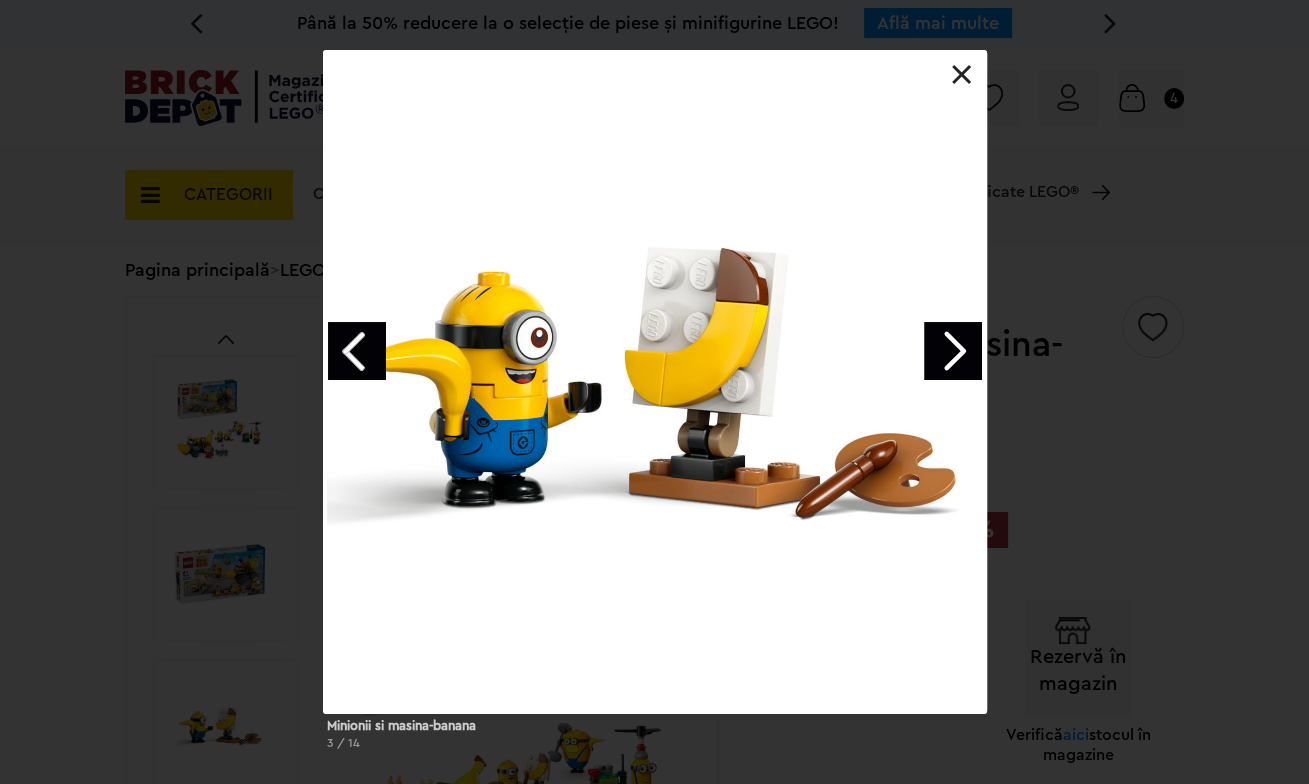 click at bounding box center [953, 351] 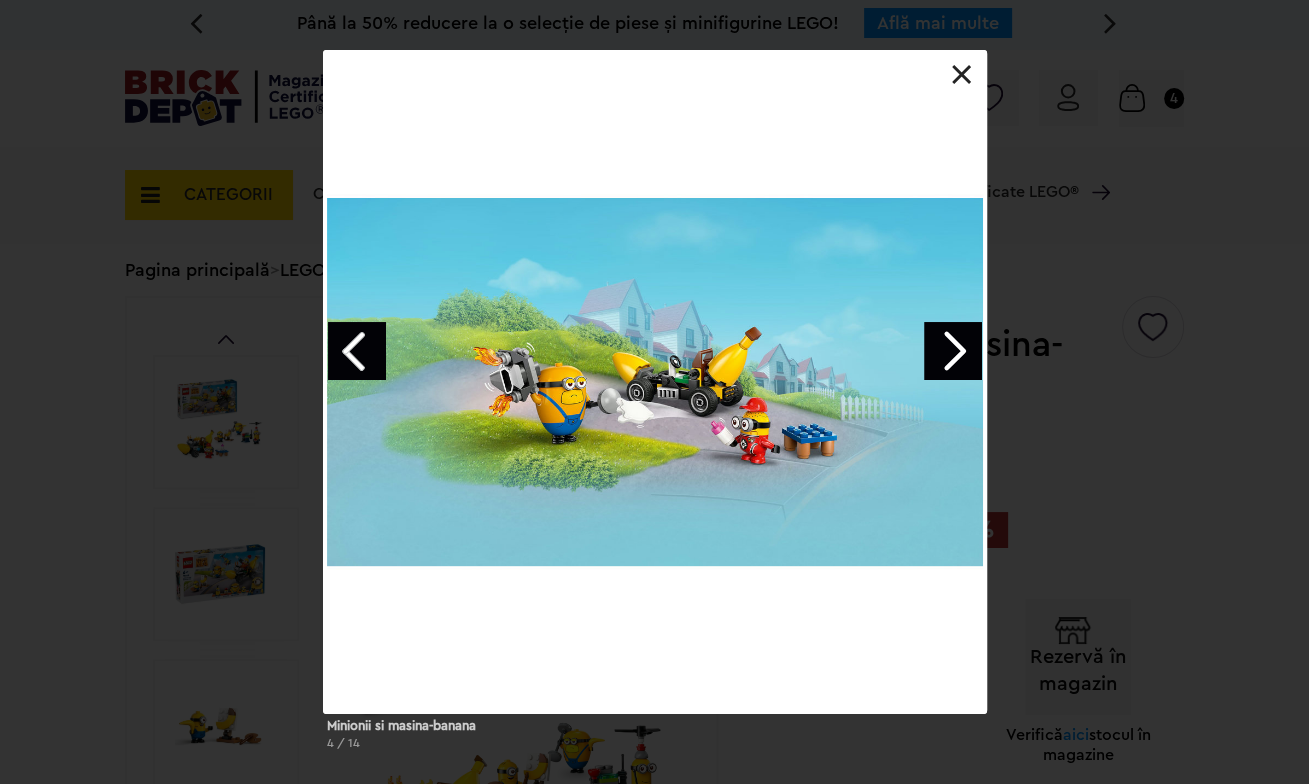 click at bounding box center (962, 75) 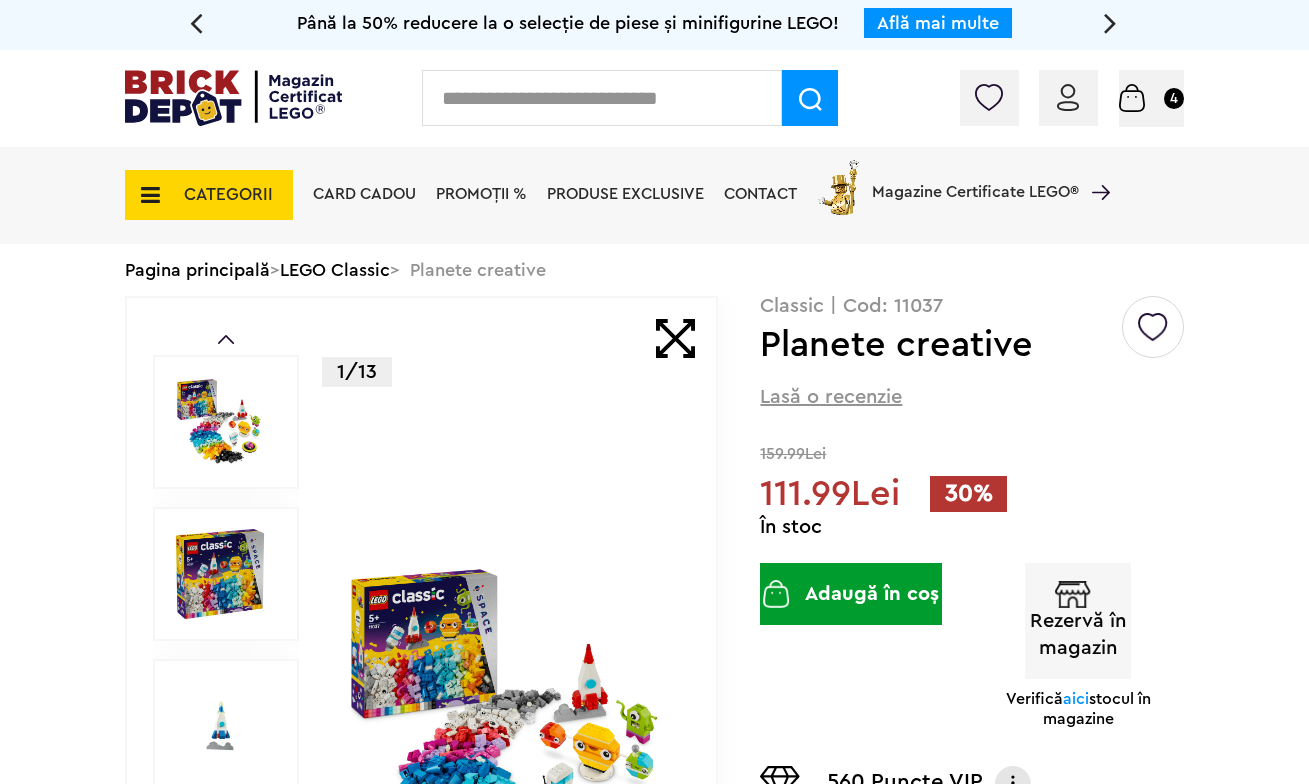 scroll, scrollTop: 0, scrollLeft: 0, axis: both 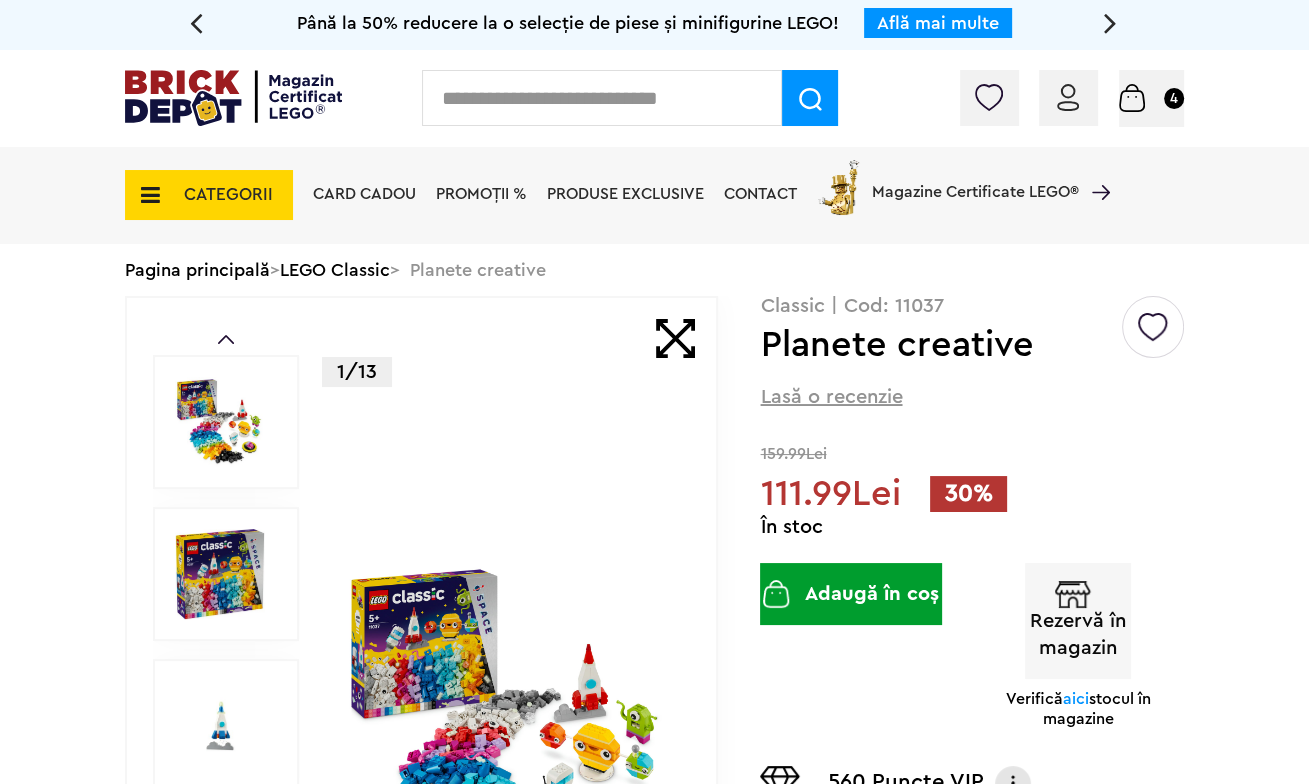 click at bounding box center (508, 726) 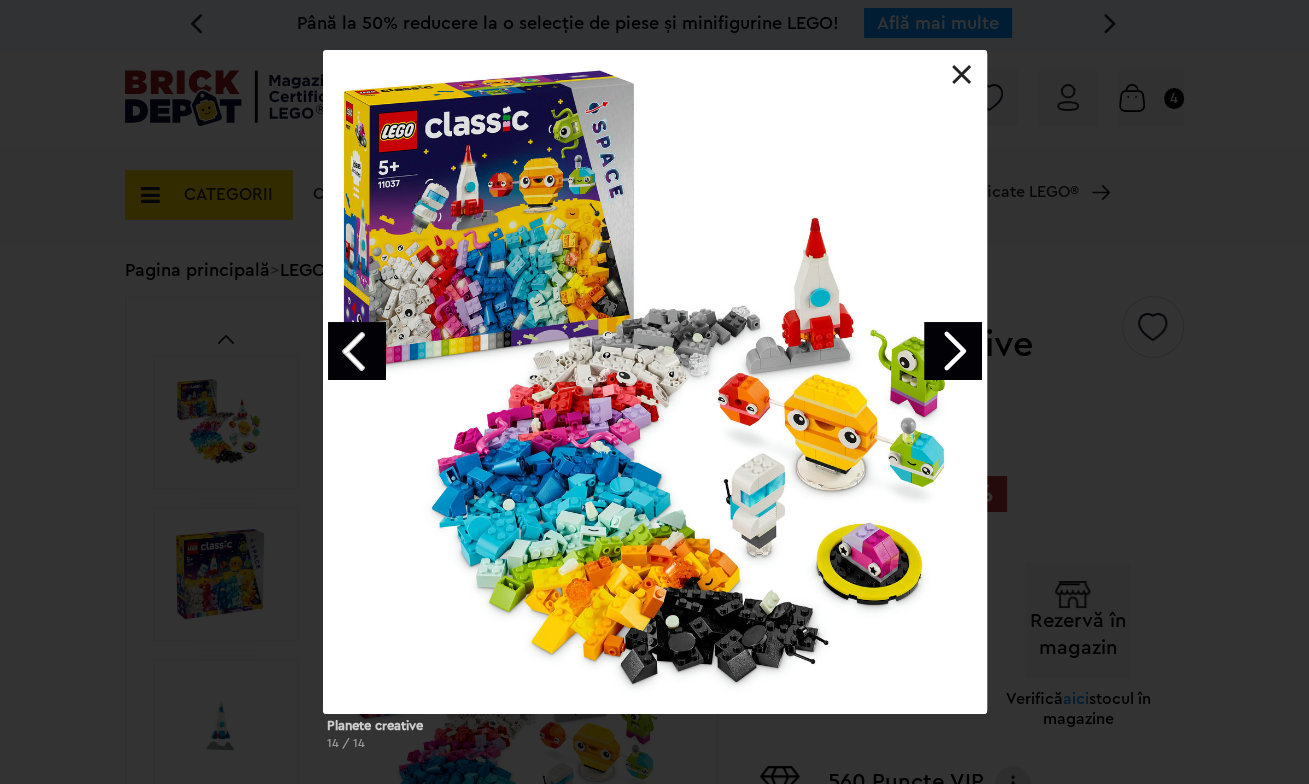click at bounding box center (953, 351) 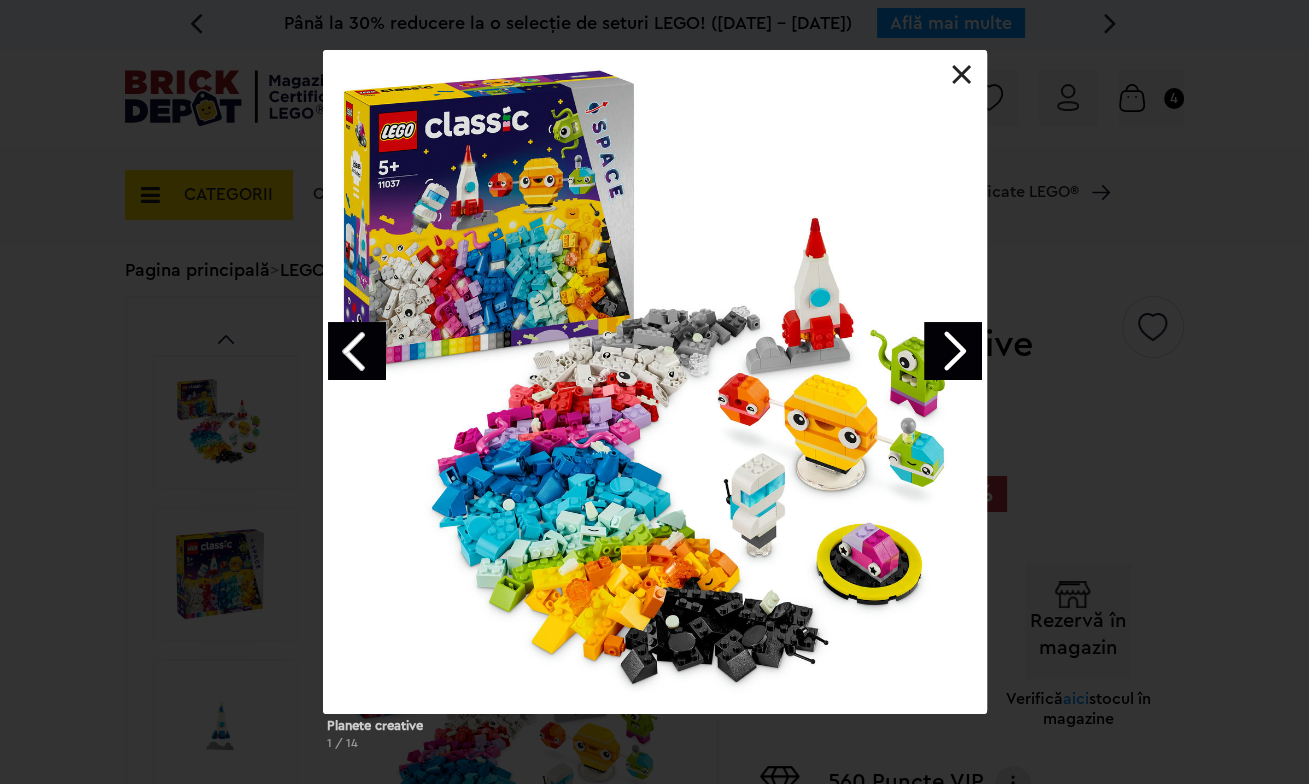 click at bounding box center [953, 351] 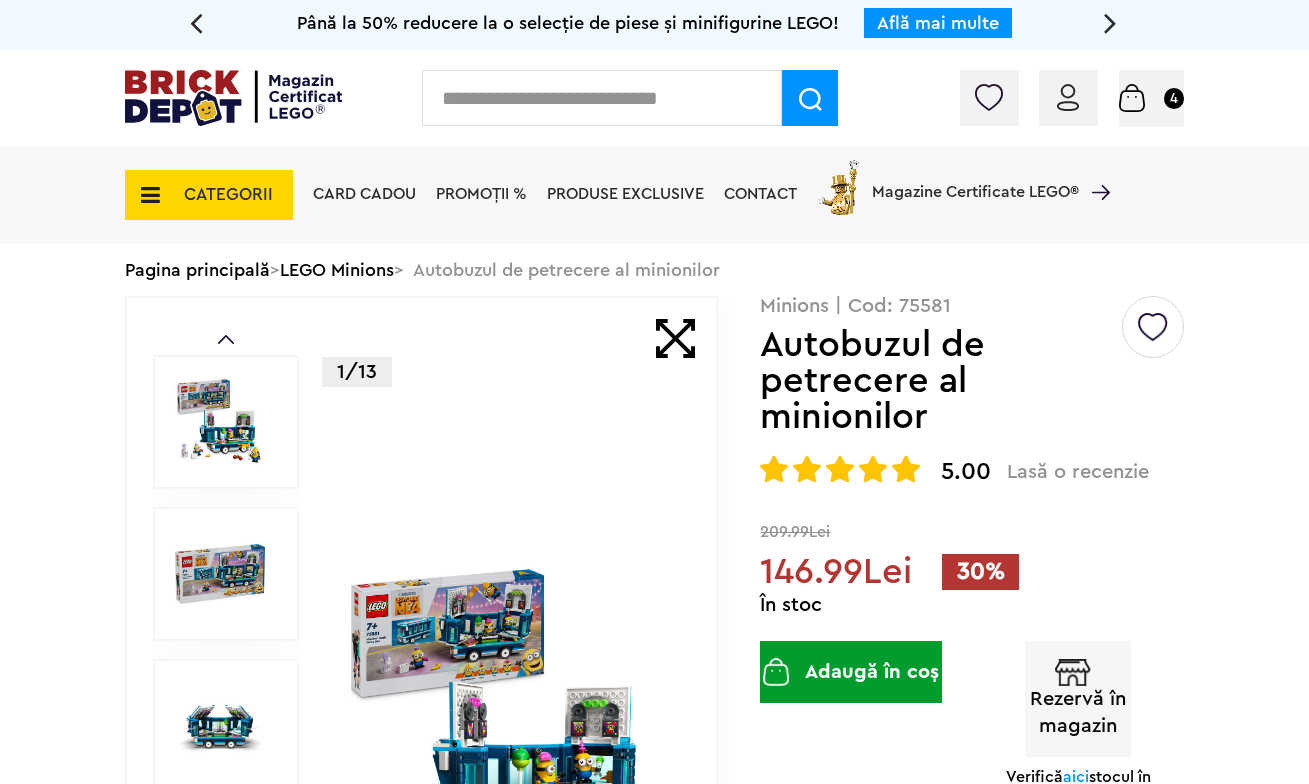 scroll, scrollTop: 0, scrollLeft: 0, axis: both 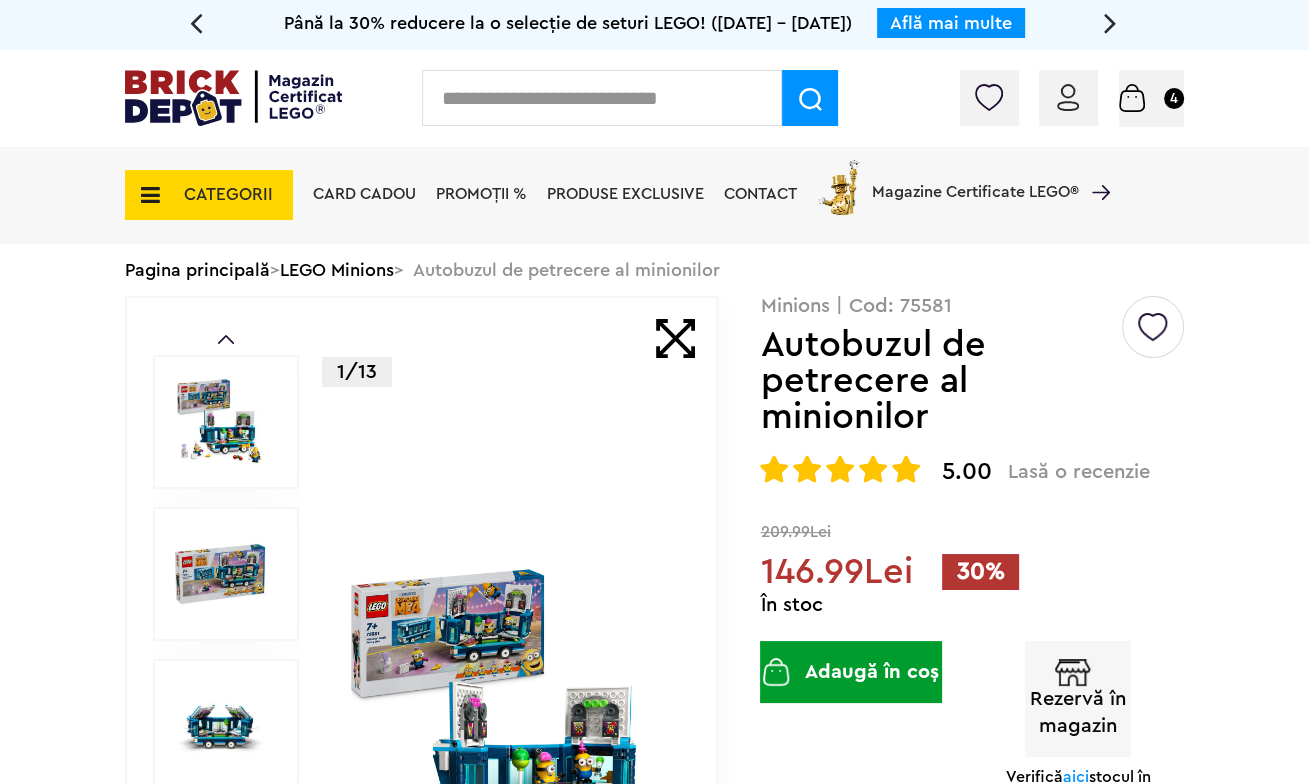 click at bounding box center [508, 726] 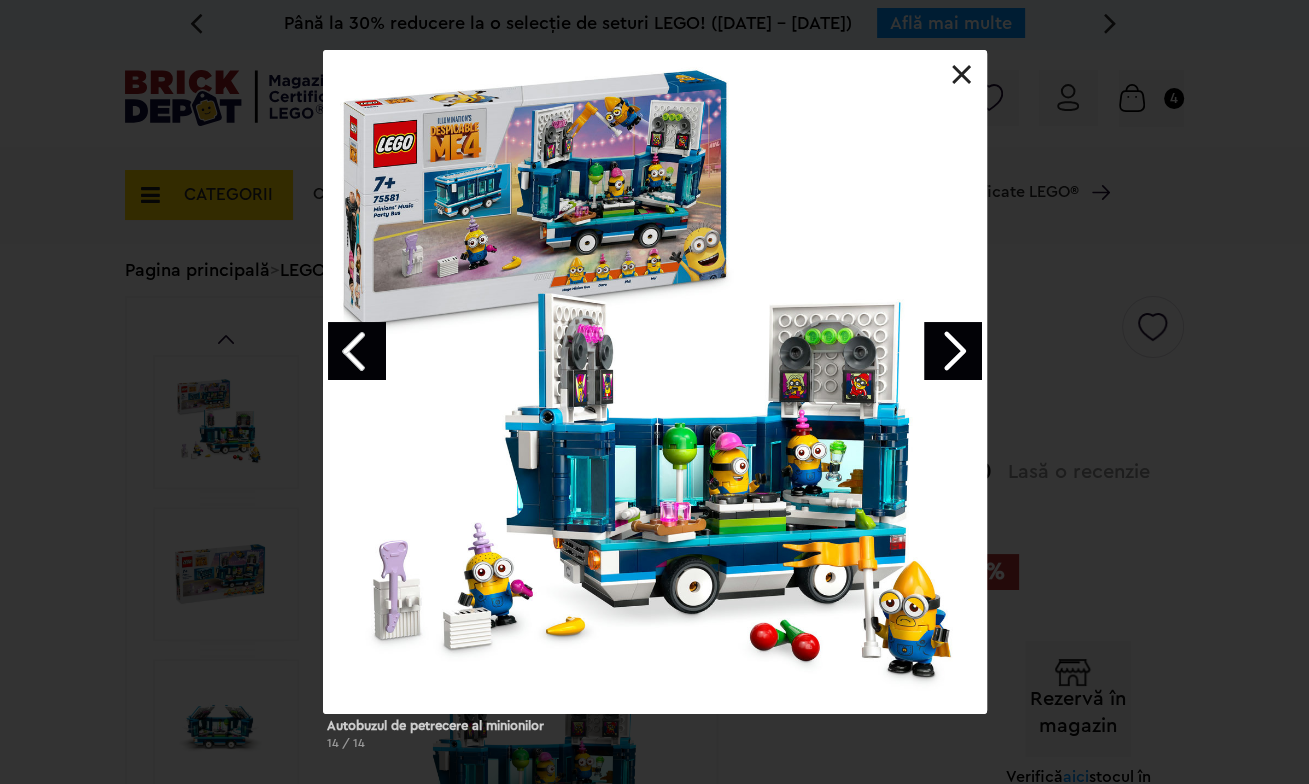 click at bounding box center (953, 351) 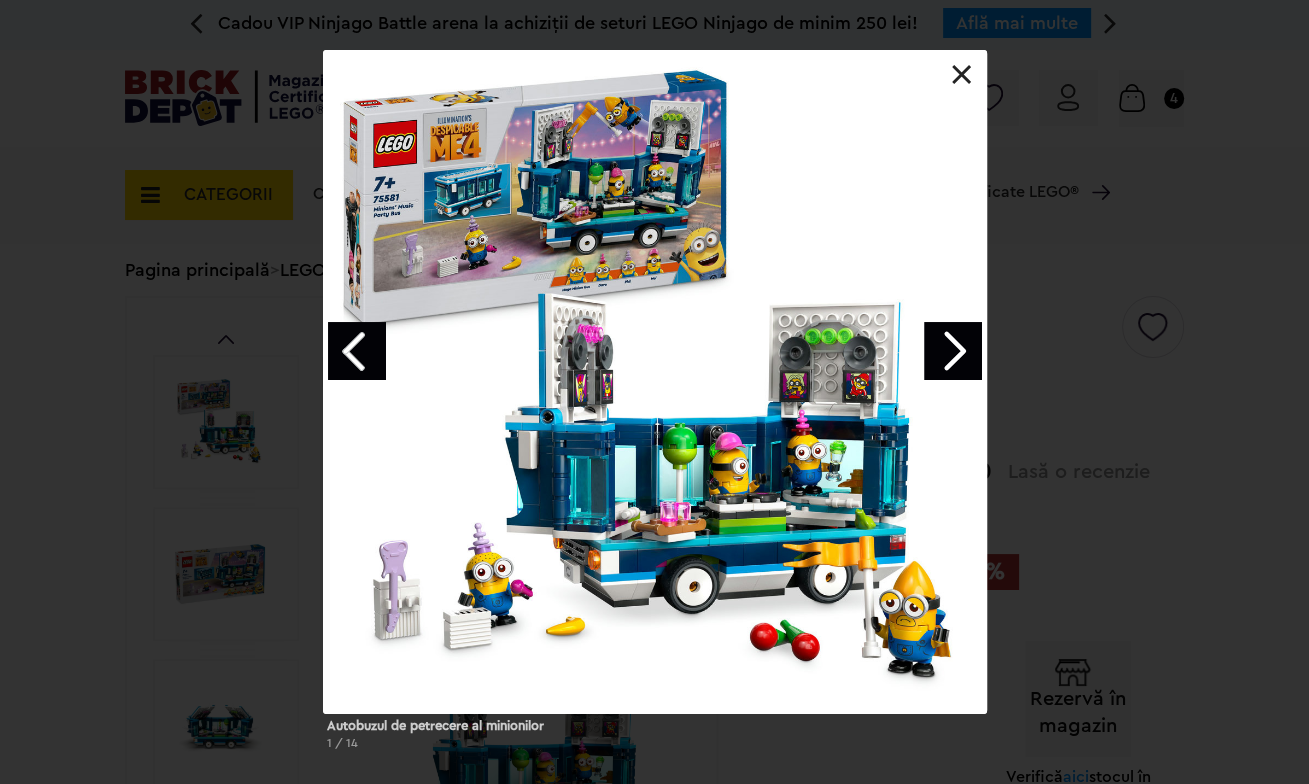 click at bounding box center (953, 351) 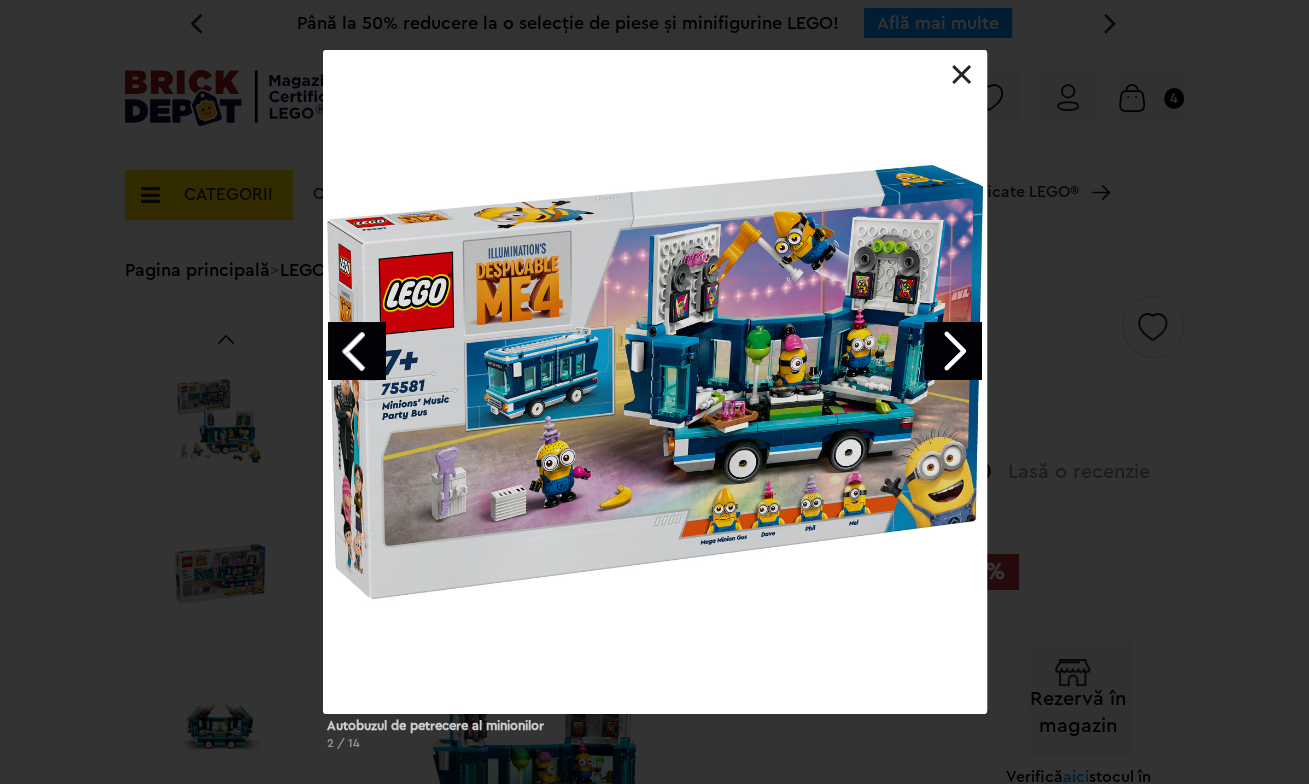 click at bounding box center [953, 351] 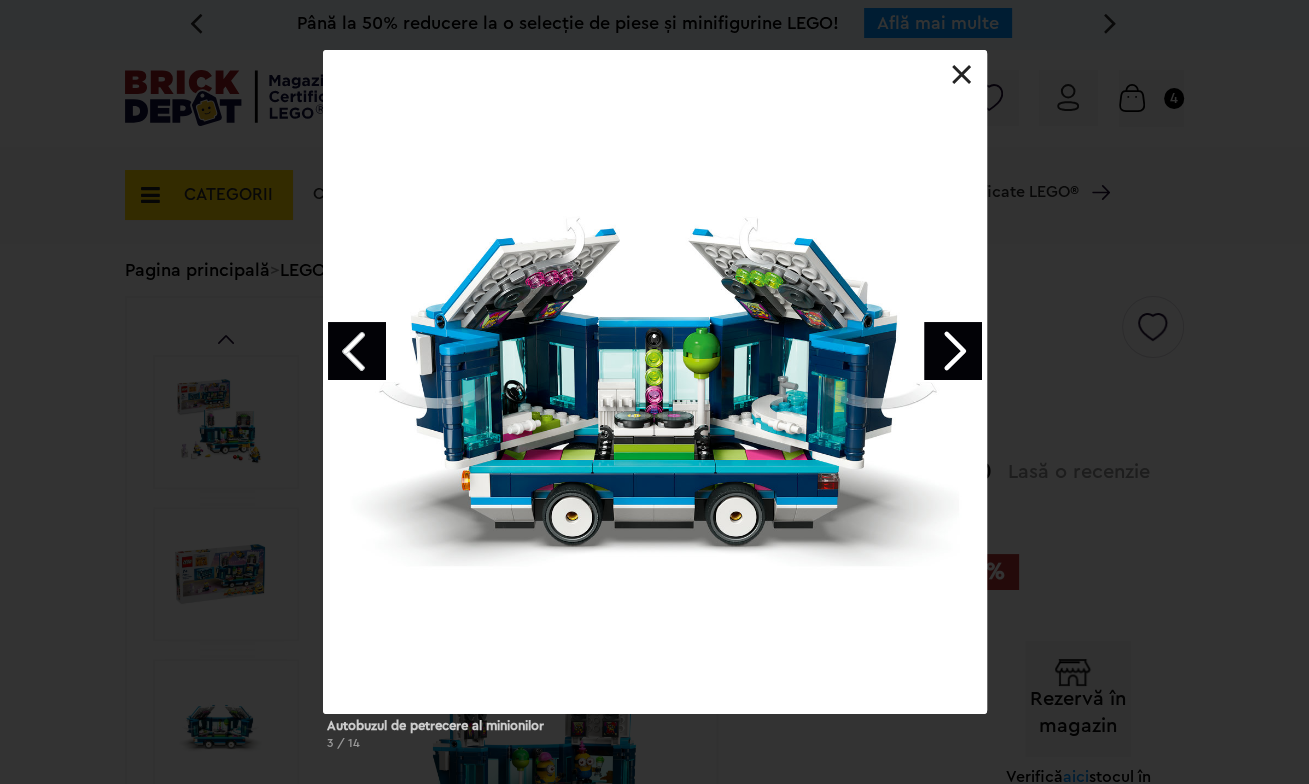 click at bounding box center (953, 351) 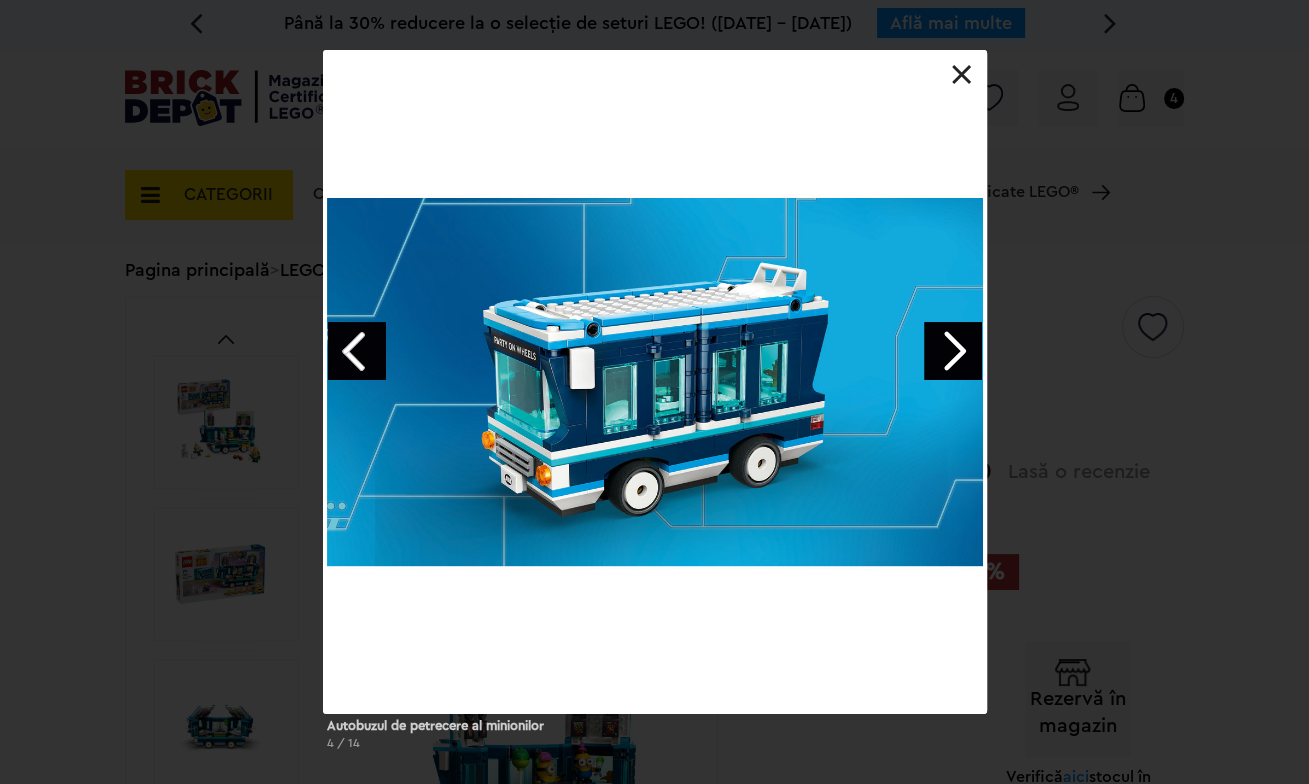 click at bounding box center [962, 75] 